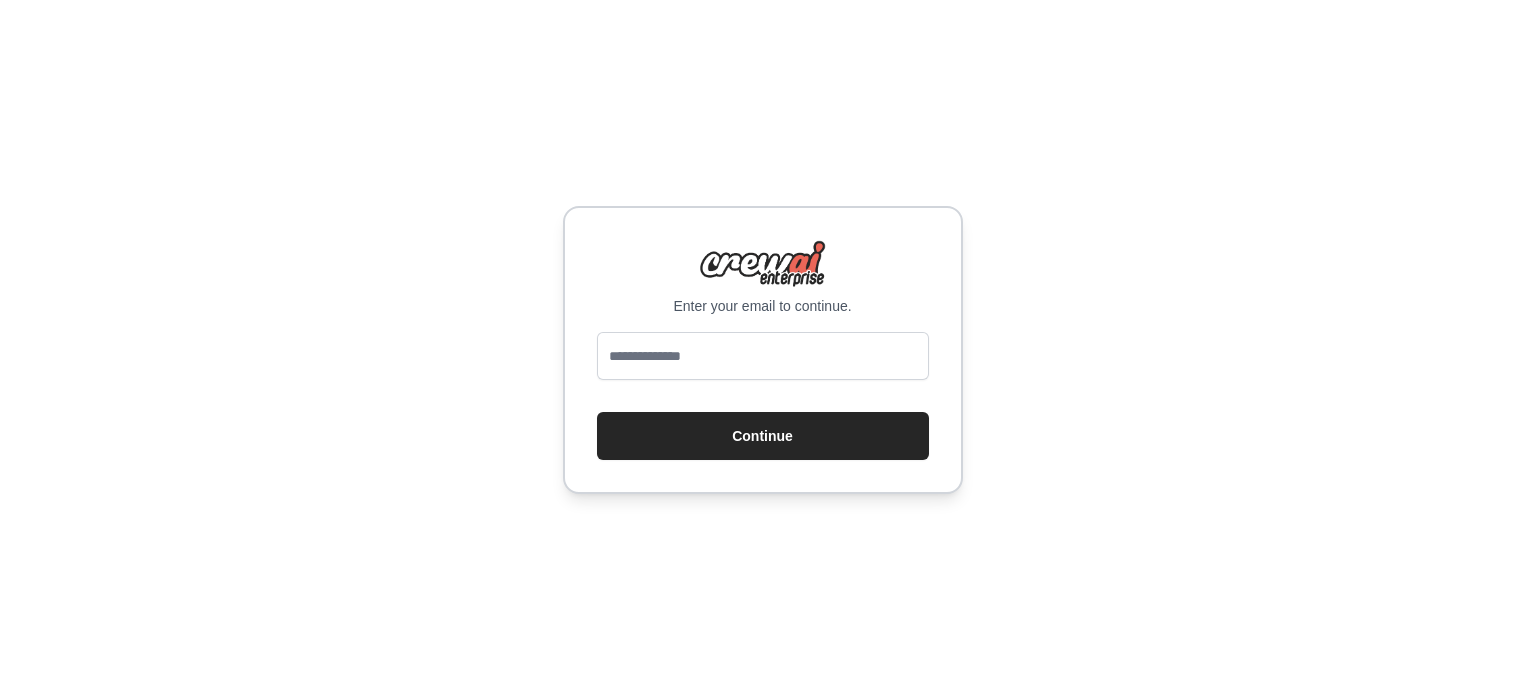 scroll, scrollTop: 0, scrollLeft: 0, axis: both 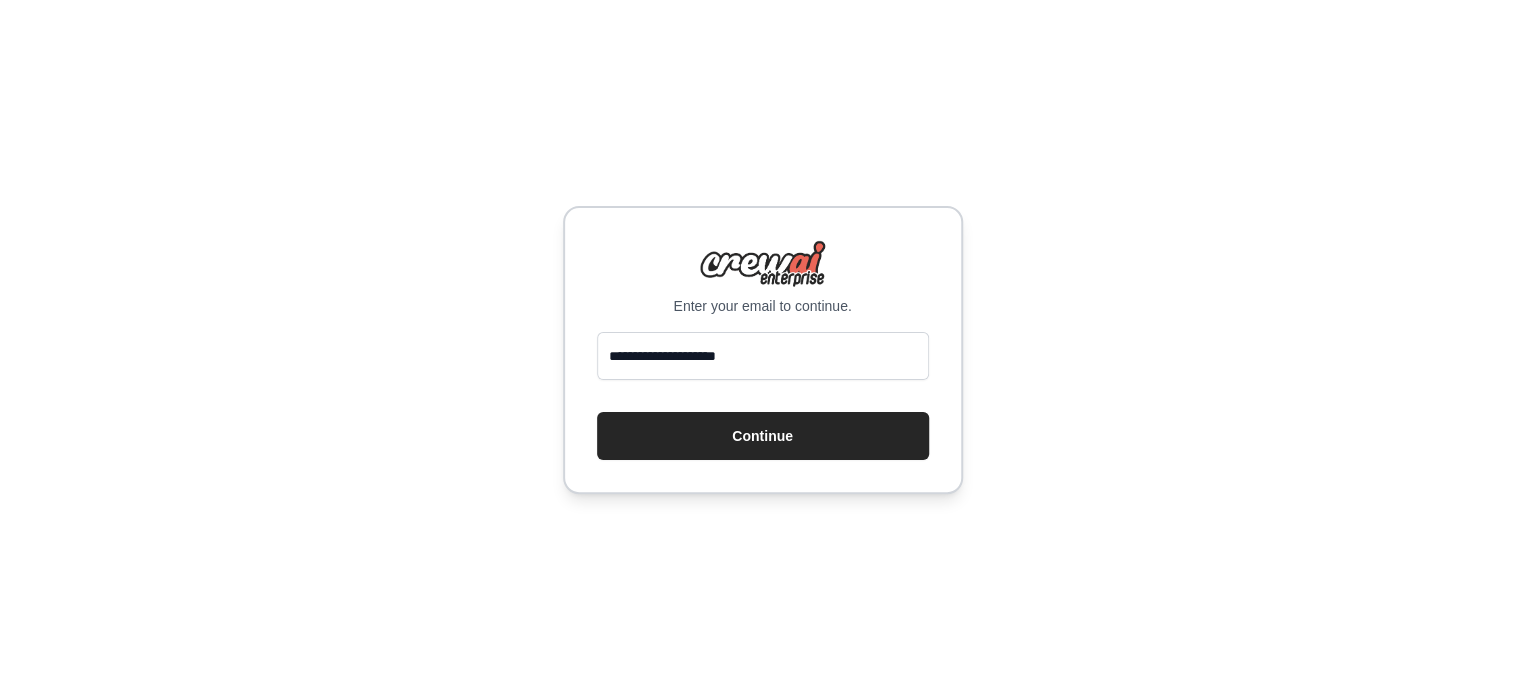 type on "**********" 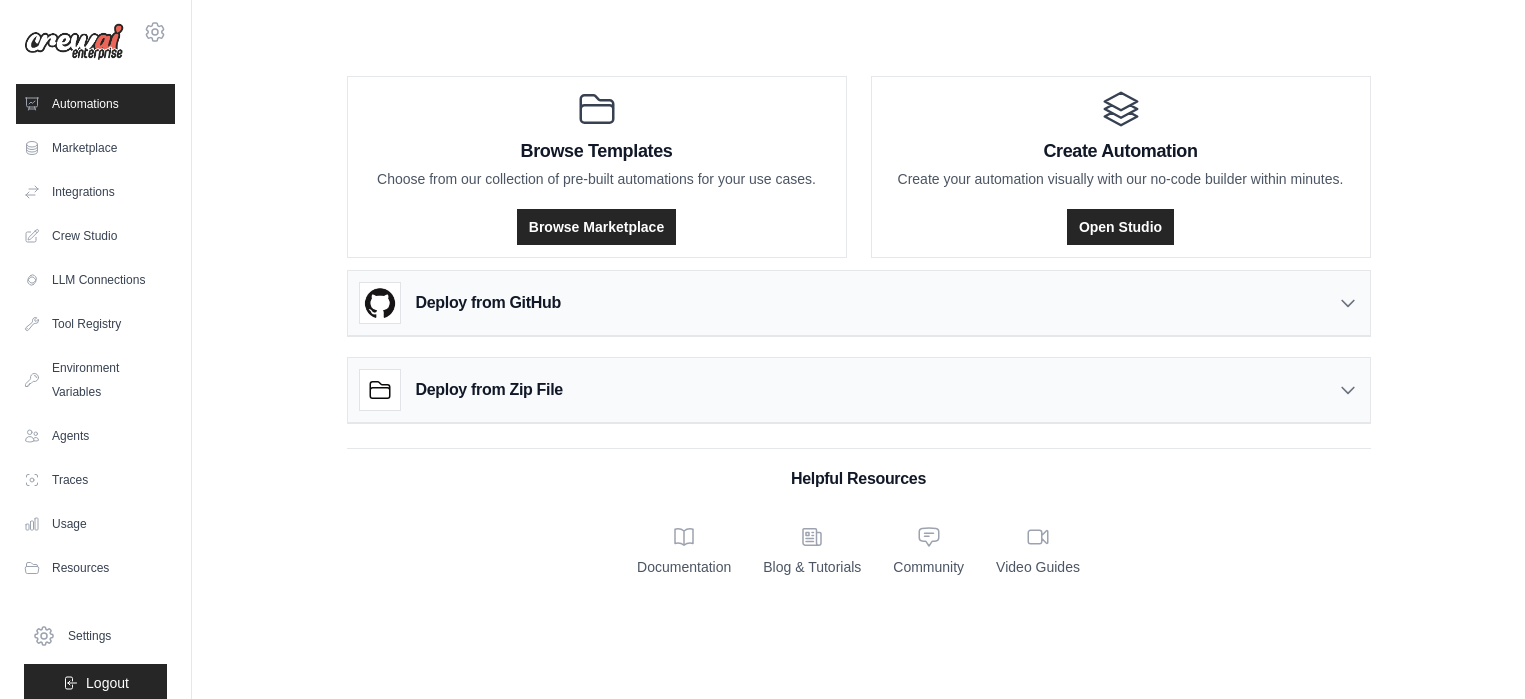 scroll, scrollTop: 0, scrollLeft: 0, axis: both 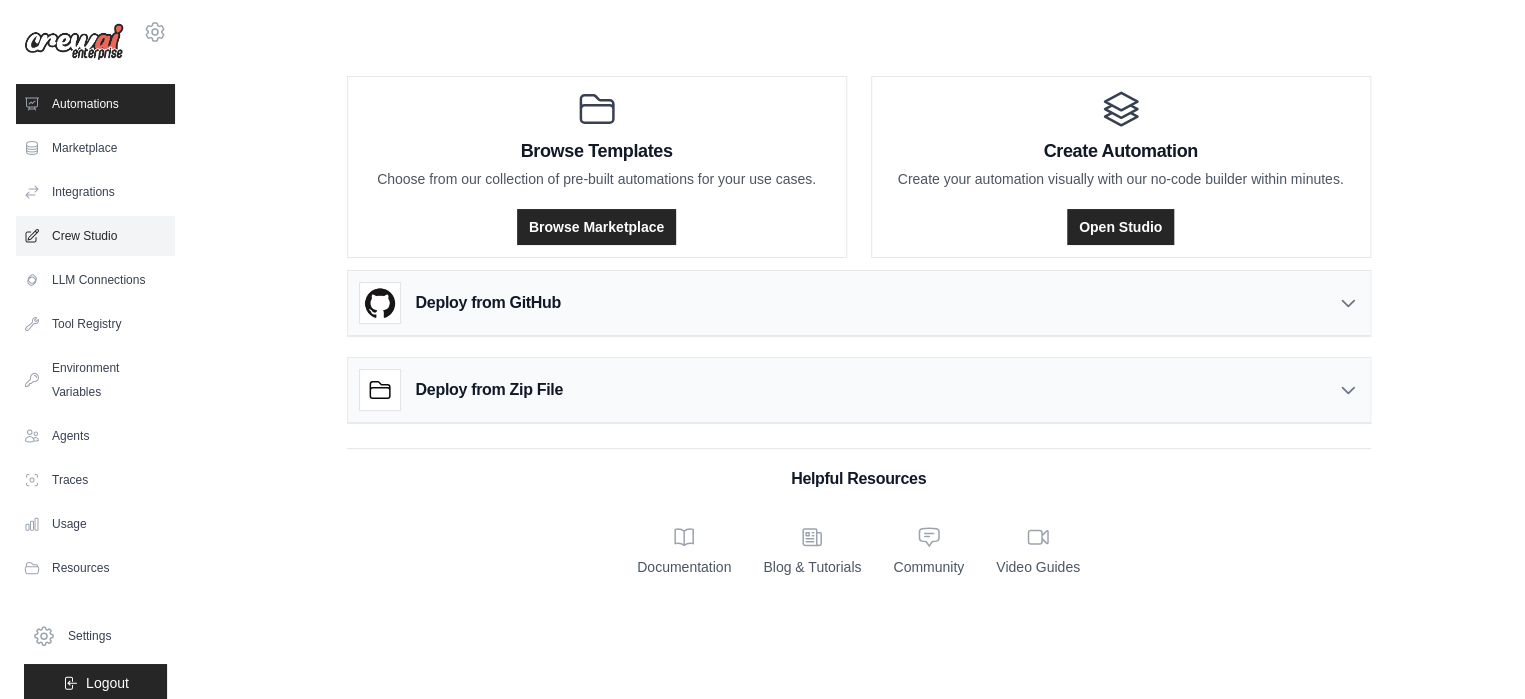 click on "Crew Studio" at bounding box center [95, 236] 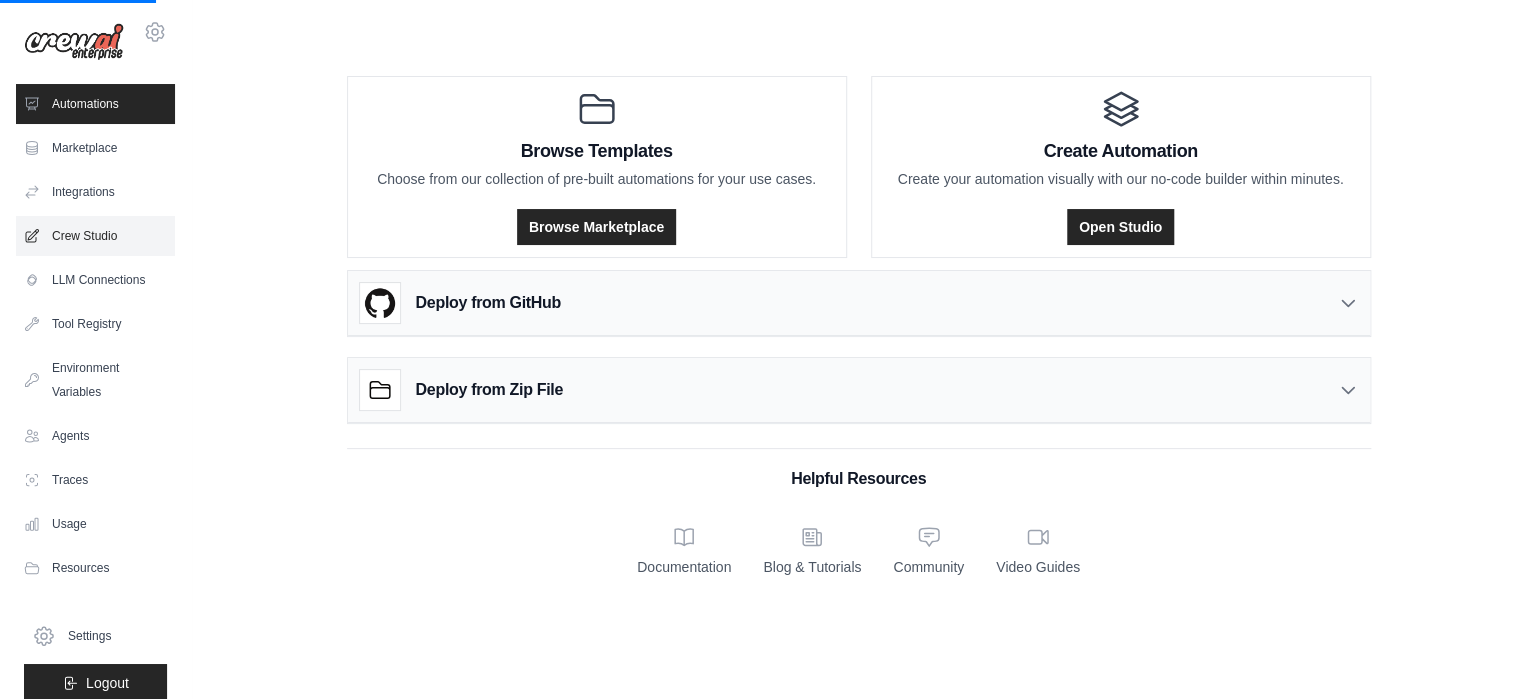 click on "Crew Studio" at bounding box center (95, 236) 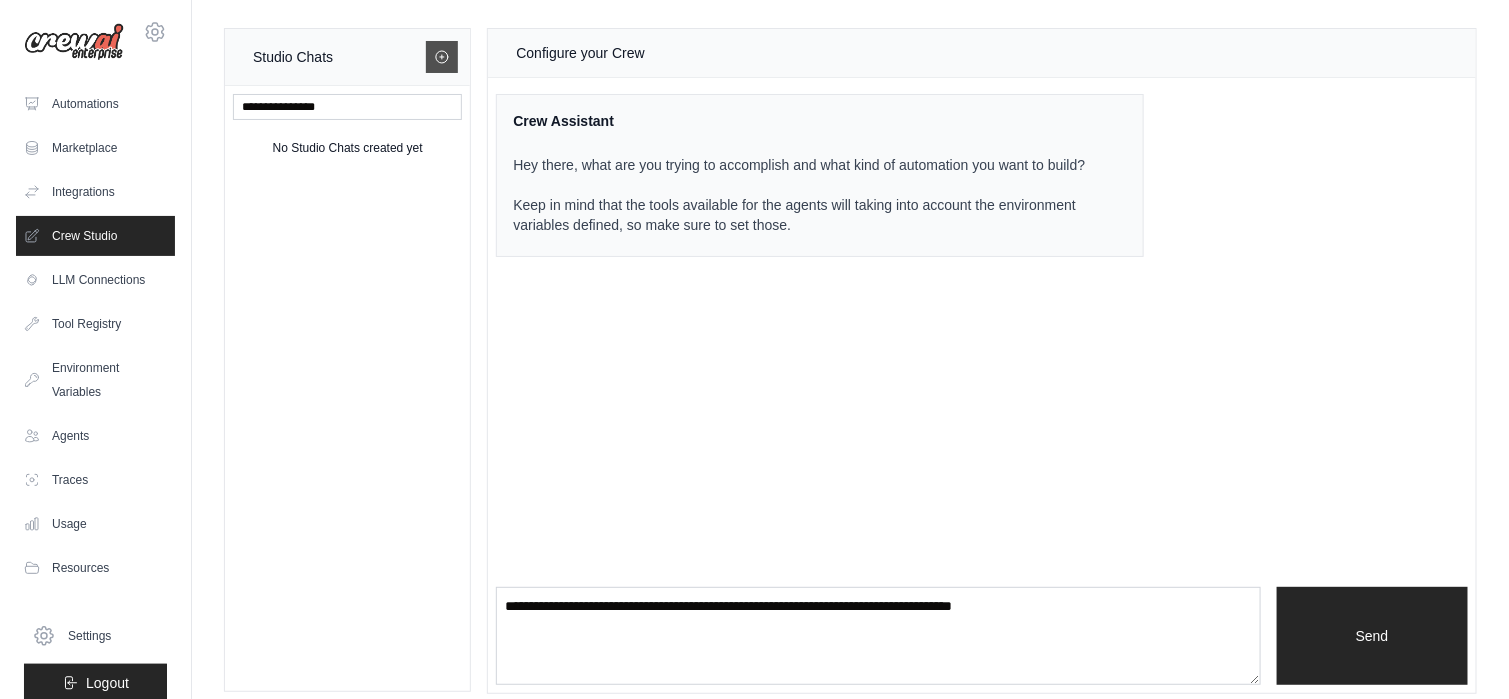 click 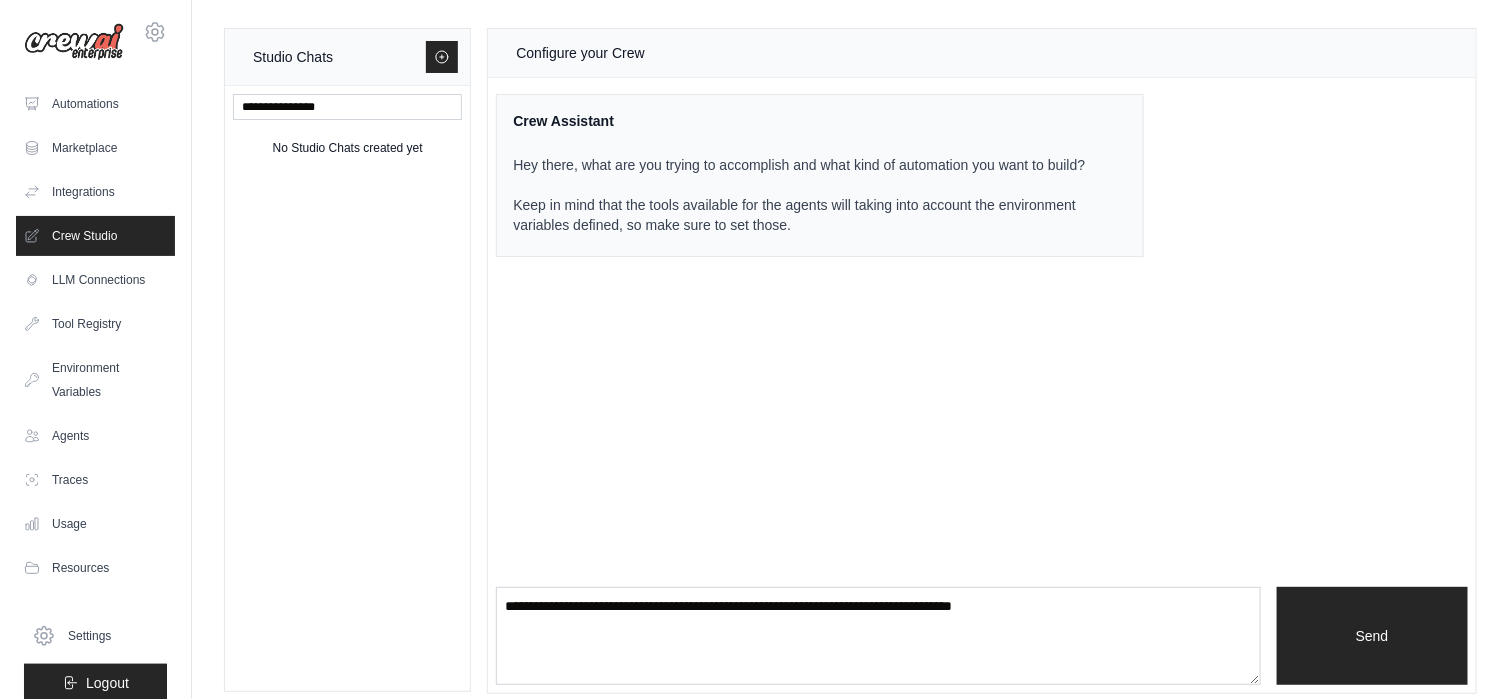 scroll, scrollTop: 14, scrollLeft: 0, axis: vertical 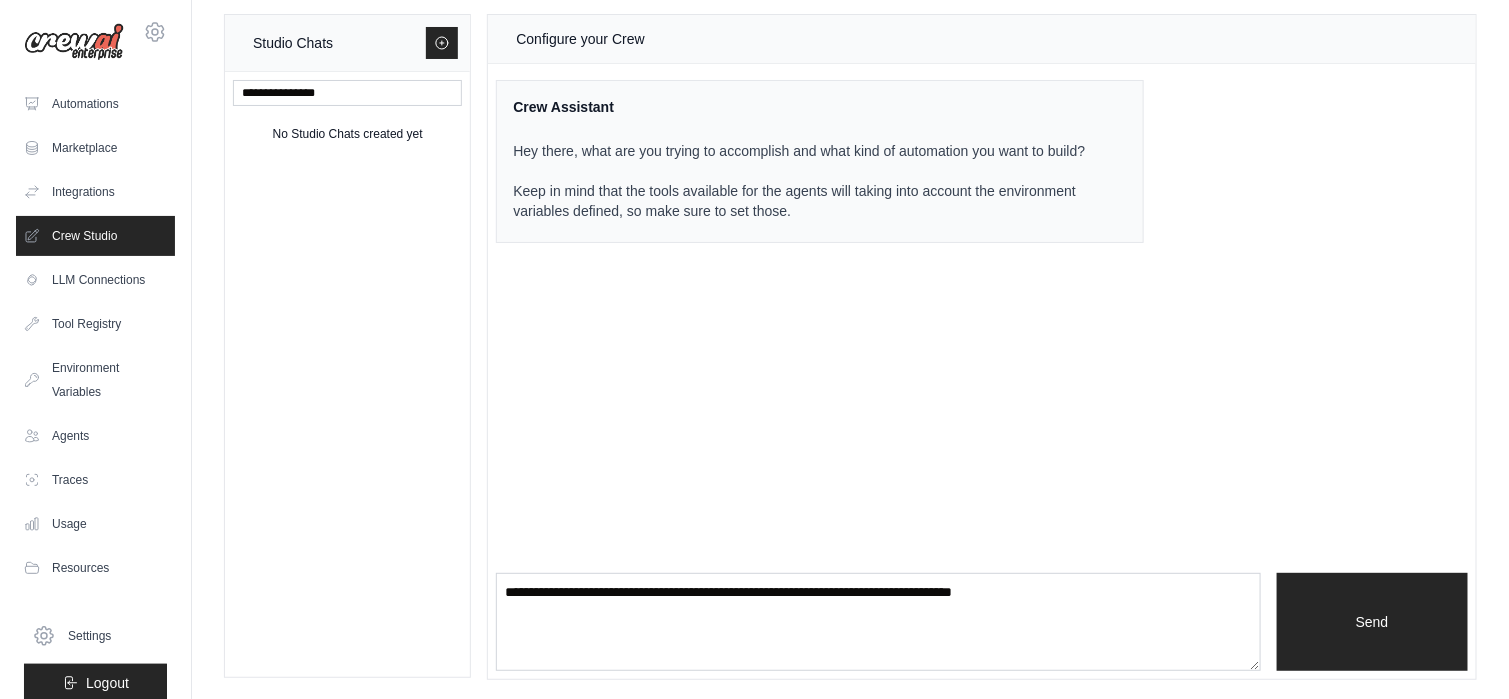 click on "Studio Chats
No Studio Chats created yet
Configure your Crew Crew Assistant Hey there, what are you trying to accomplish and what kind of automation you want to build? Keep in mind that the tools available for the agents will taking into account the environment variables defined, so make sure to set those. Send" at bounding box center [850, 347] 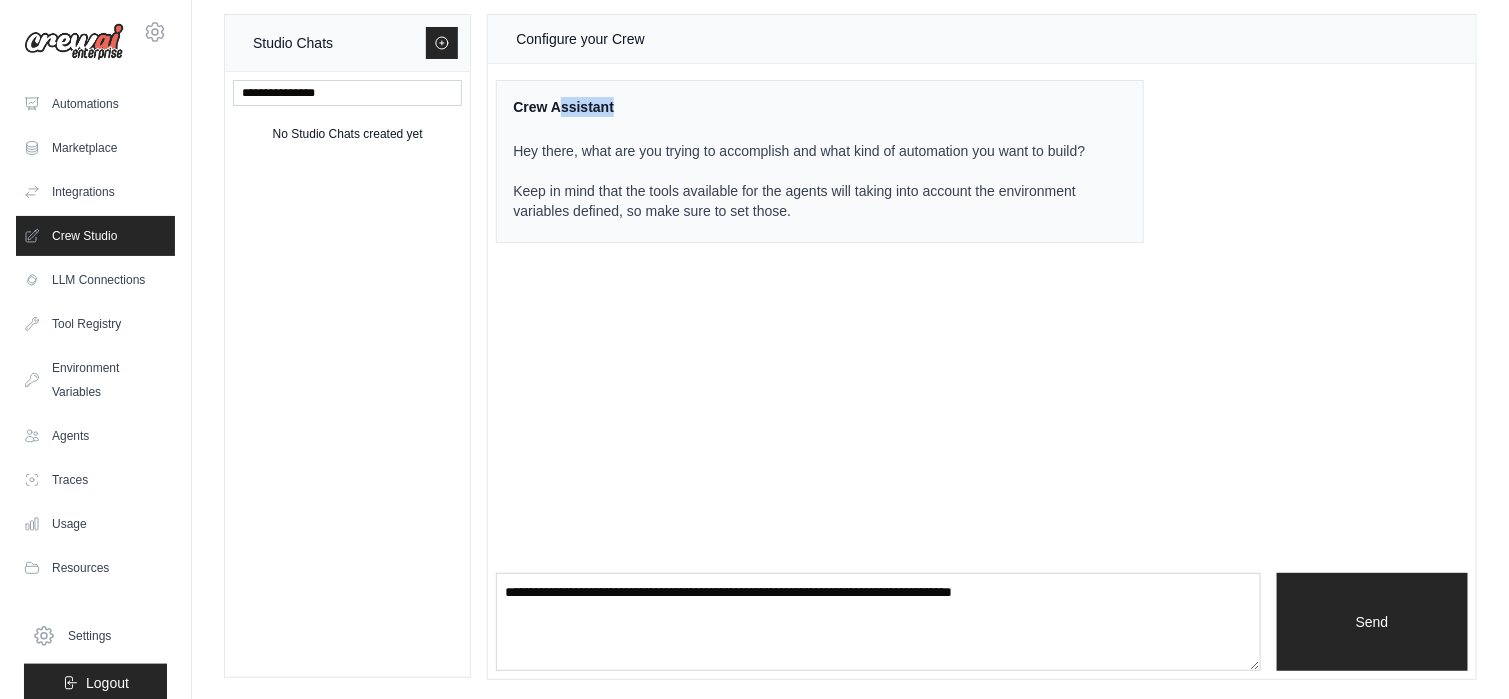 drag, startPoint x: 561, startPoint y: 102, endPoint x: 646, endPoint y: 110, distance: 85.37564 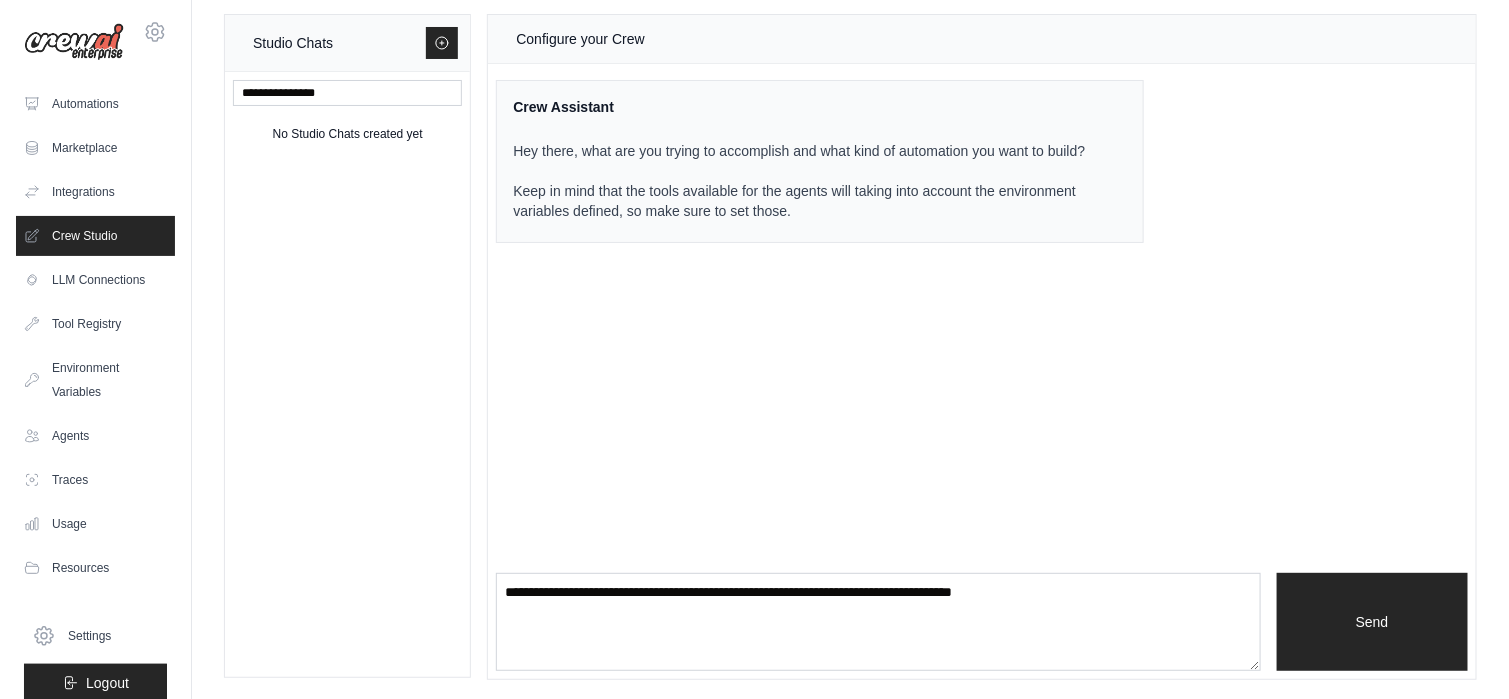 drag, startPoint x: 672, startPoint y: 158, endPoint x: 650, endPoint y: 161, distance: 22.203604 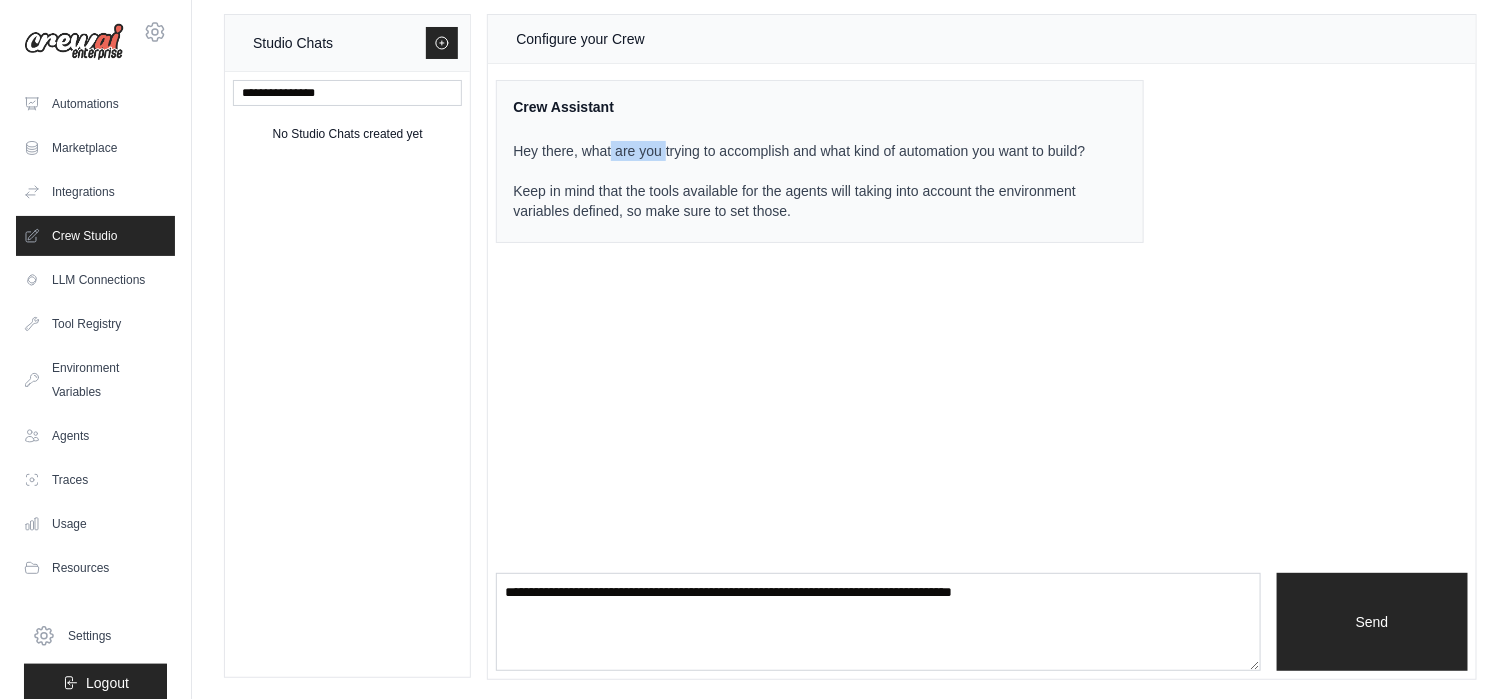 drag, startPoint x: 611, startPoint y: 150, endPoint x: 688, endPoint y: 150, distance: 77 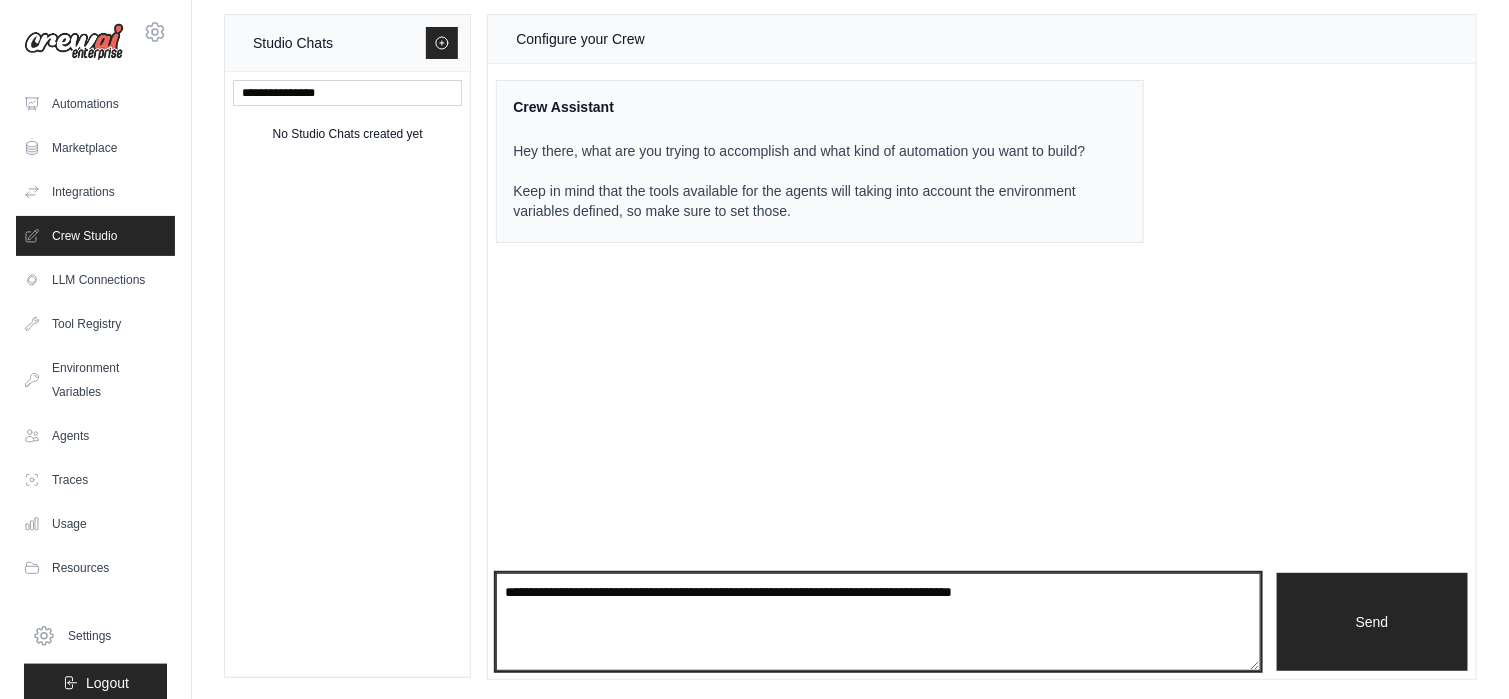 click at bounding box center [878, 622] 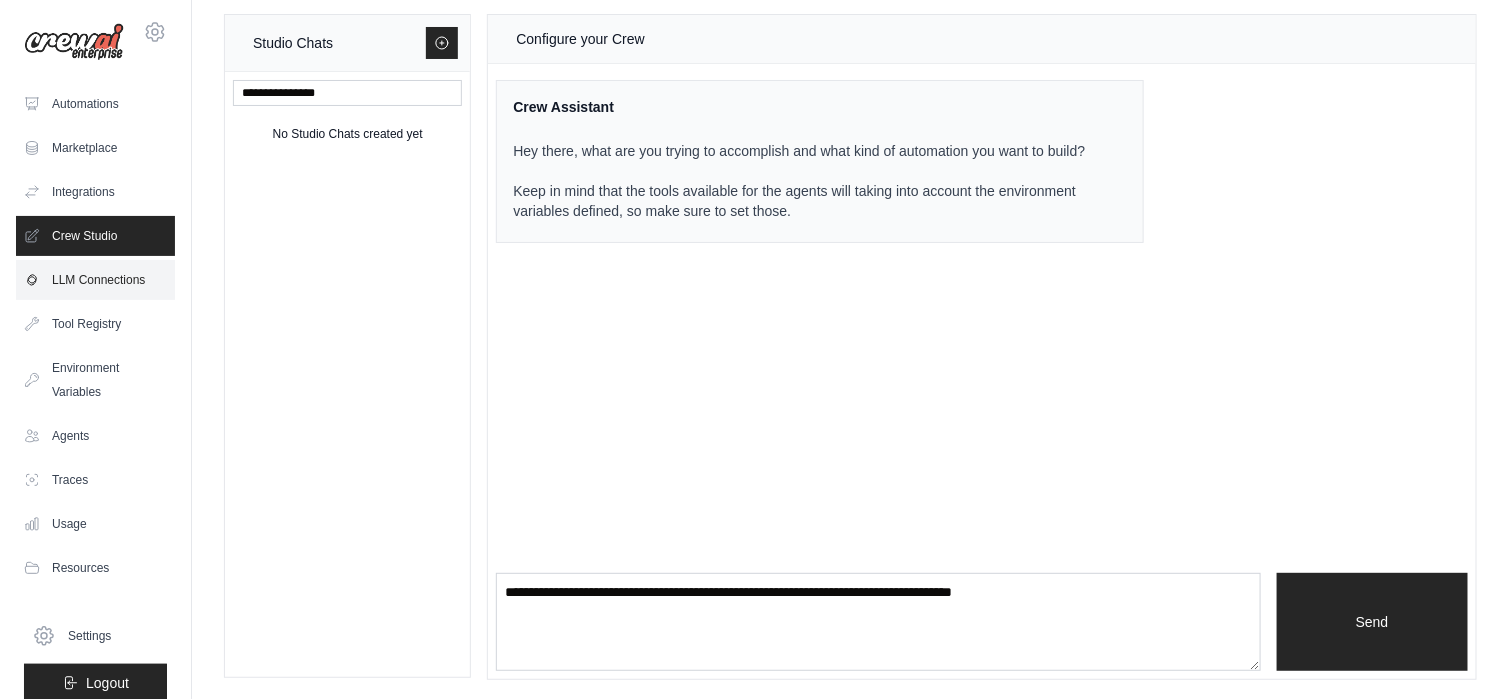 click on "LLM Connections" at bounding box center [95, 280] 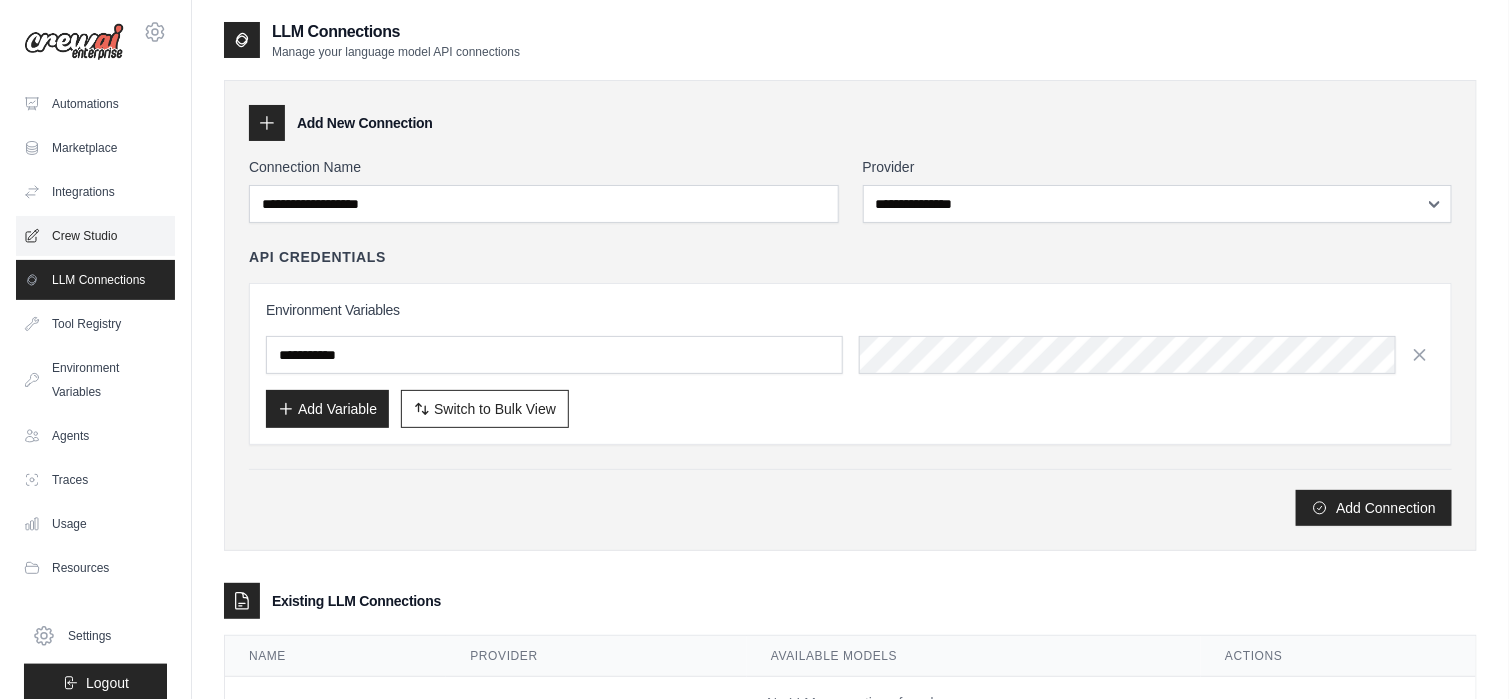 click on "Crew Studio" at bounding box center (95, 236) 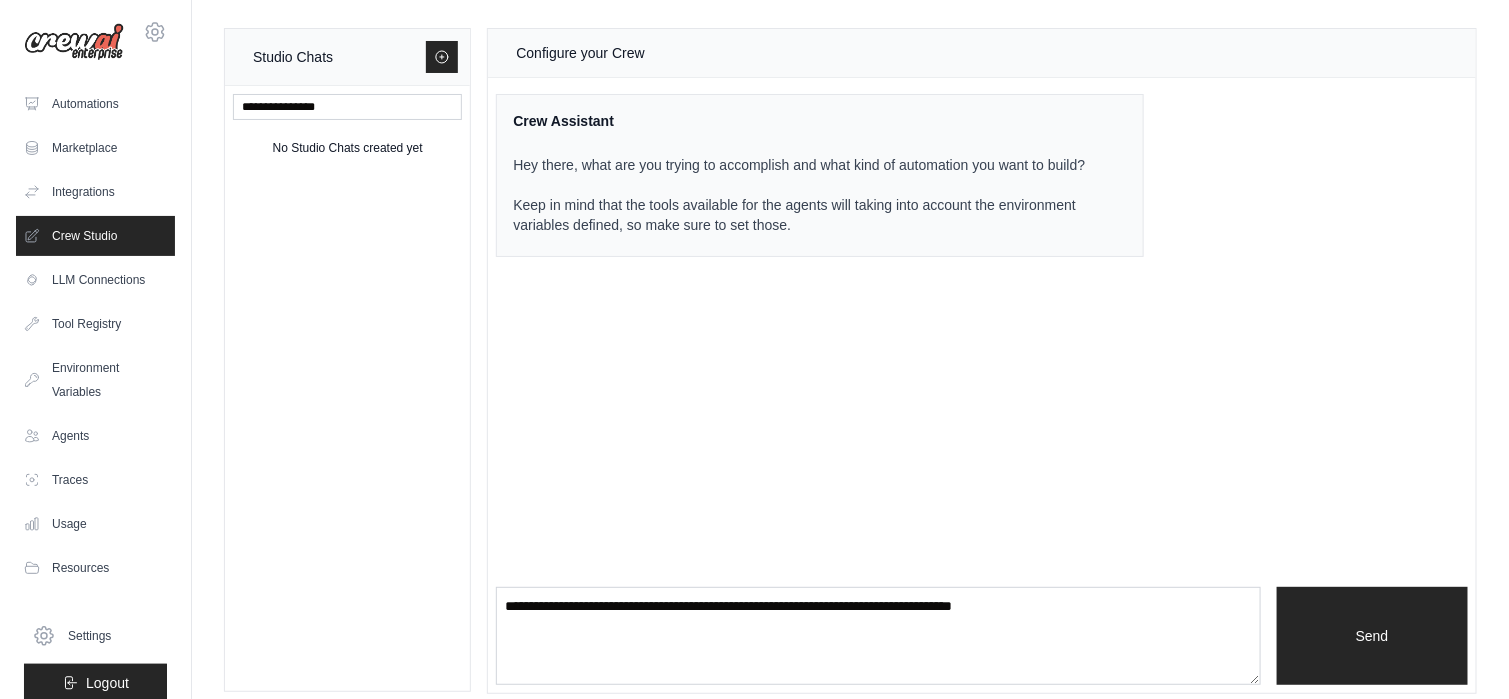 click on "Integrations" at bounding box center [95, 192] 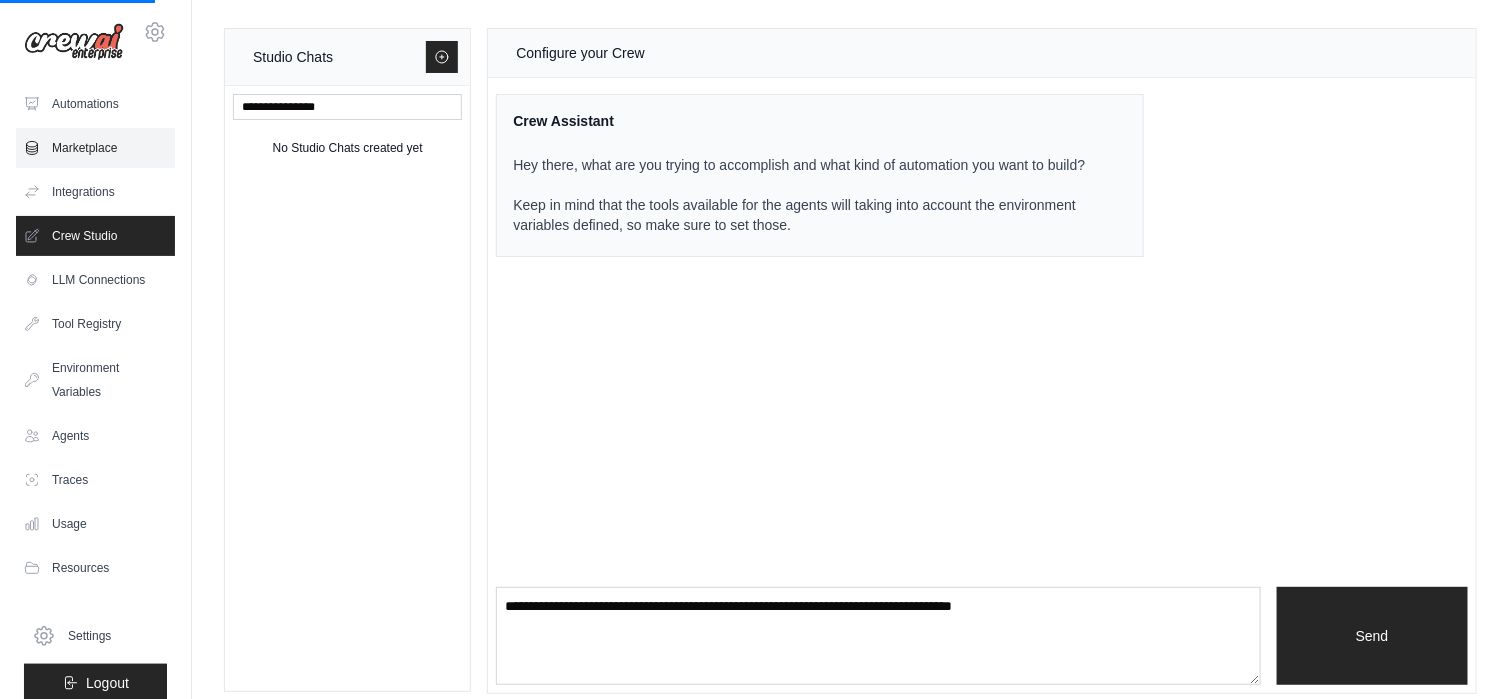 click on "Marketplace" at bounding box center [95, 148] 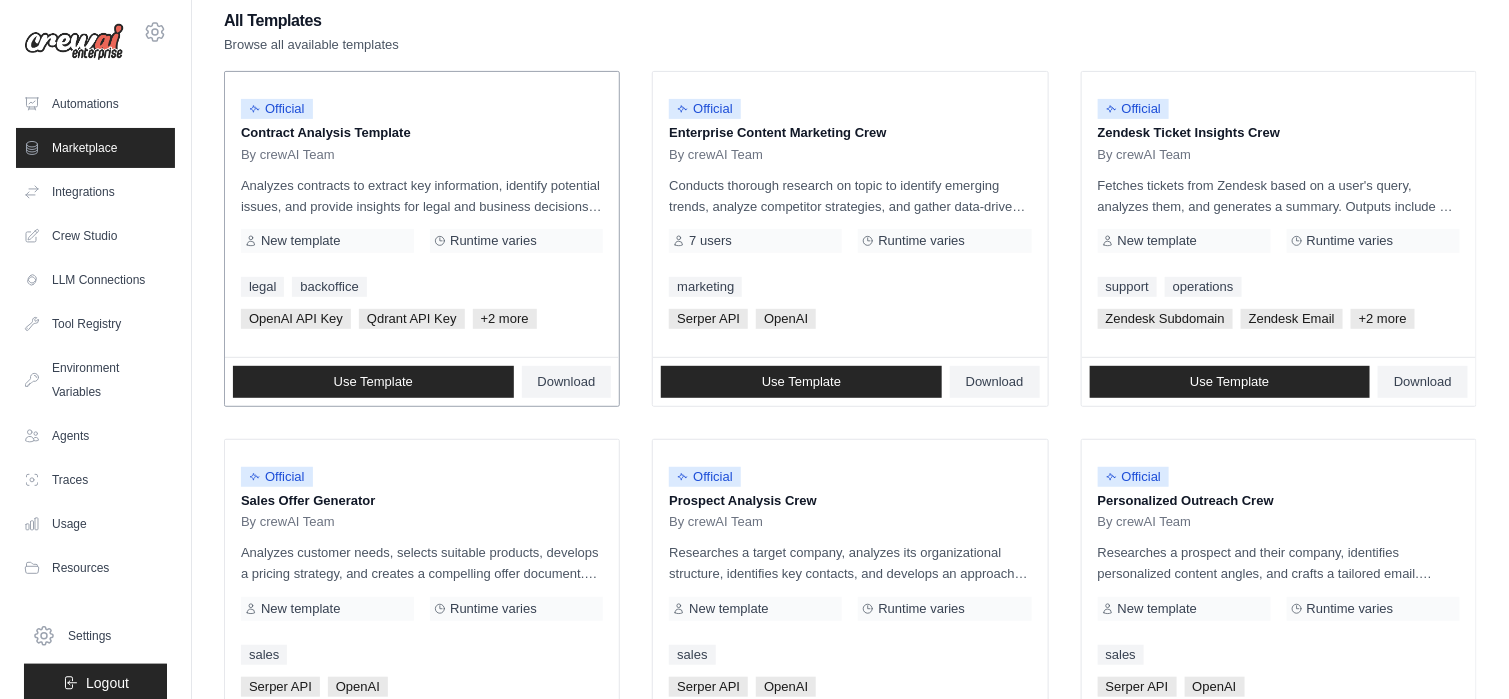scroll, scrollTop: 200, scrollLeft: 0, axis: vertical 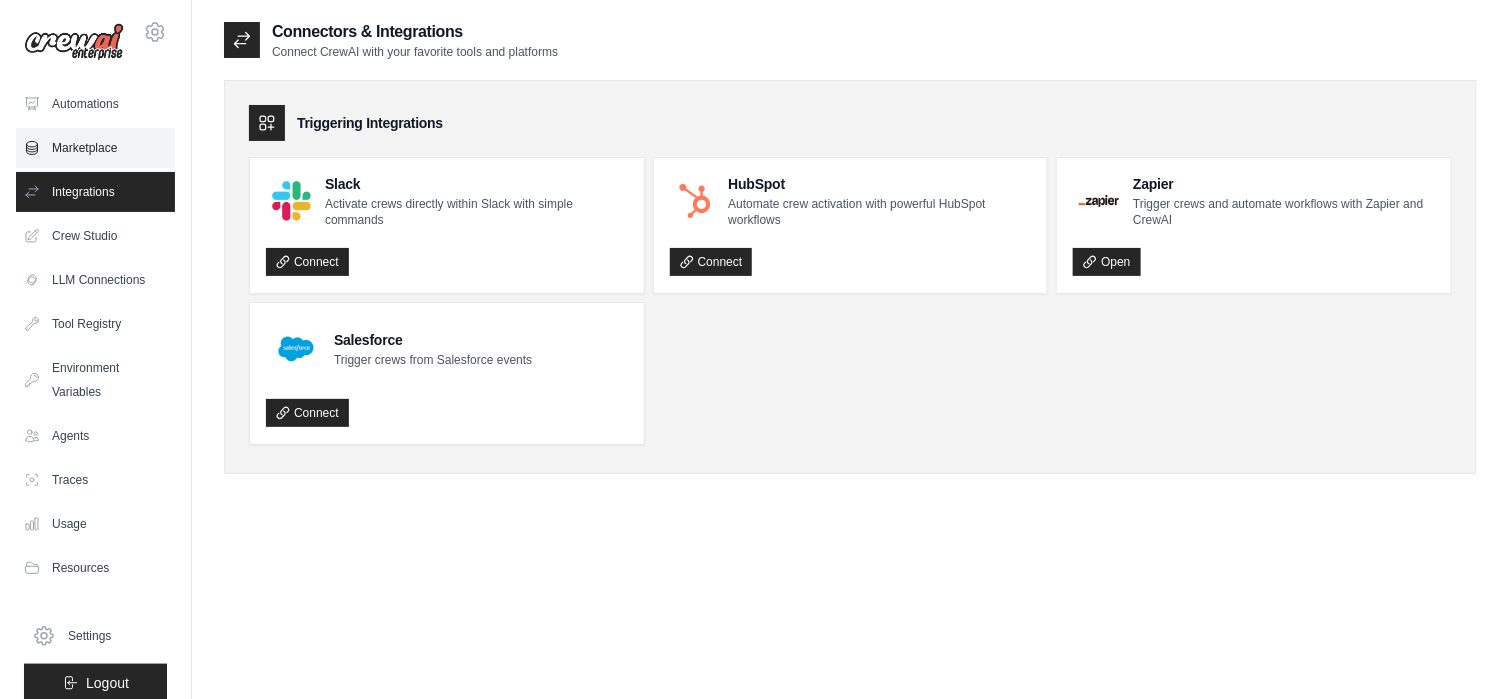 click on "Marketplace" at bounding box center [95, 148] 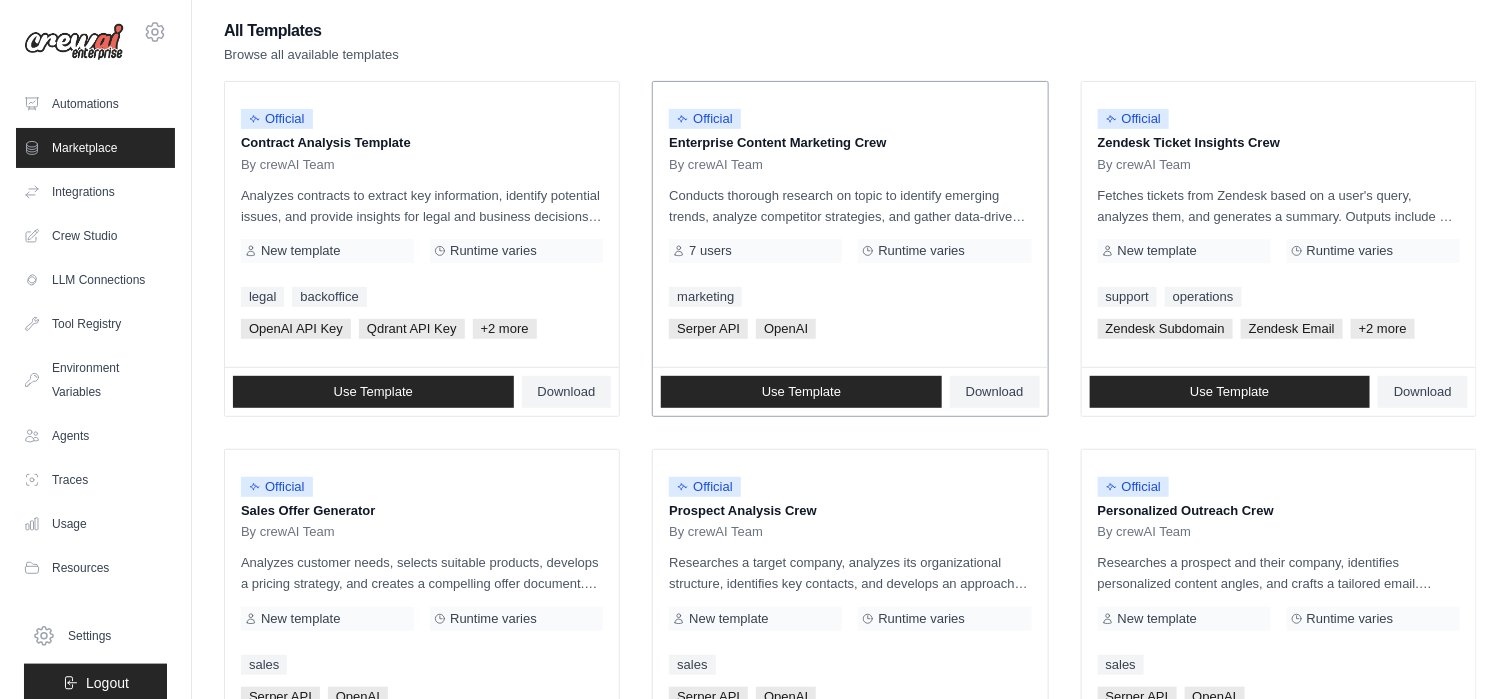 scroll, scrollTop: 200, scrollLeft: 0, axis: vertical 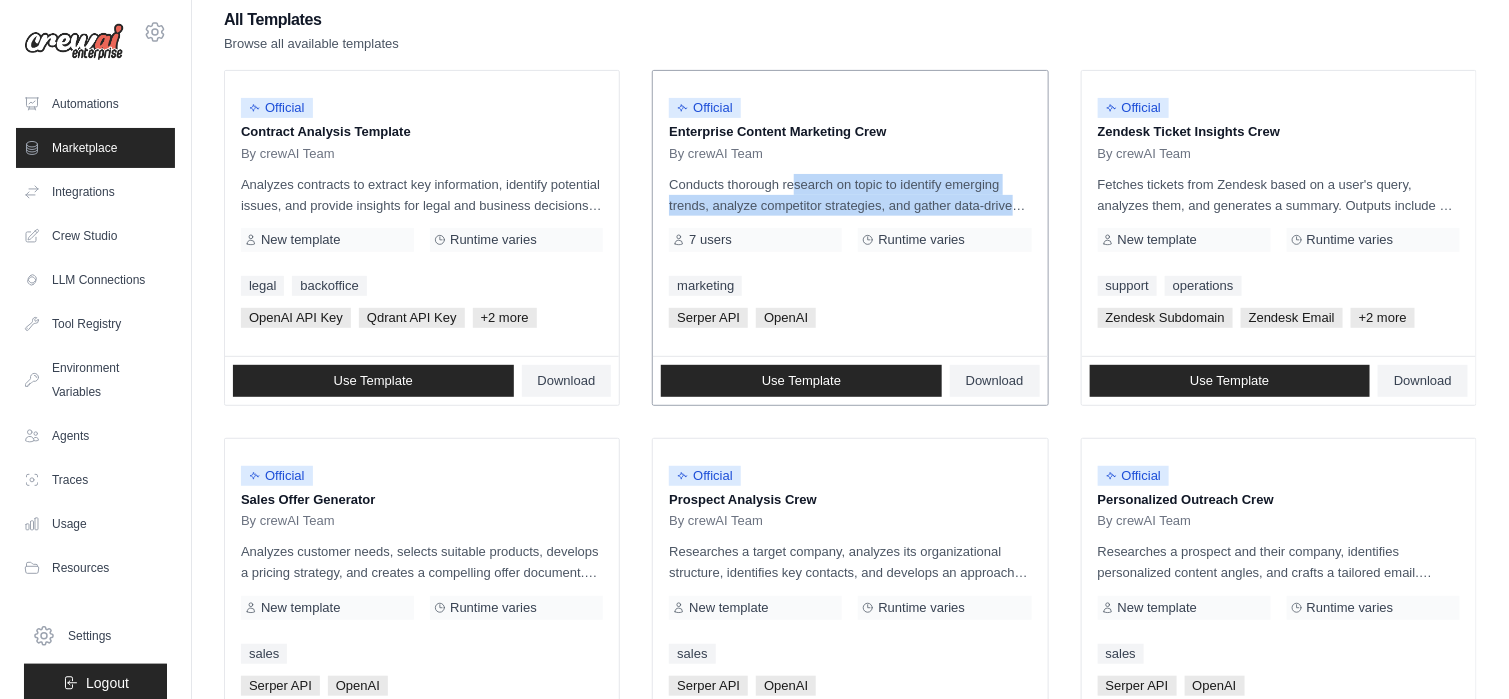 drag, startPoint x: 735, startPoint y: 182, endPoint x: 1000, endPoint y: 197, distance: 265.4242 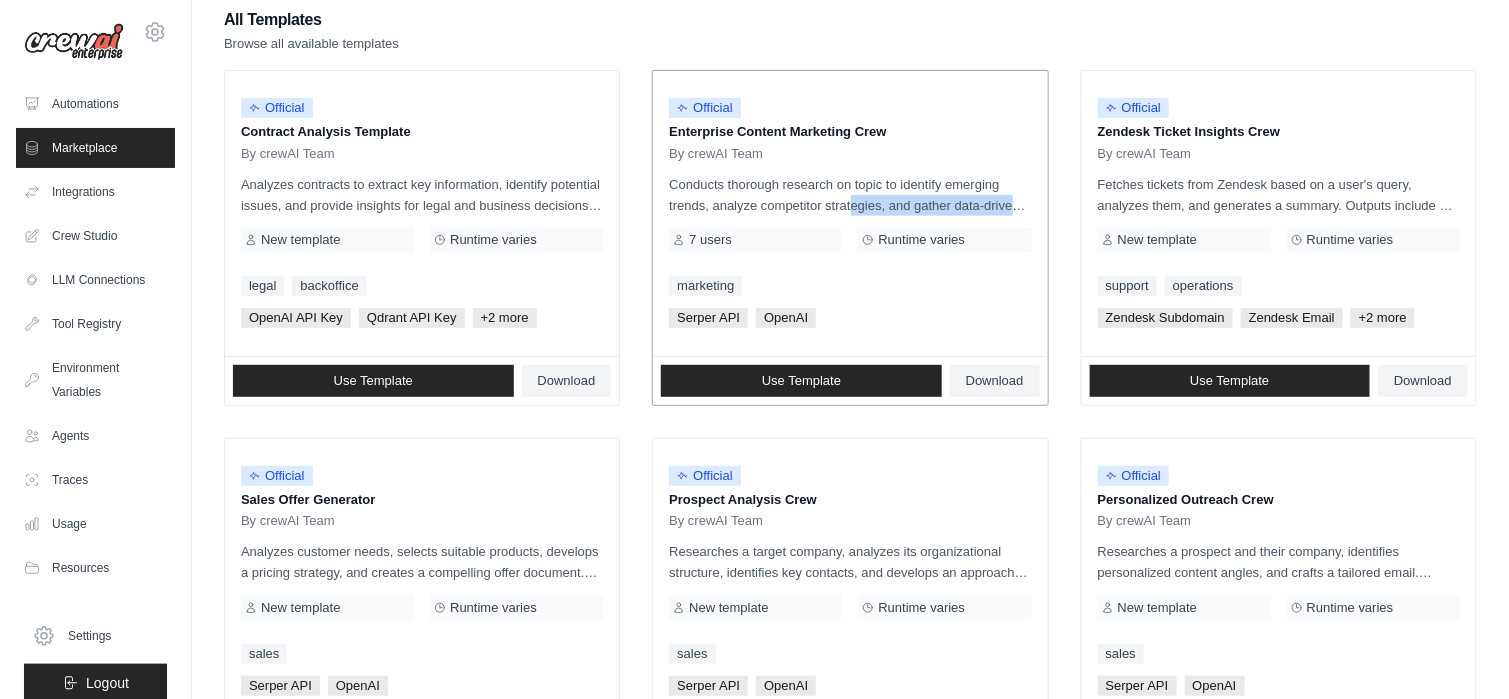 drag, startPoint x: 1010, startPoint y: 198, endPoint x: 798, endPoint y: 196, distance: 212.00943 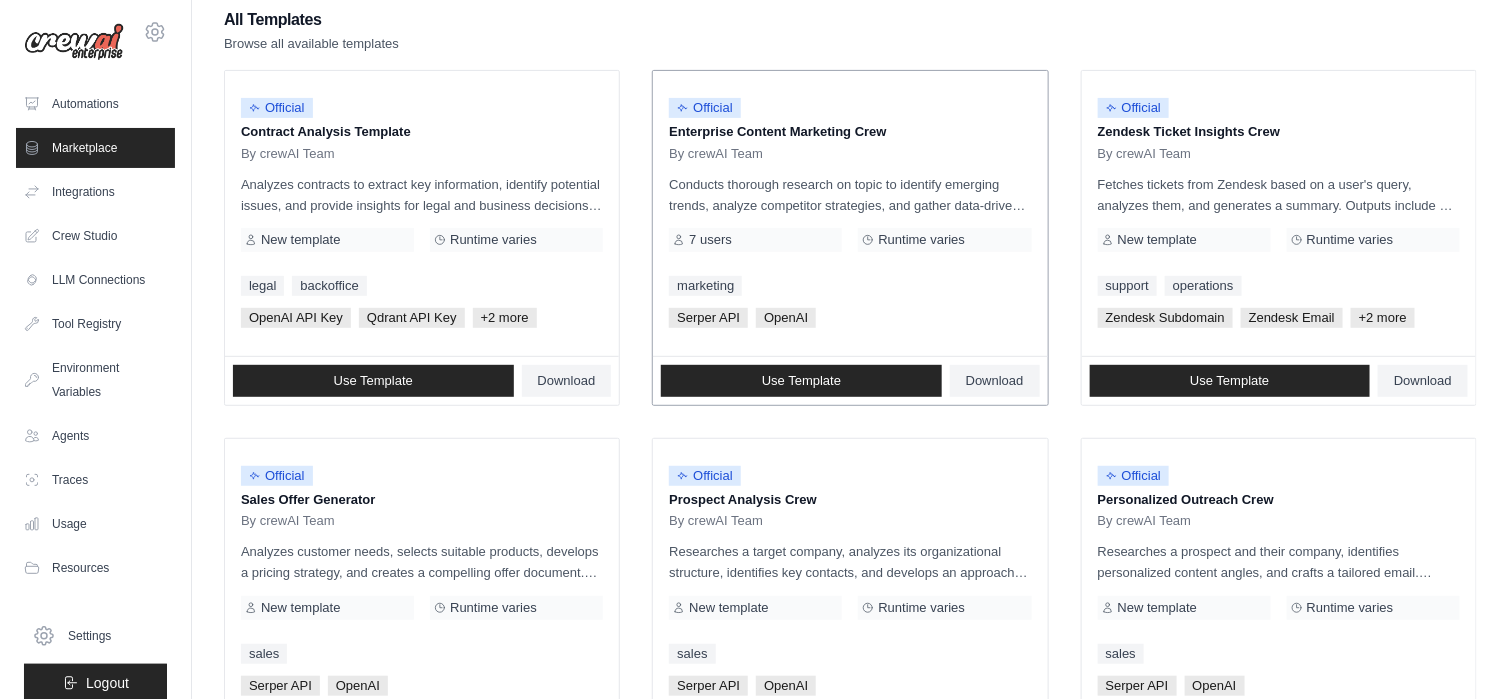 click on "Conducts thorough research on topic to identify emerging trends, analyze competitor strategies, and gather data-driven insights, focusing on 2024. Based on this research, generates engaging content ideas tailored to your brand voice and target audience. Outputs include a list of key insights in bullet points, along with detailed outlines for at least 5 content pieces in multiple formats (blog posts, social media content, infographics, etc.), complete with descriptions, target audiences, and distribution strategies." at bounding box center [850, 195] 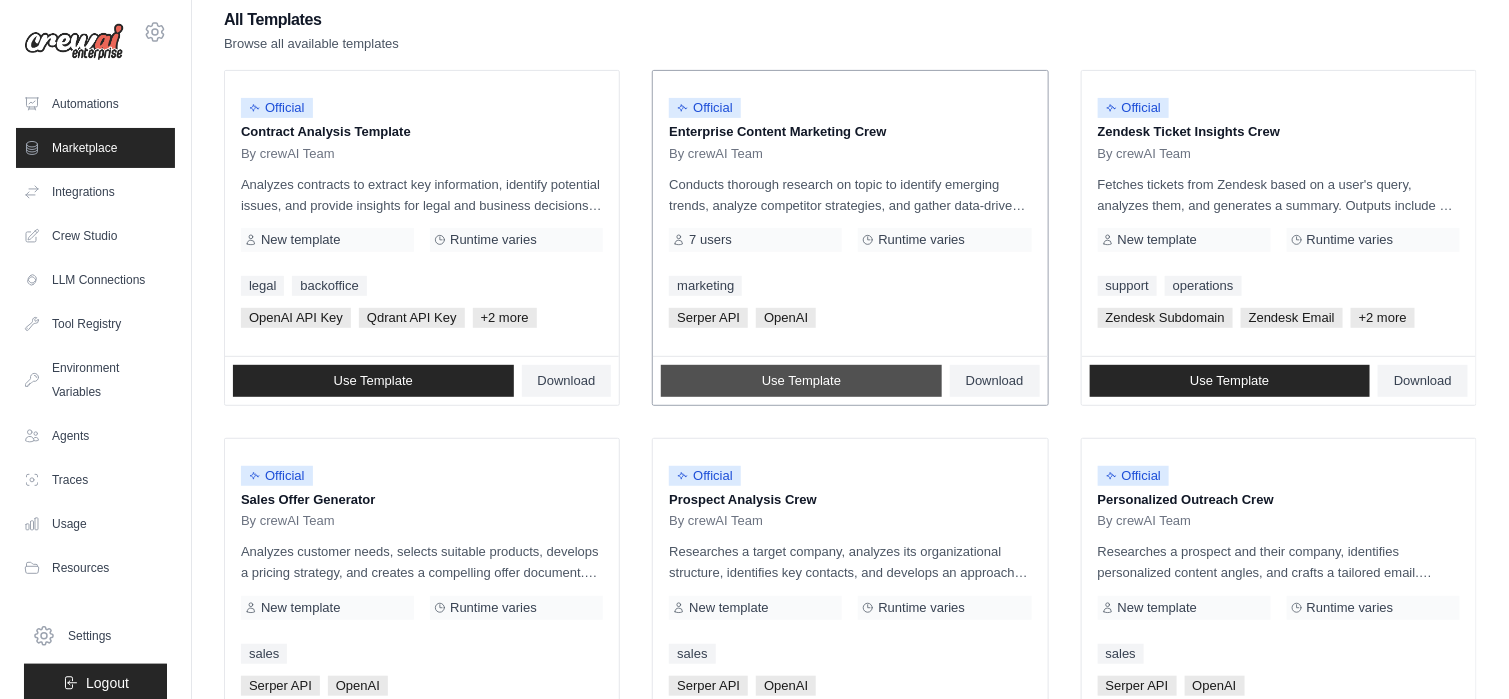 click on "Use Template" at bounding box center (801, 381) 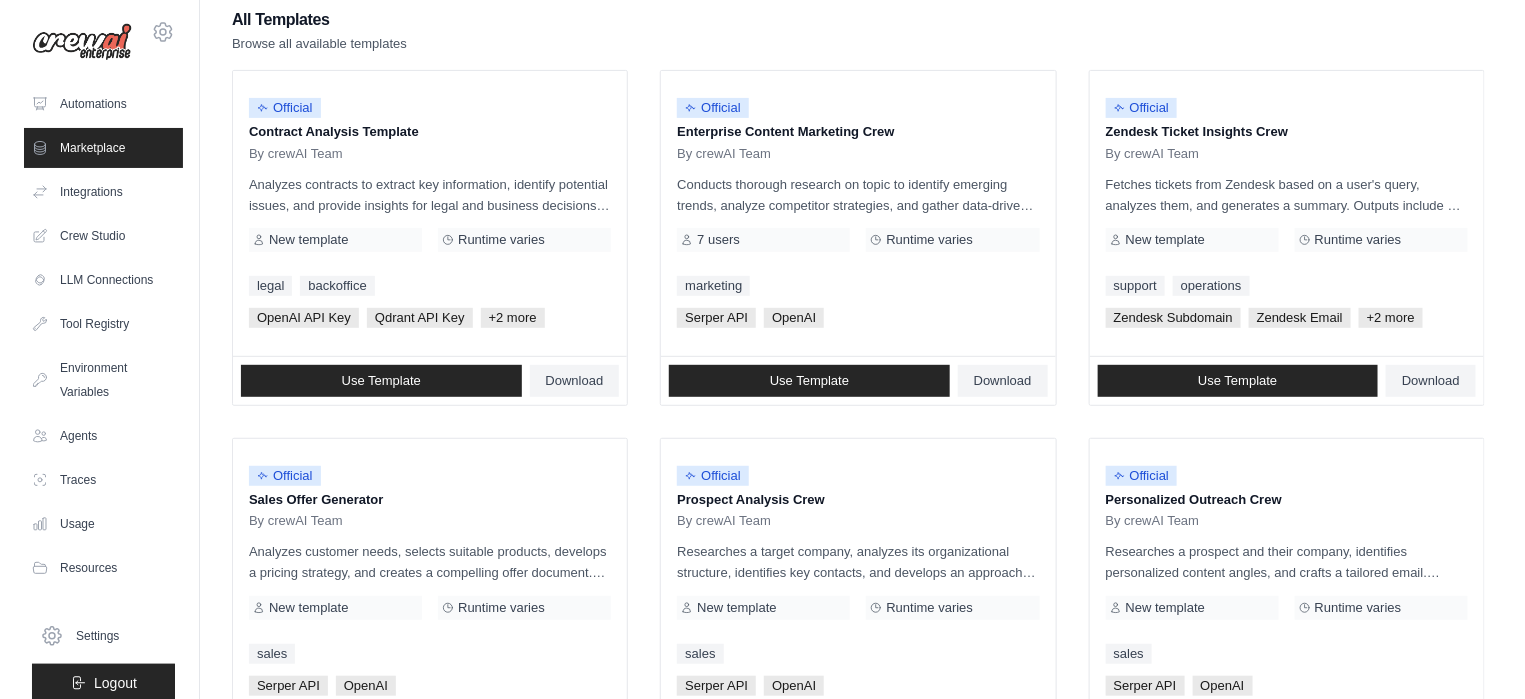 scroll, scrollTop: 0, scrollLeft: 0, axis: both 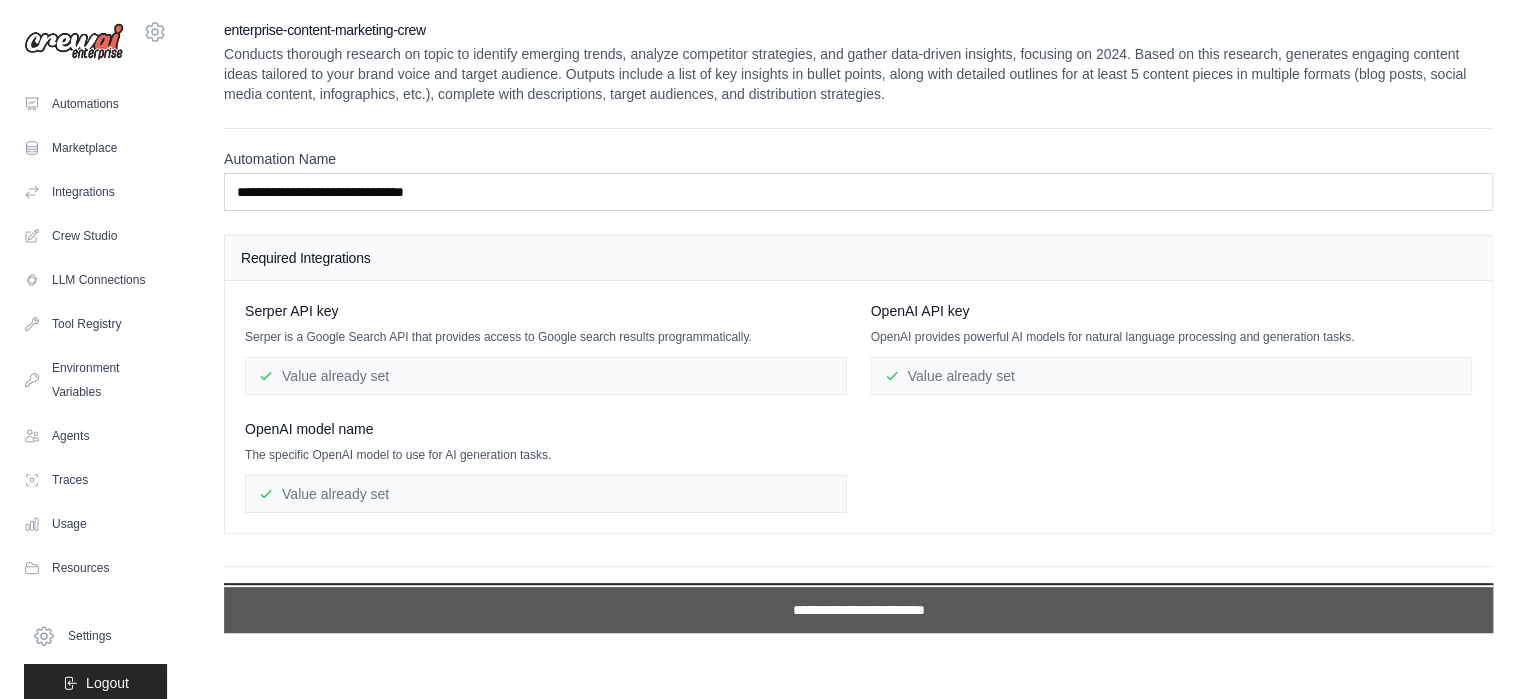 click on "**********" at bounding box center [858, 610] 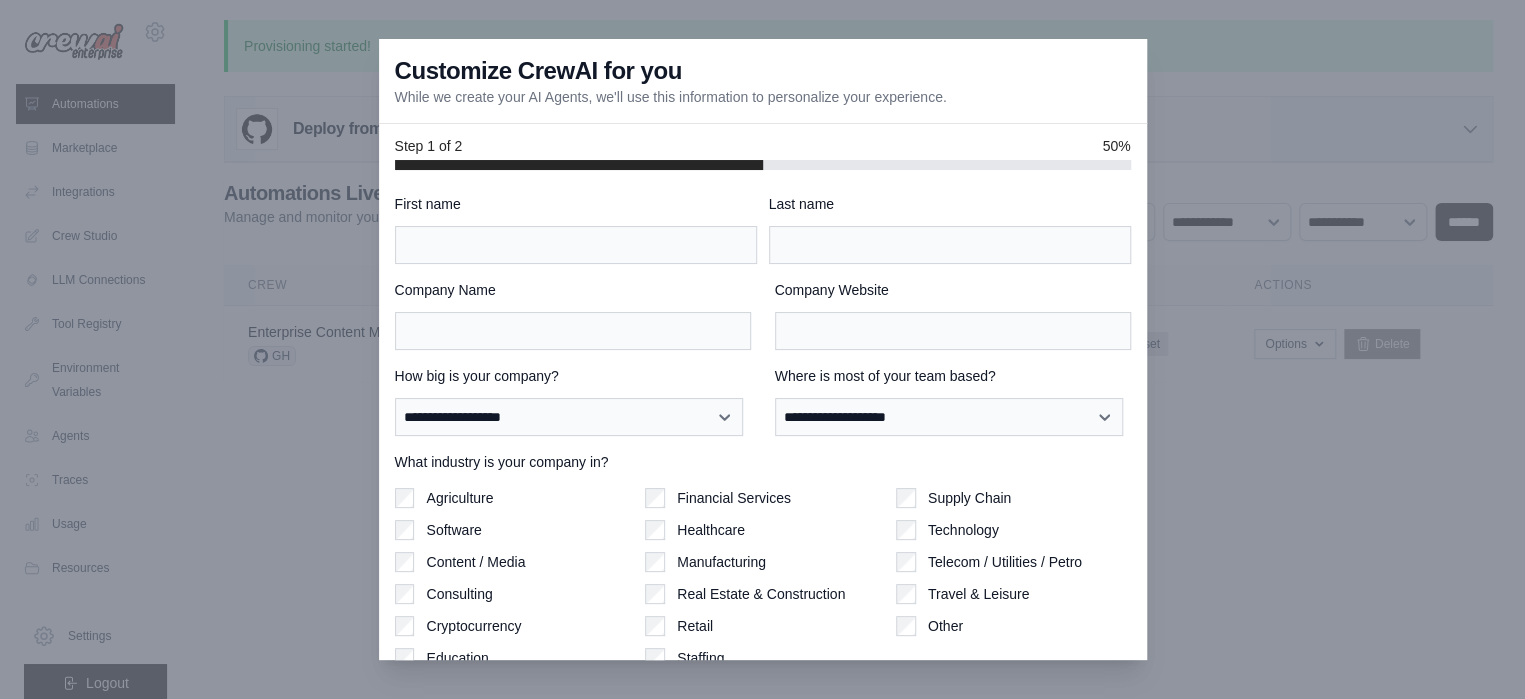 click on "Where is most of your team based?" at bounding box center (953, 376) 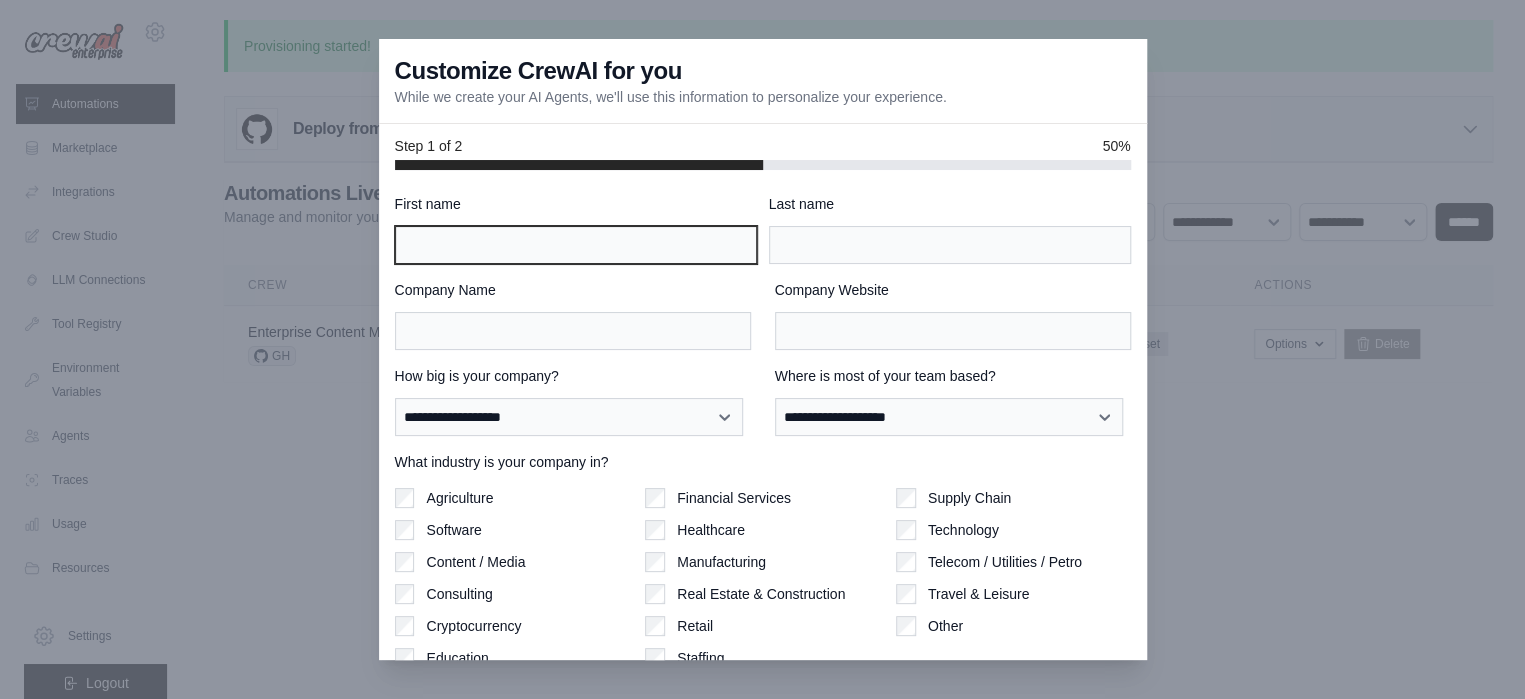 click on "First name" at bounding box center [576, 245] 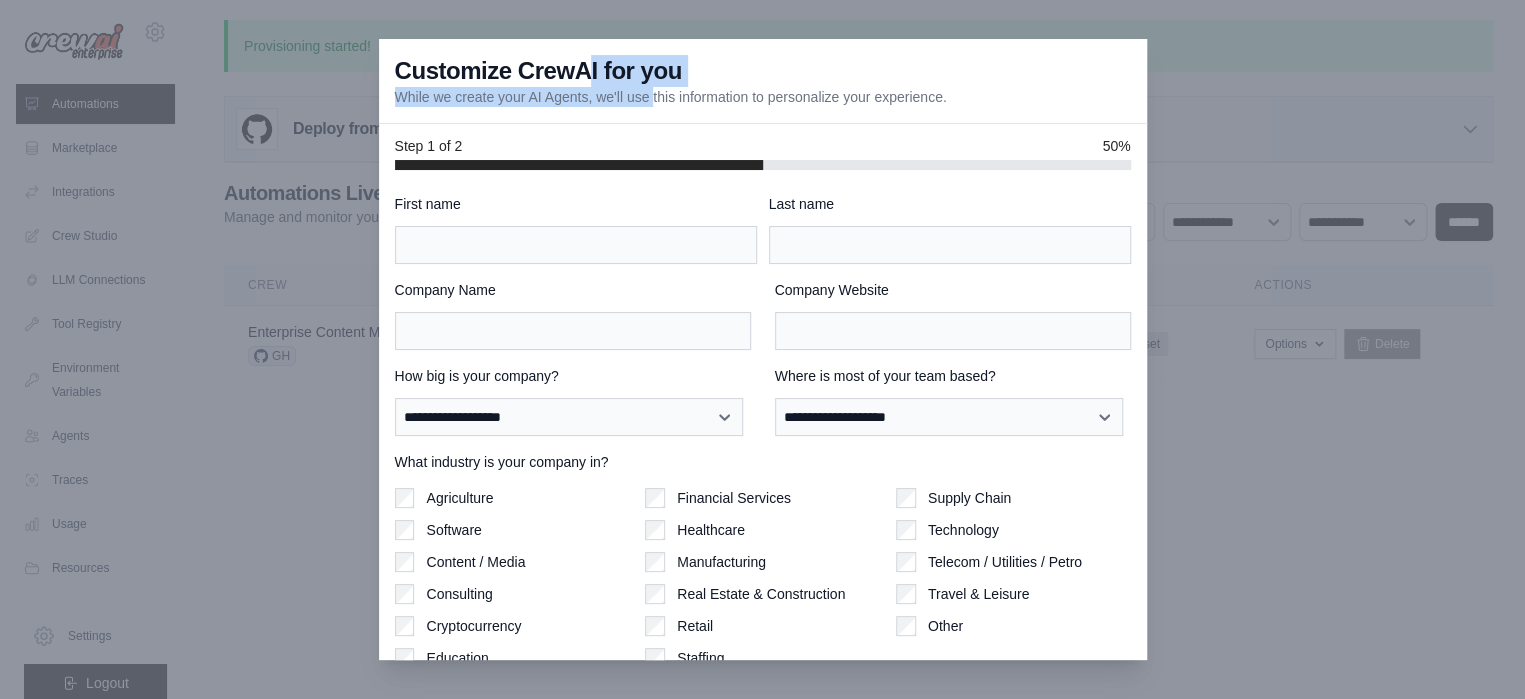 drag, startPoint x: 452, startPoint y: 74, endPoint x: 592, endPoint y: 87, distance: 140.60228 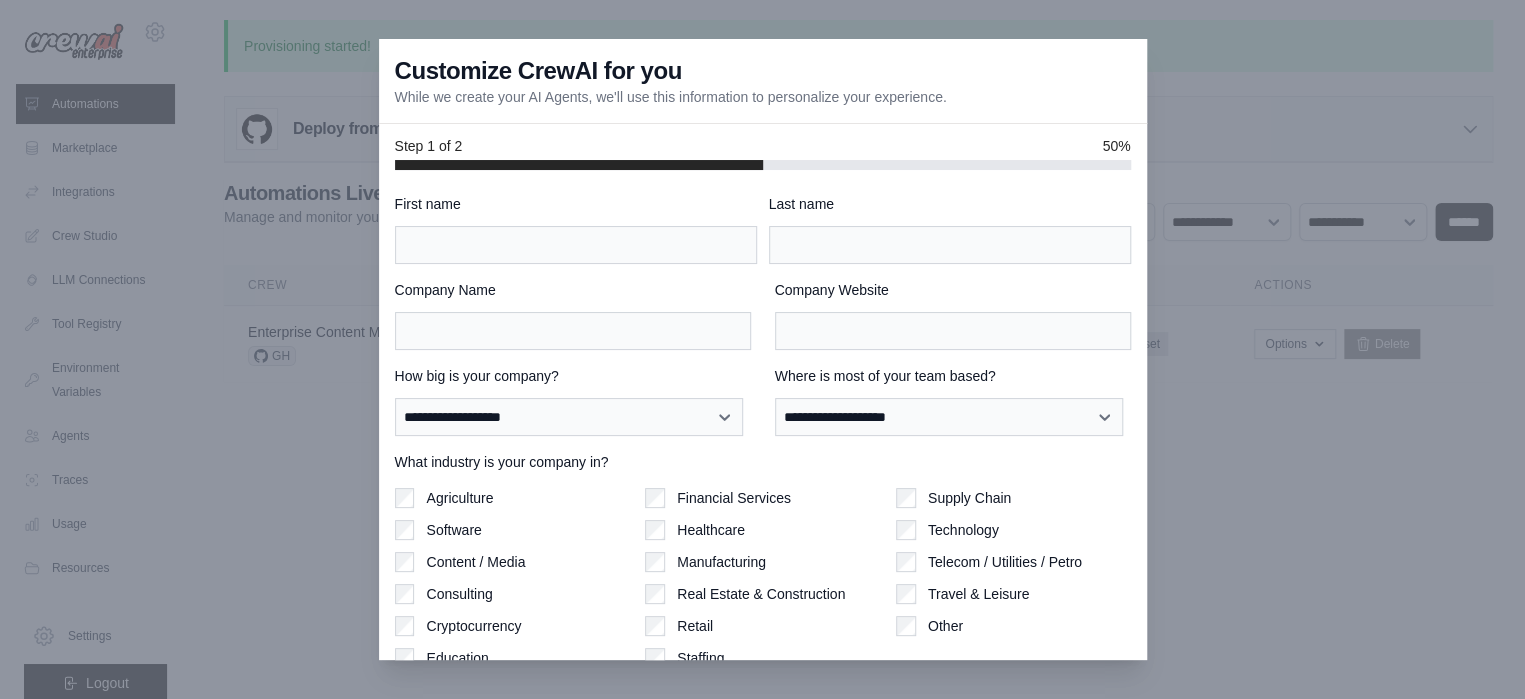 click on "Customize CrewAI for you
While we create your AI Agents, we'll use this information to
personalize your experience." at bounding box center [763, 81] 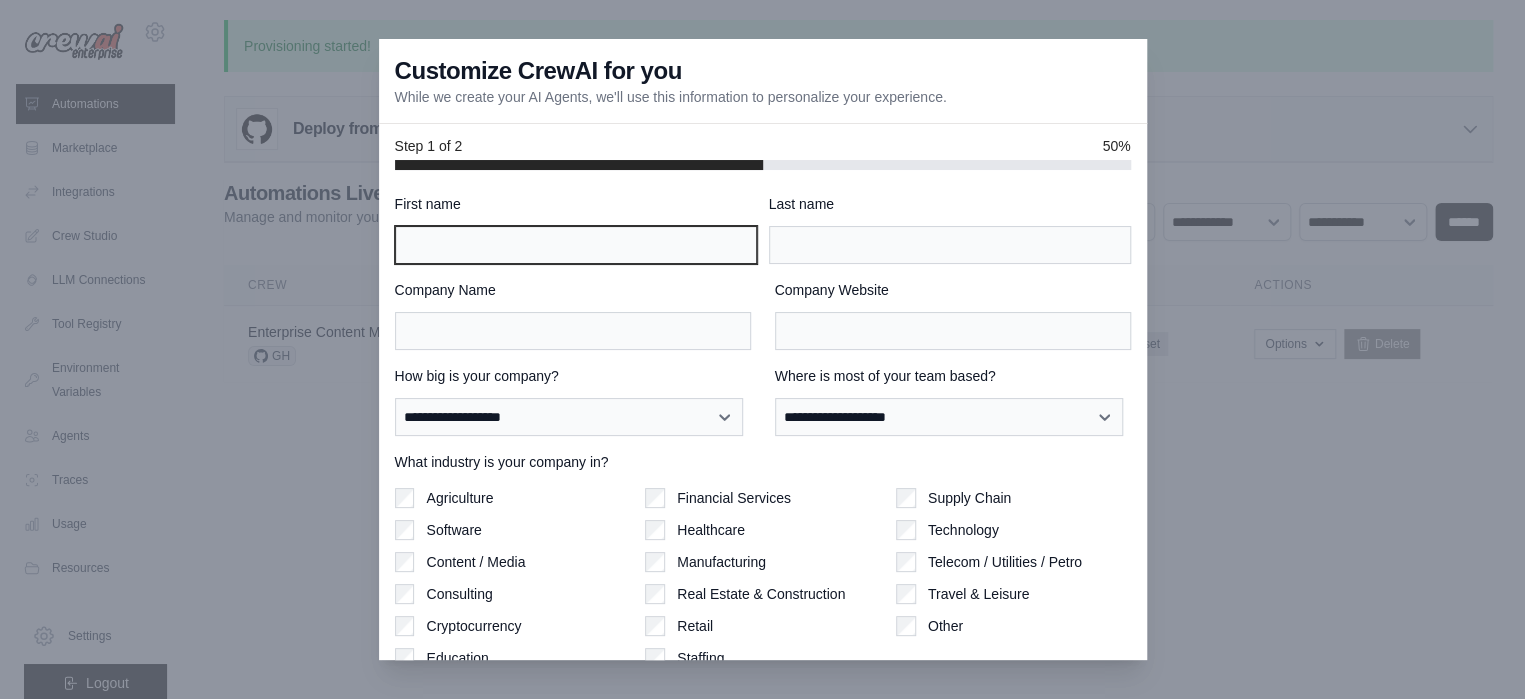 click on "First name" at bounding box center (576, 245) 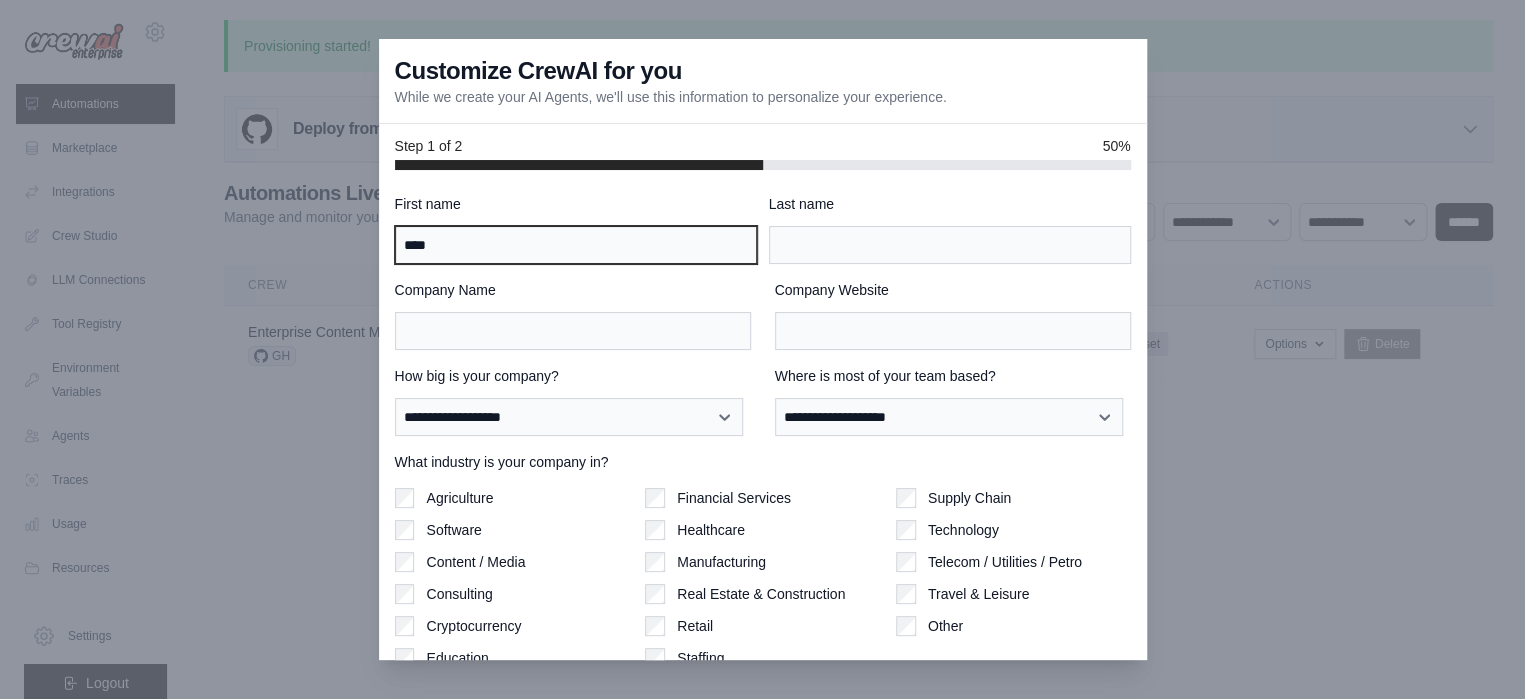 type on "****" 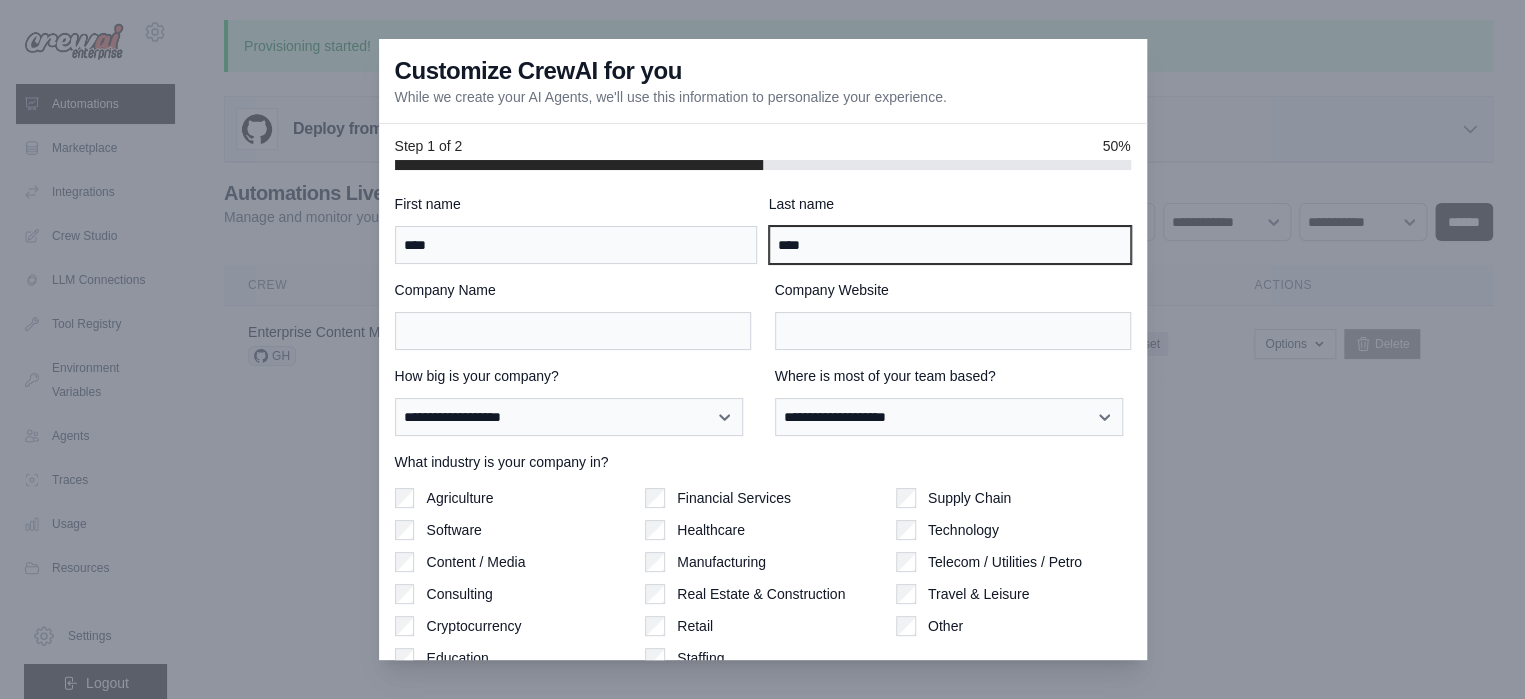 type on "****" 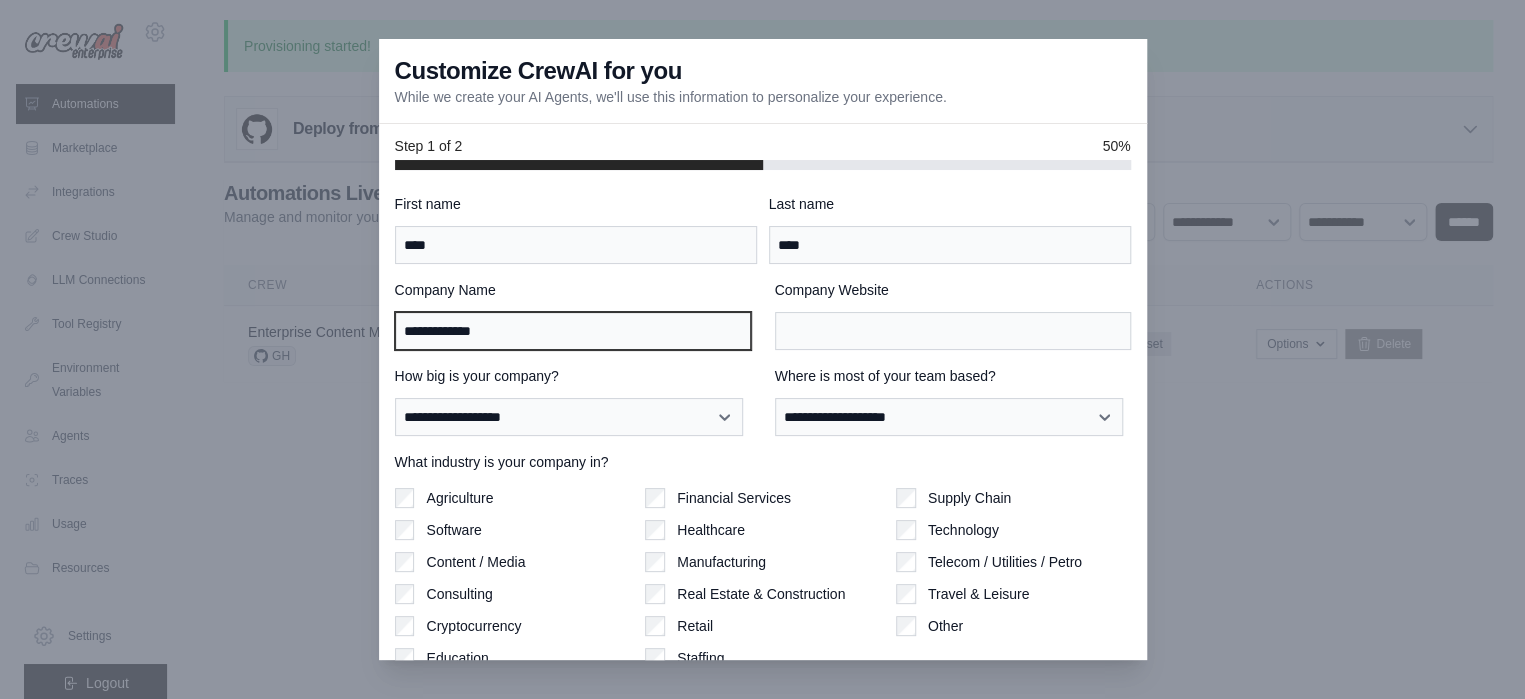 type on "**********" 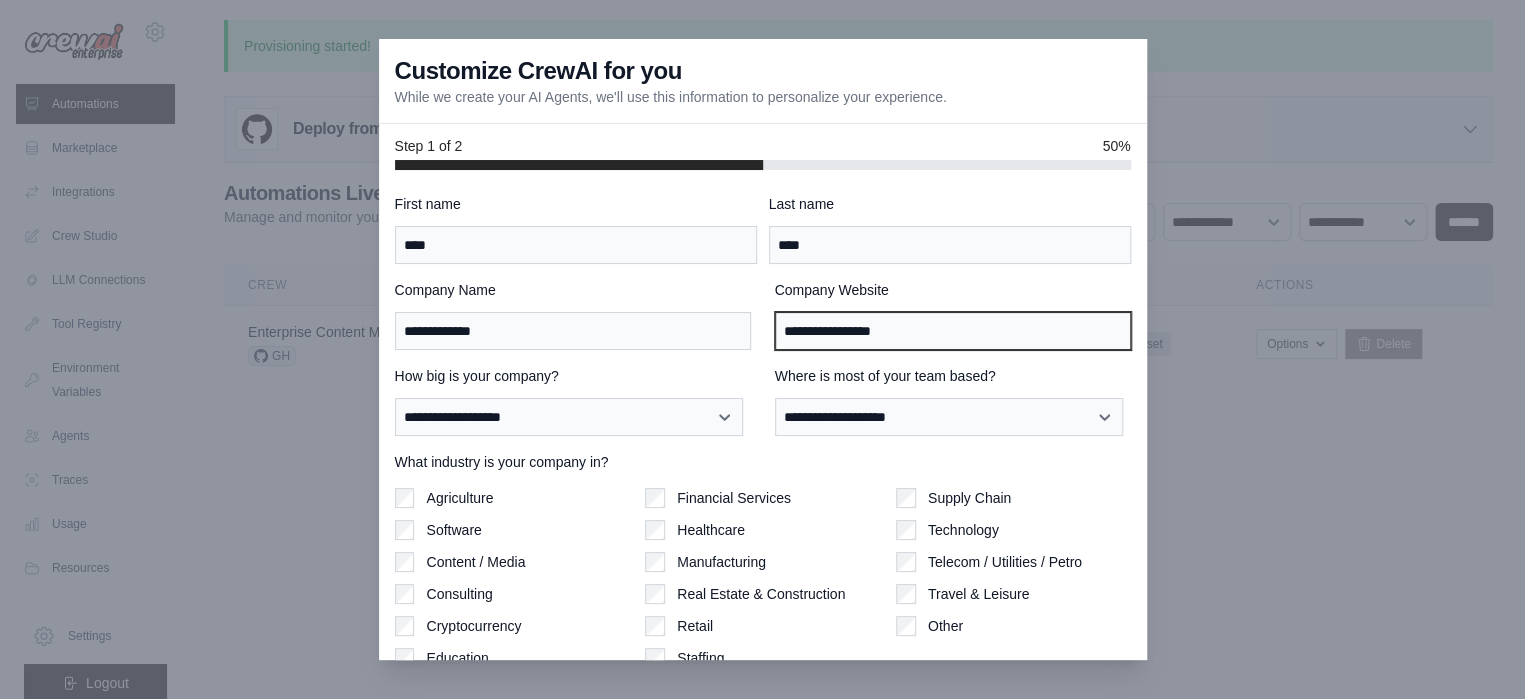 type on "**********" 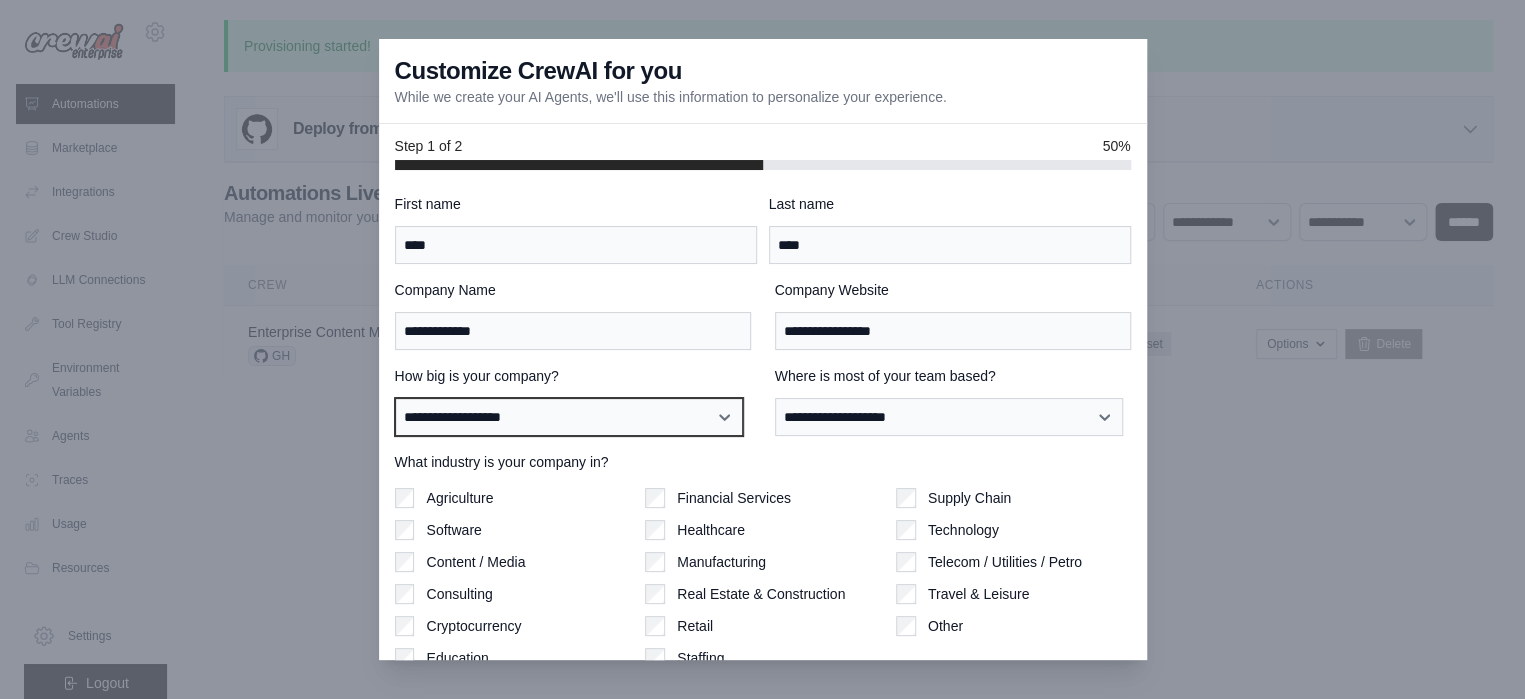 click on "**********" at bounding box center (569, 417) 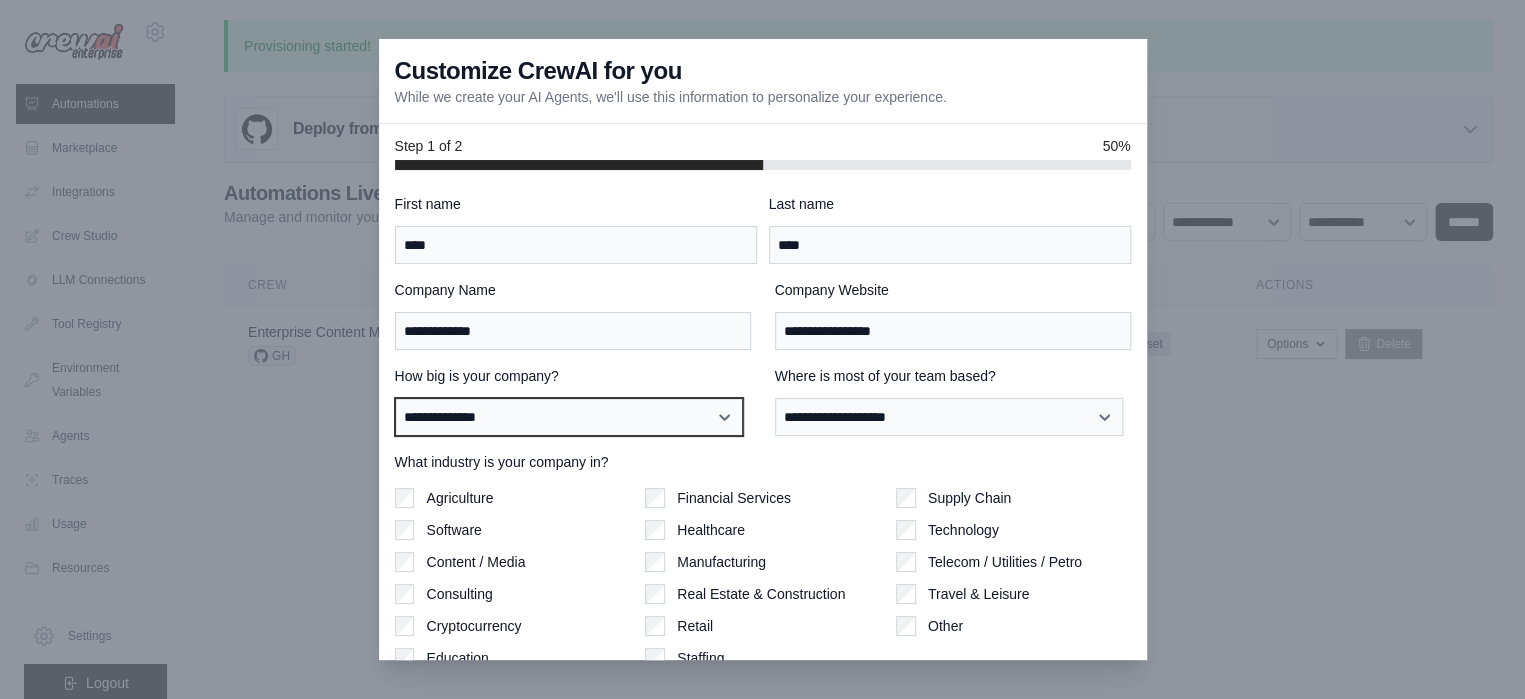 click on "**********" at bounding box center (569, 417) 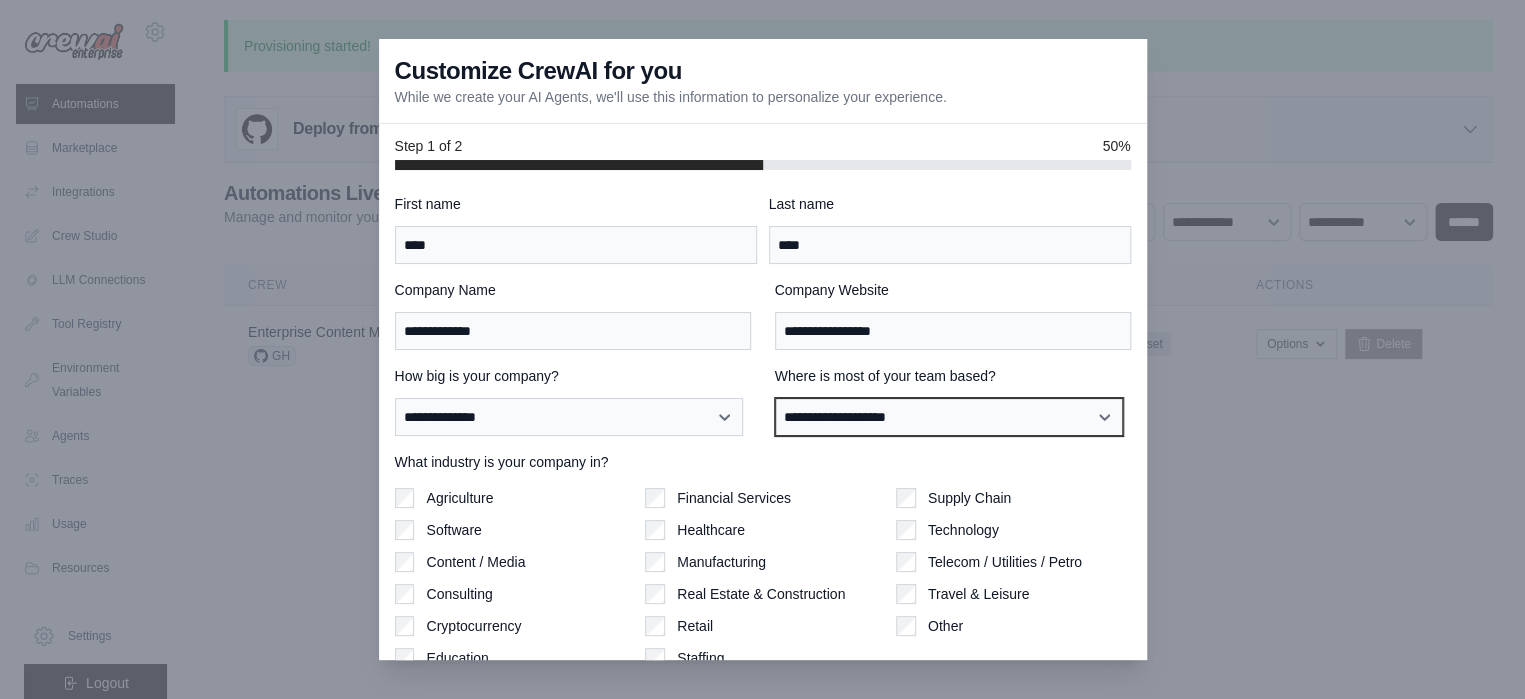 click on "**********" at bounding box center (949, 417) 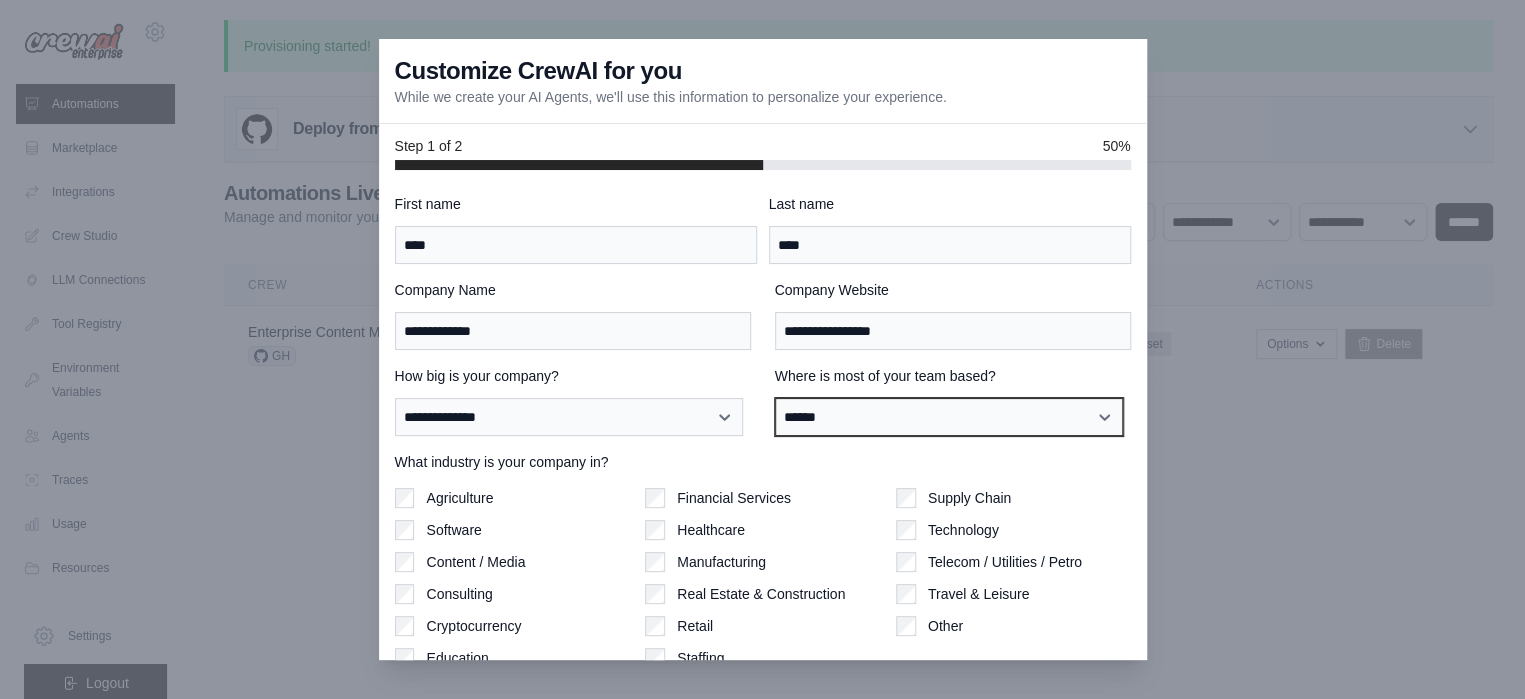click on "**********" at bounding box center (949, 417) 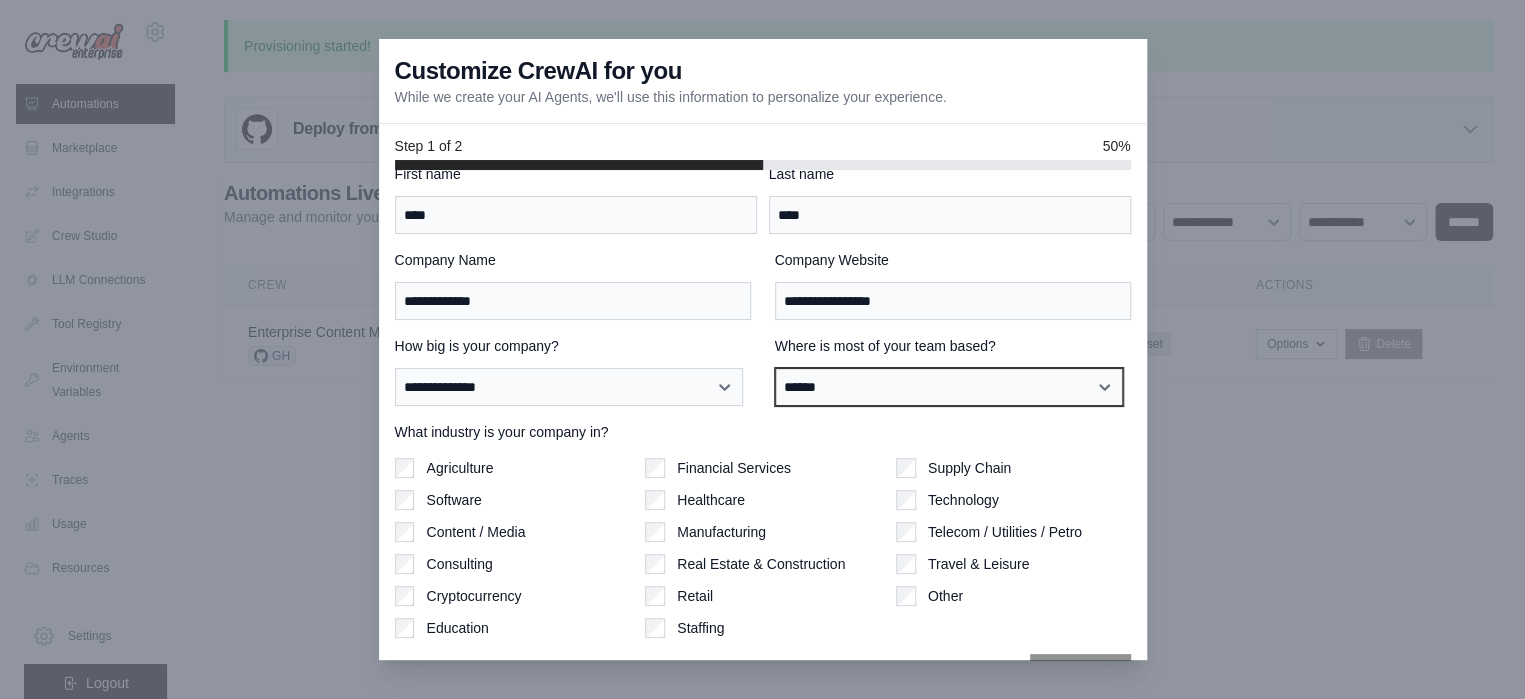 scroll, scrollTop: 83, scrollLeft: 0, axis: vertical 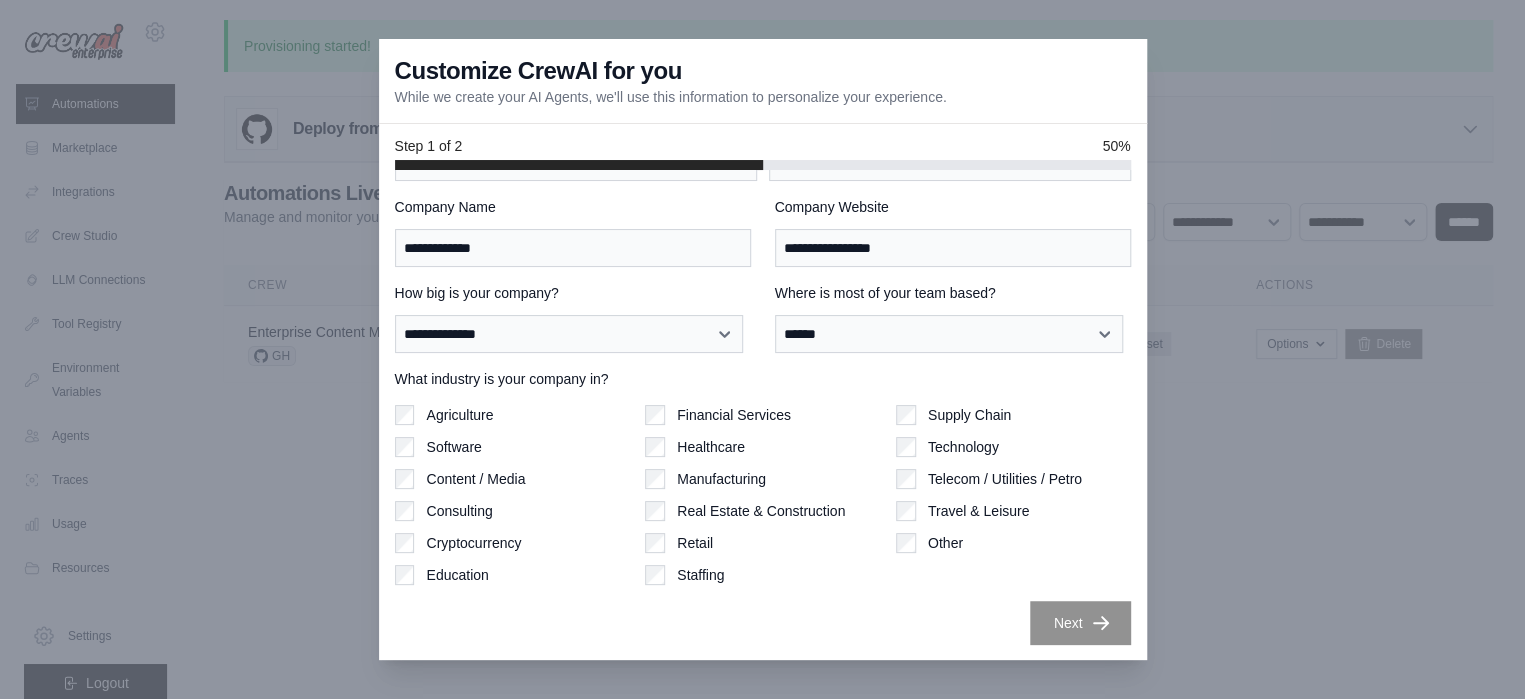 click on "Technology" at bounding box center (963, 447) 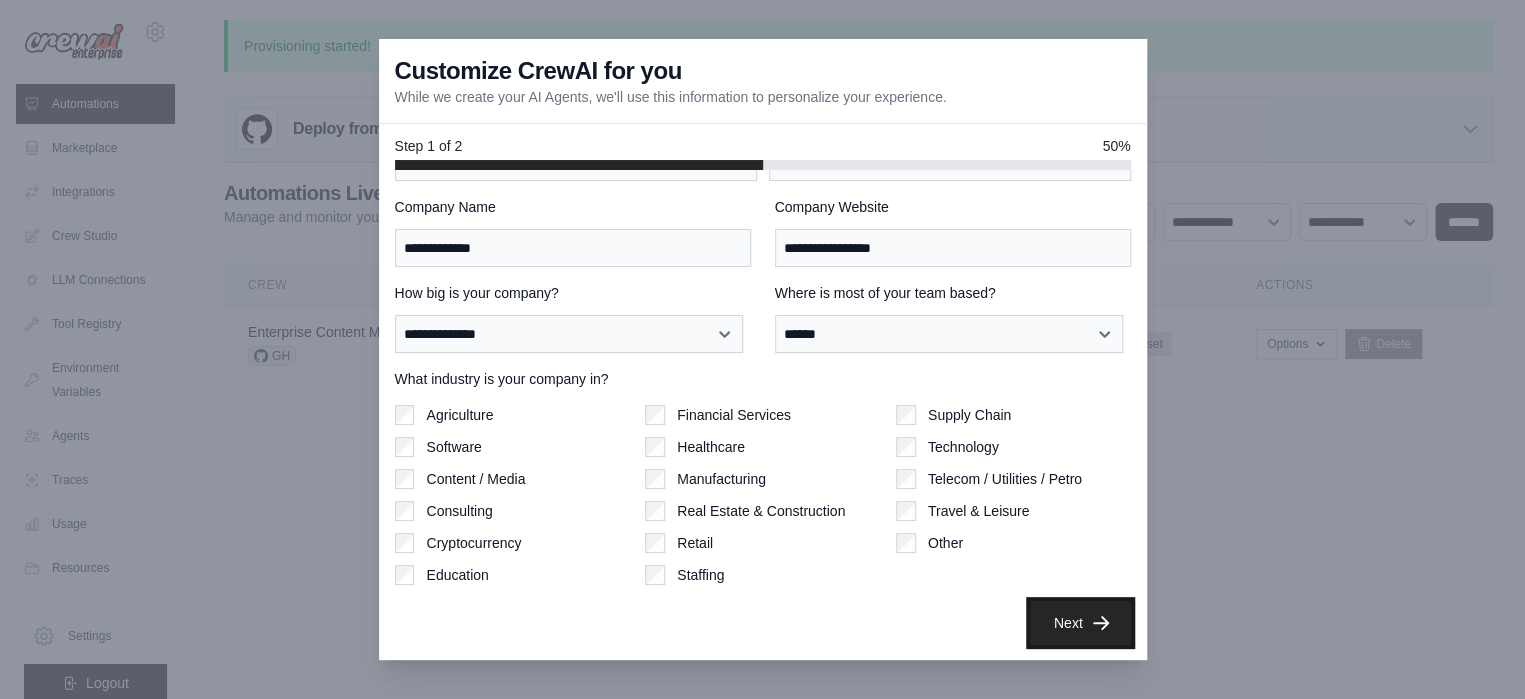 click on "Next" at bounding box center (1080, 623) 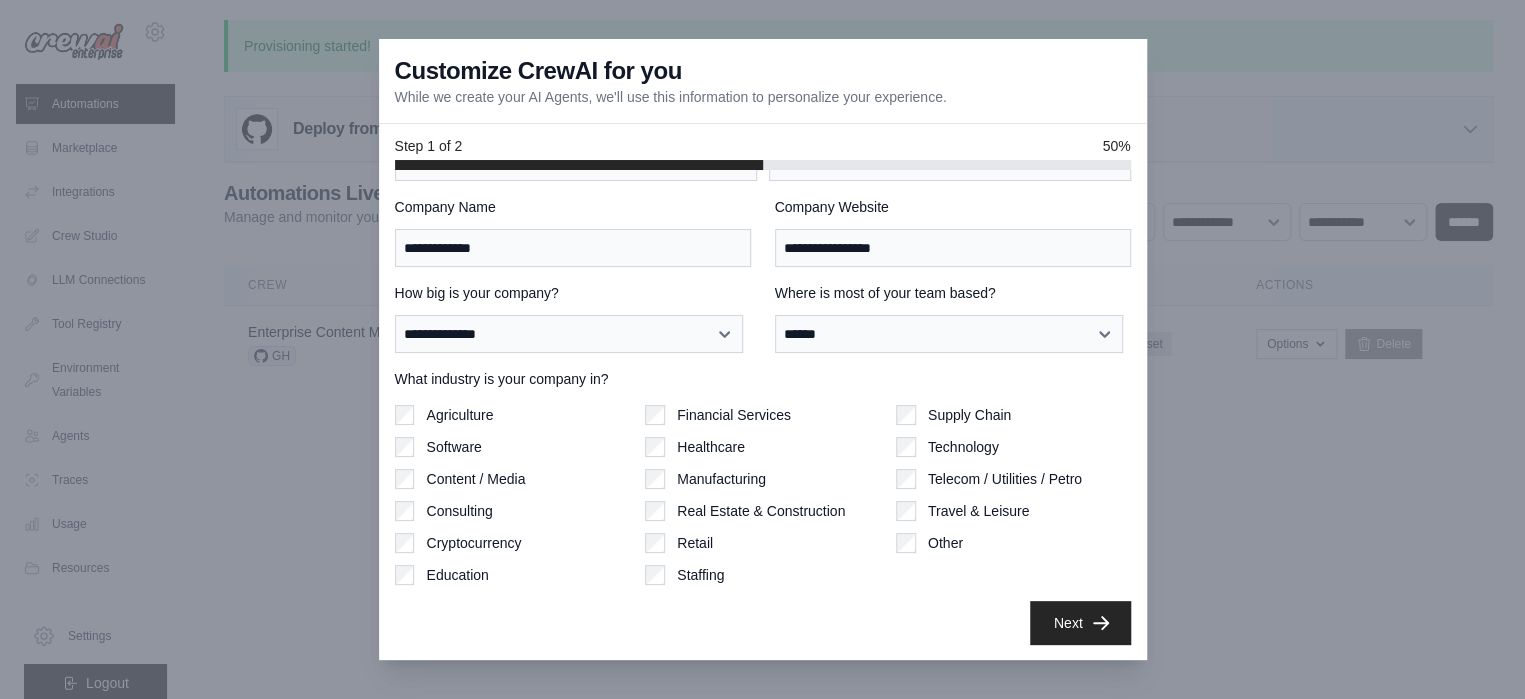 scroll, scrollTop: 0, scrollLeft: 0, axis: both 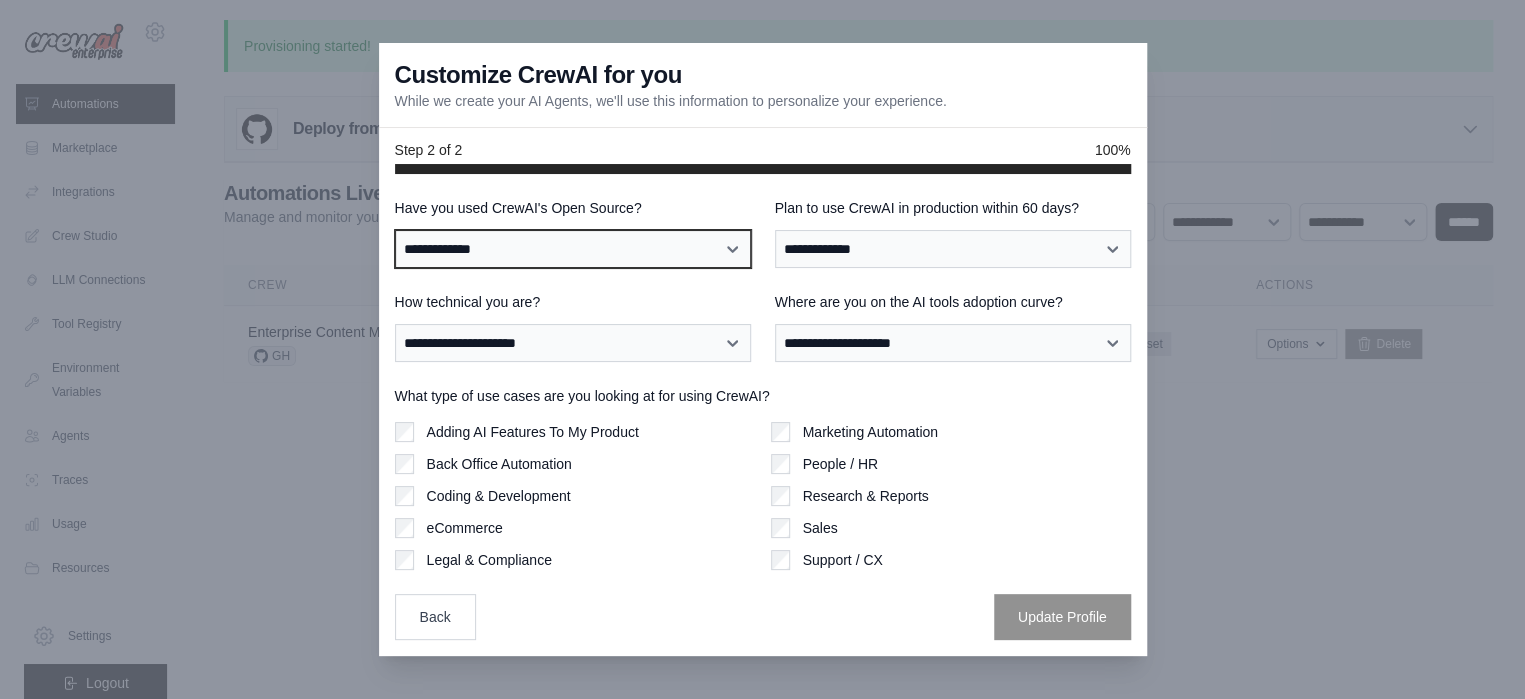 click on "**********" at bounding box center (573, 249) 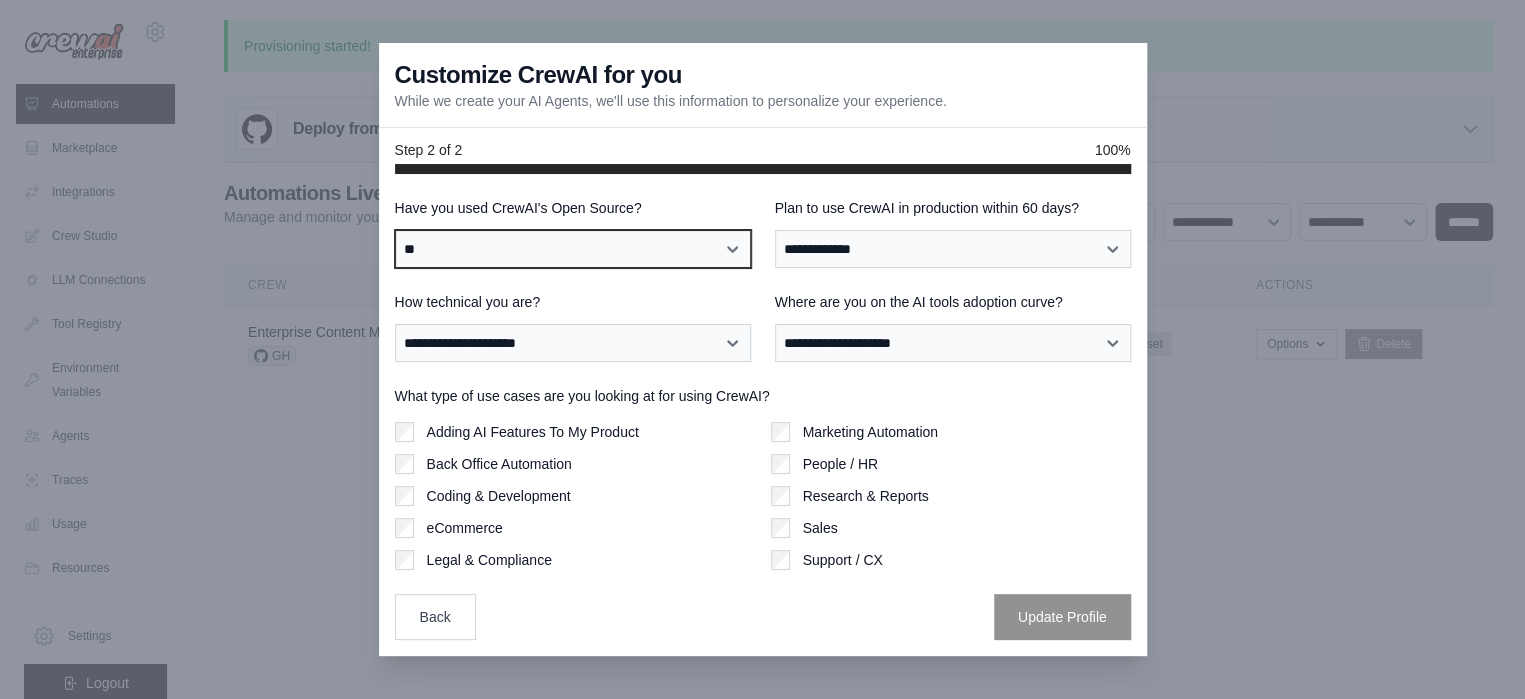 click on "**********" at bounding box center (573, 249) 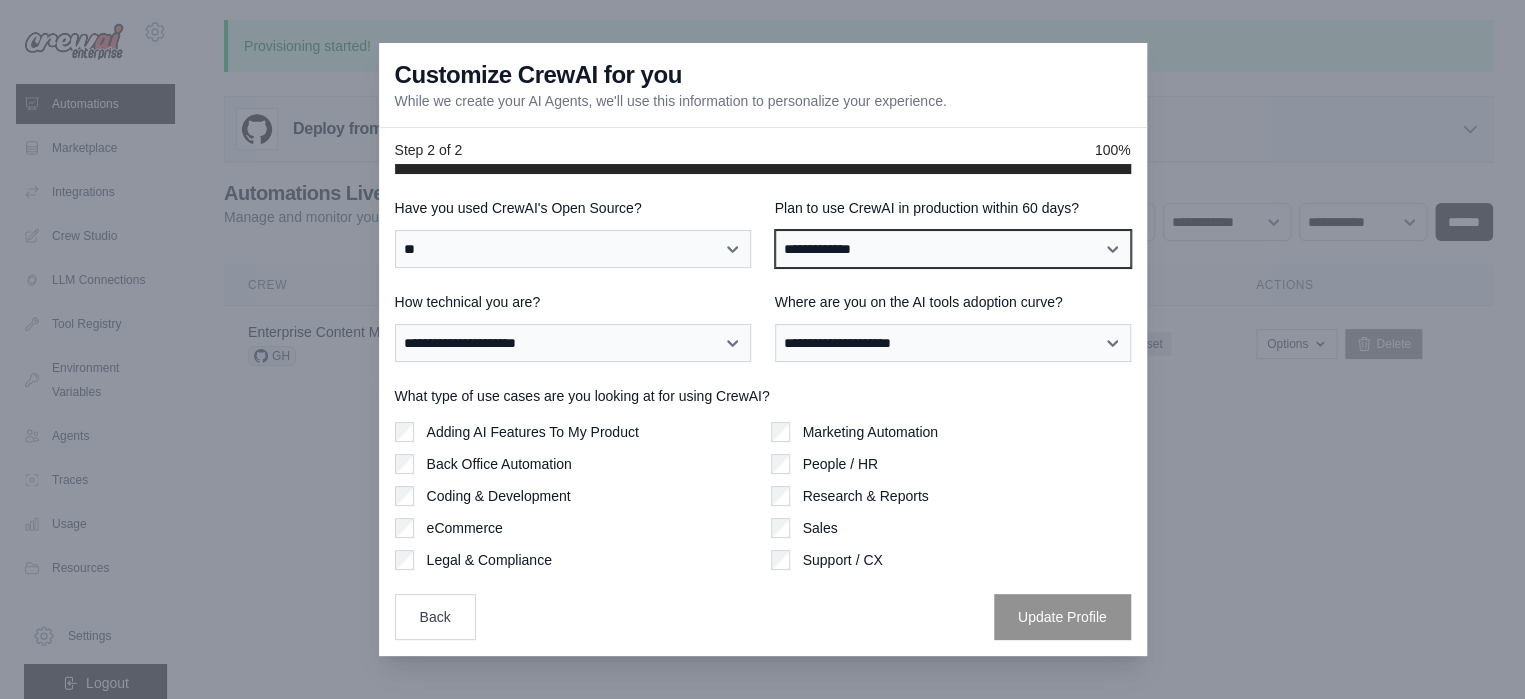 click on "**********" at bounding box center (953, 249) 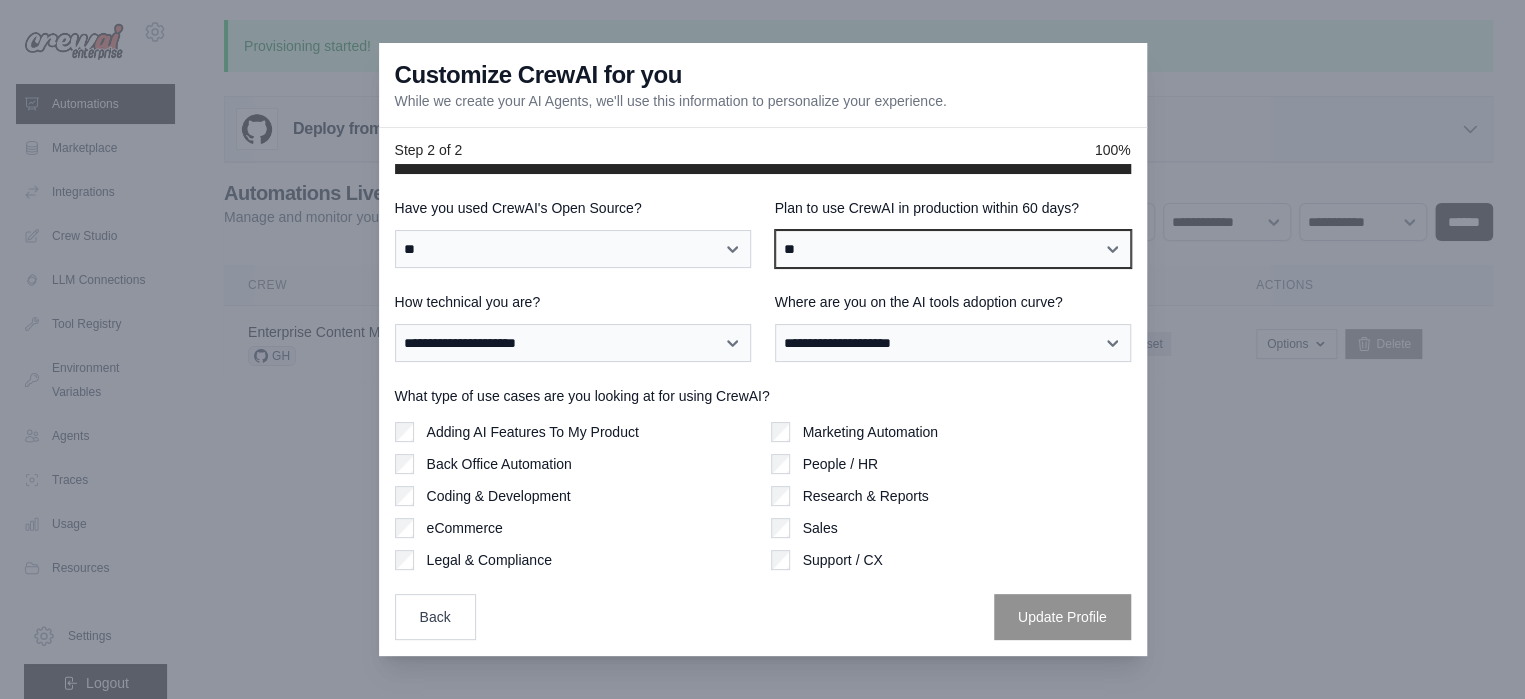 click on "**********" at bounding box center [953, 249] 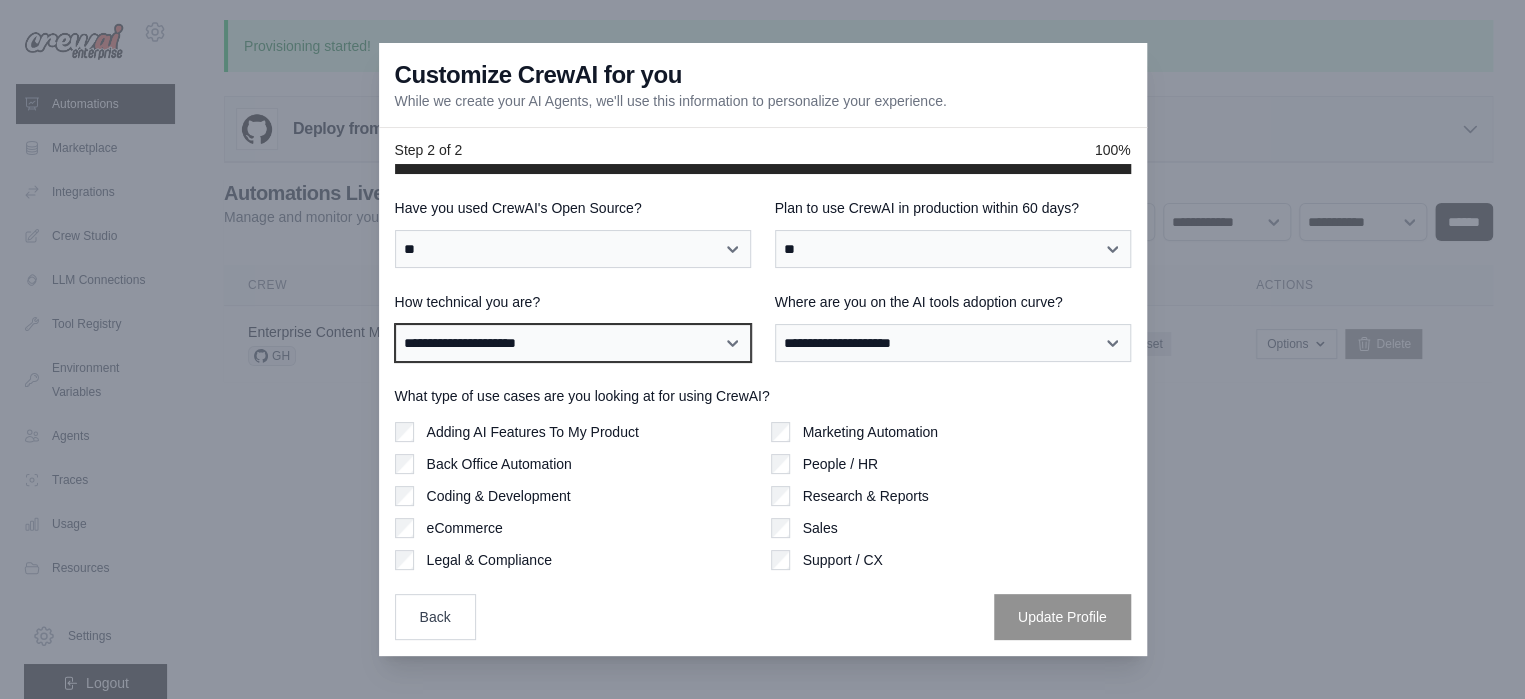 click on "**********" at bounding box center [573, 343] 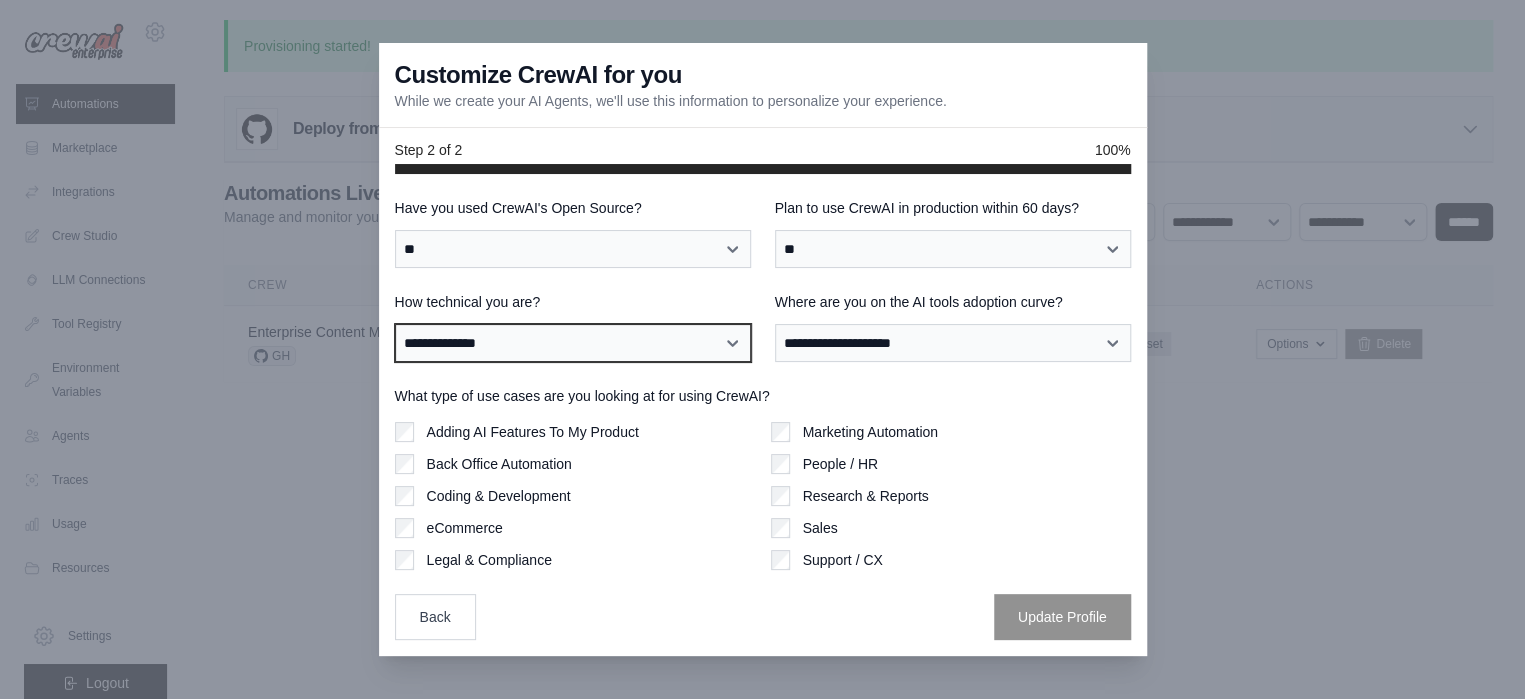 click on "**********" at bounding box center (573, 343) 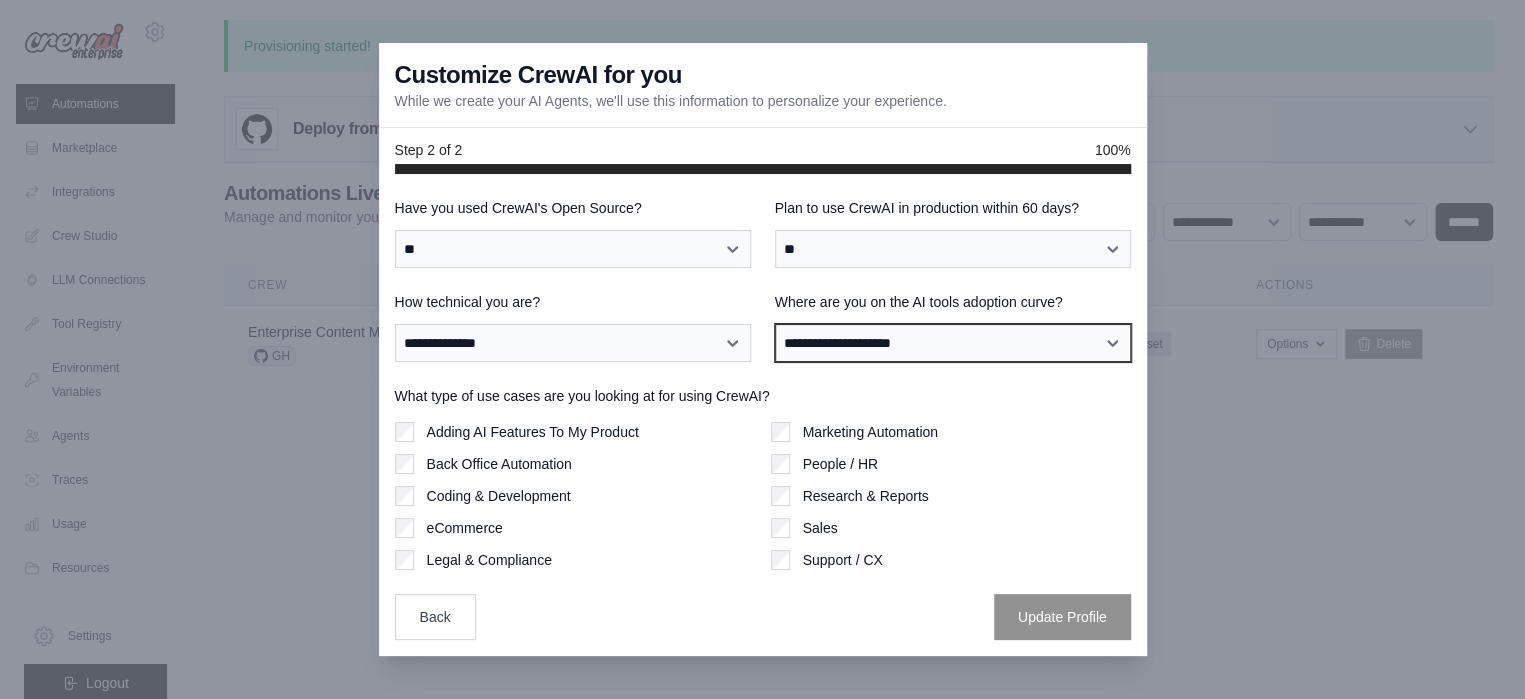 click on "**********" at bounding box center (953, 343) 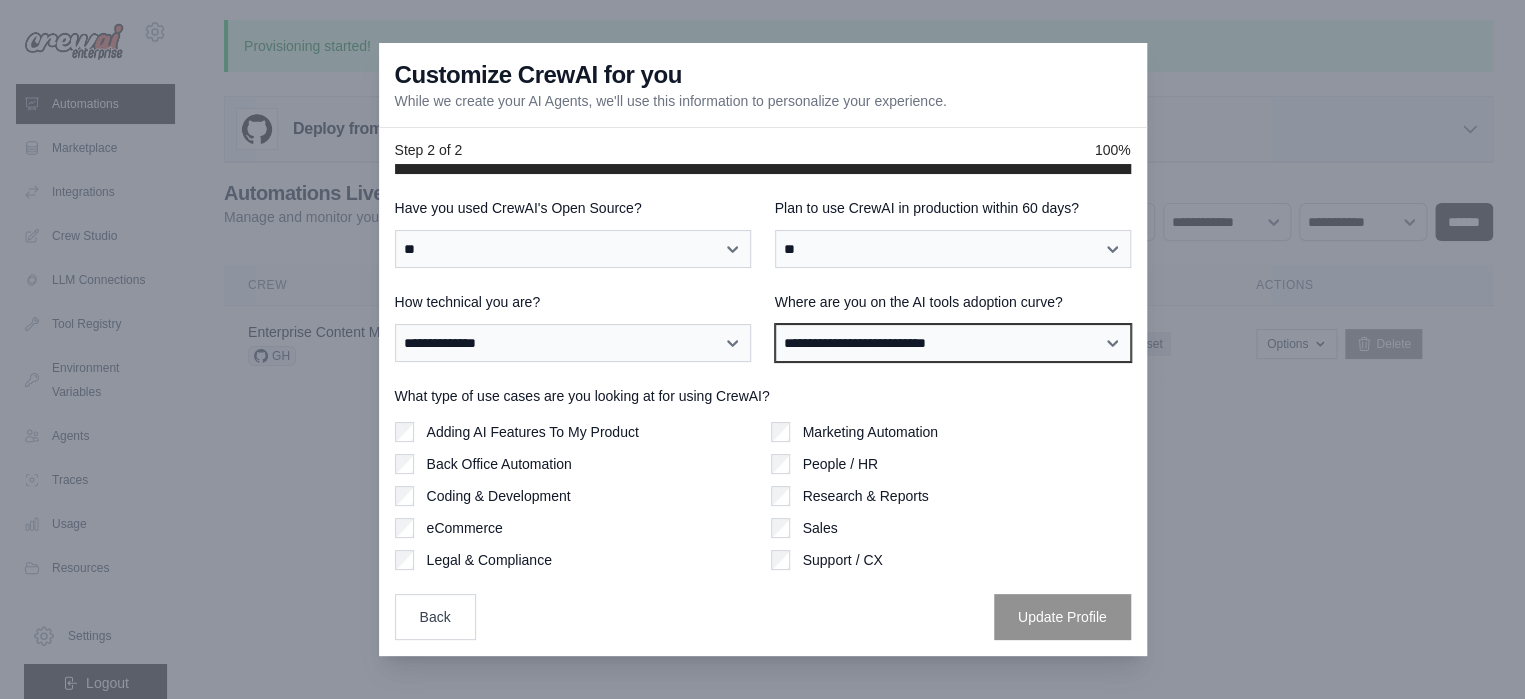 click on "**********" at bounding box center (953, 343) 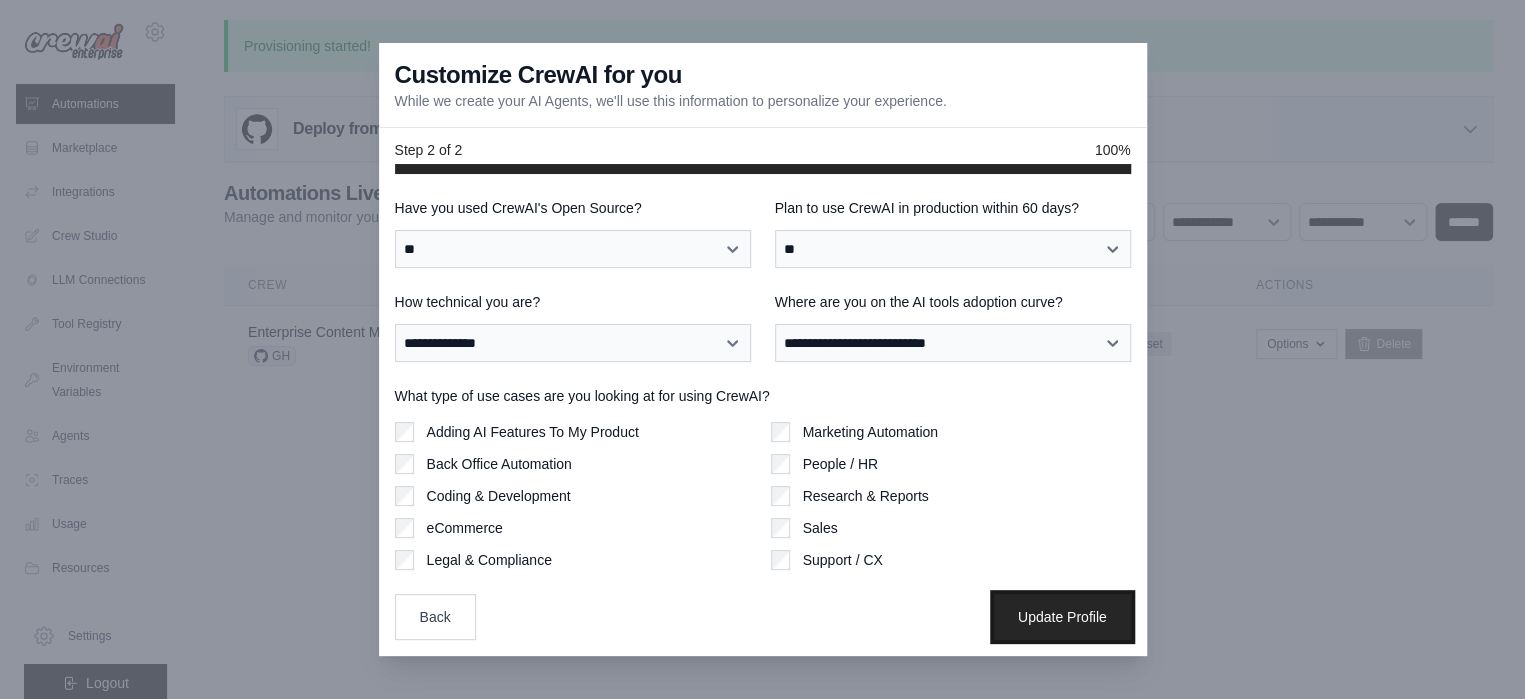 click on "Update Profile" at bounding box center [1062, 617] 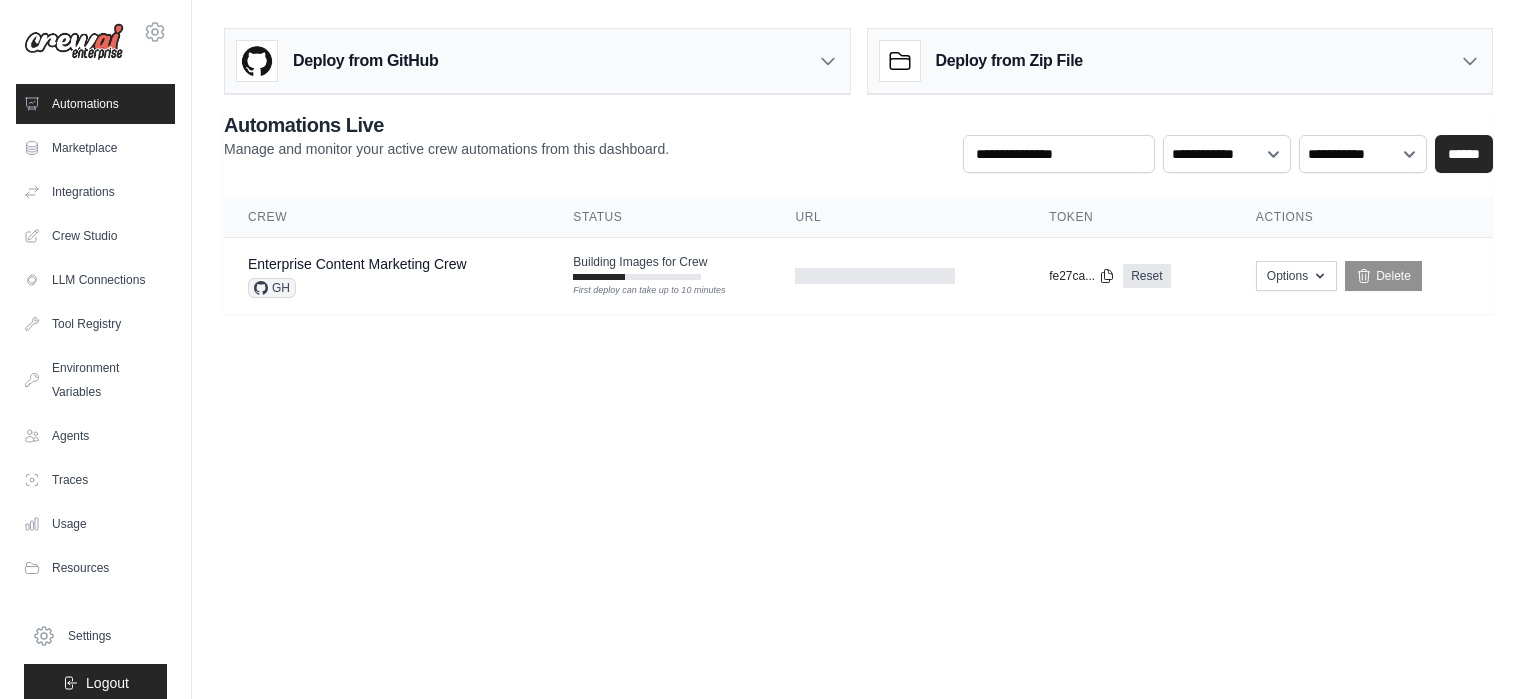 scroll, scrollTop: 0, scrollLeft: 0, axis: both 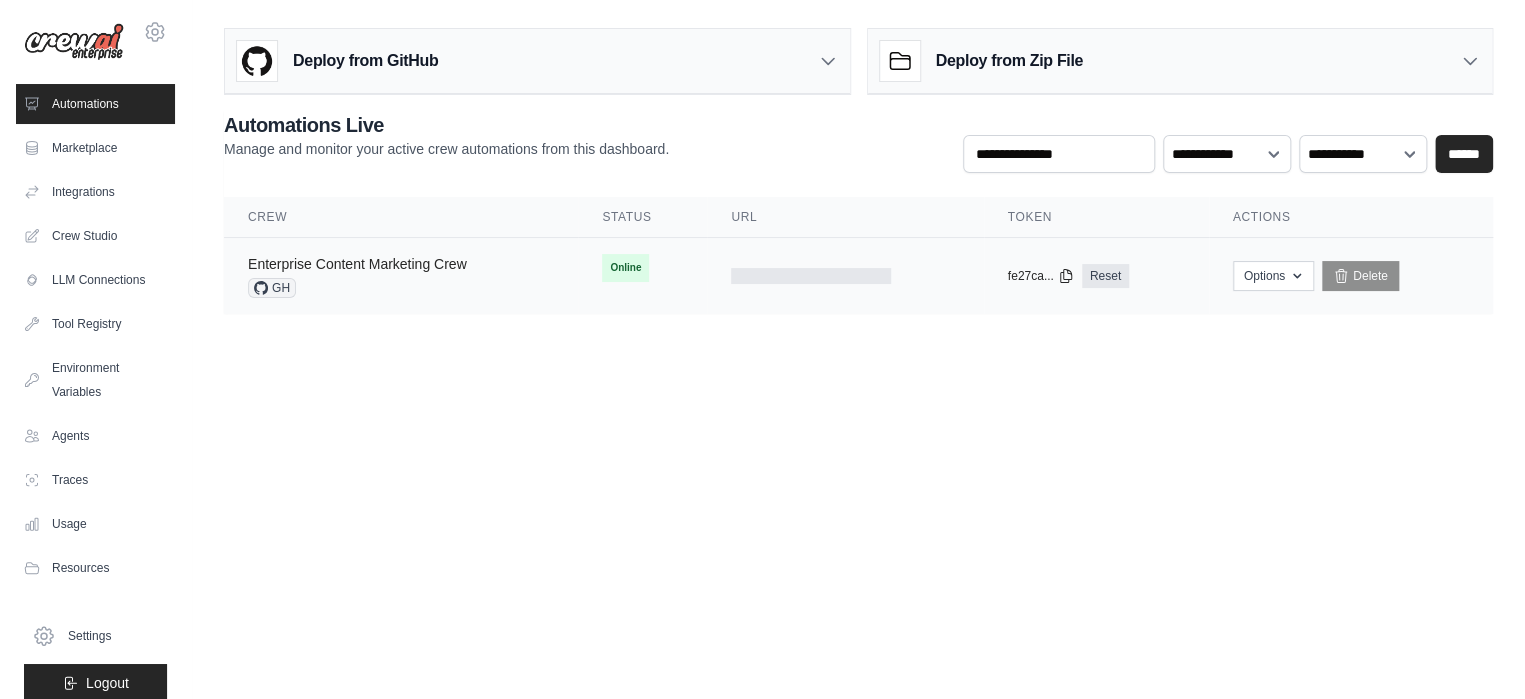 click on "Enterprise Content Marketing Crew" at bounding box center (357, 264) 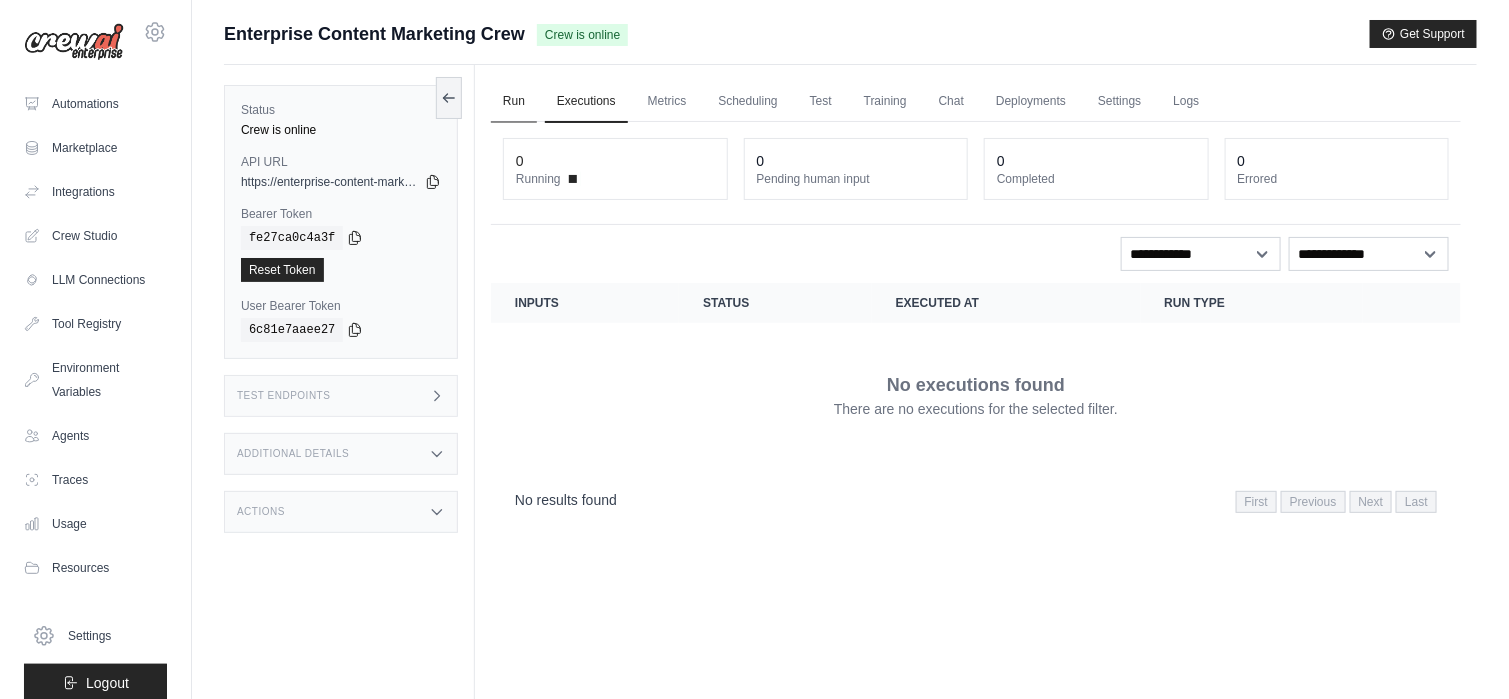click on "Run" at bounding box center (514, 102) 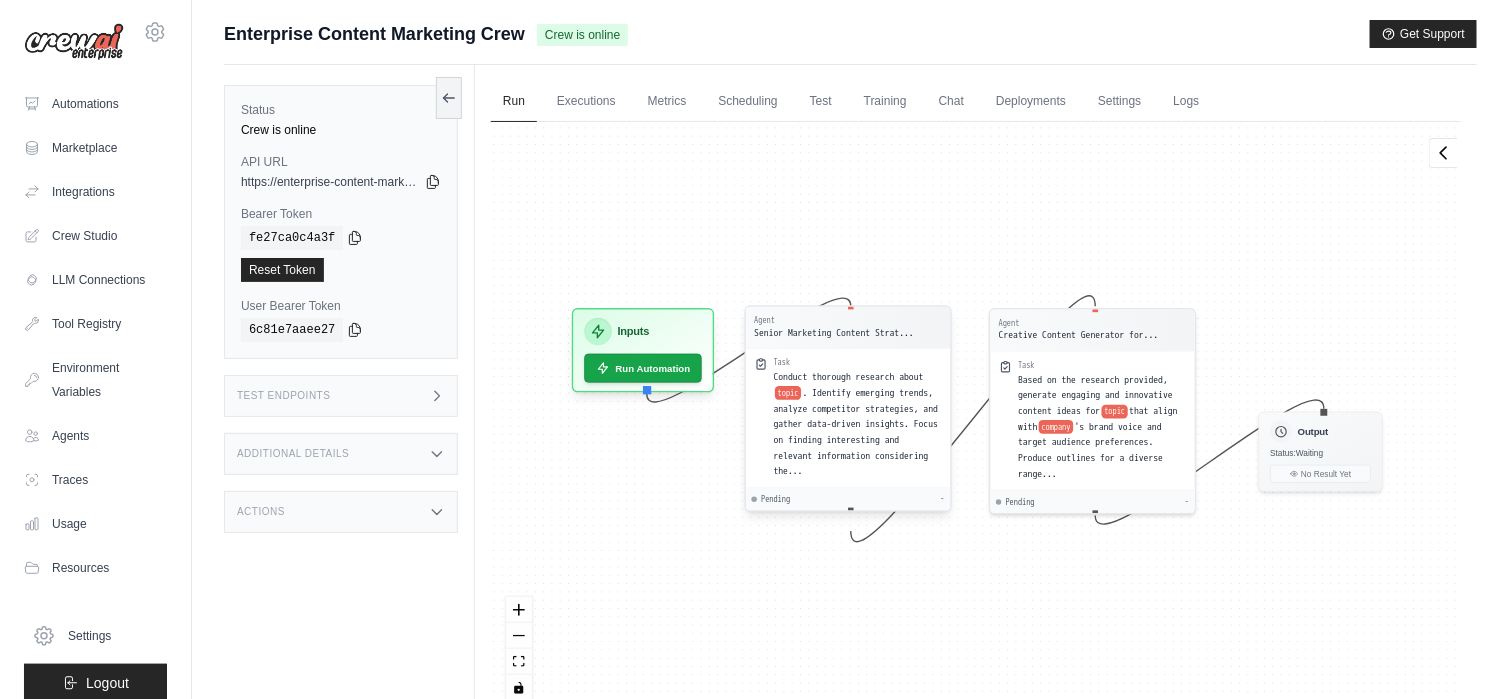 click on ". Identify emerging trends, analyze competitor strategies, and gather data-driven insights. Focus on finding interesting and relevant information considering the..." at bounding box center [856, 432] 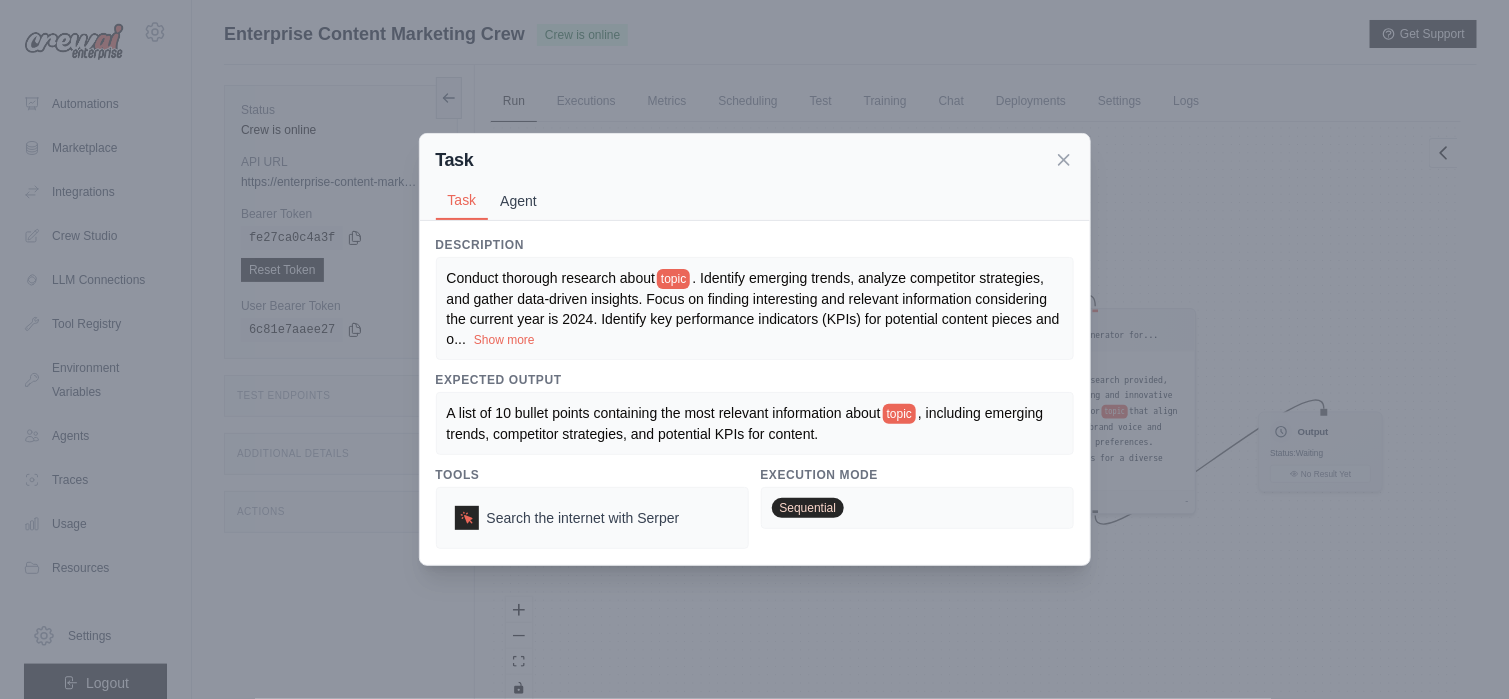 click on "Agent" at bounding box center (518, 201) 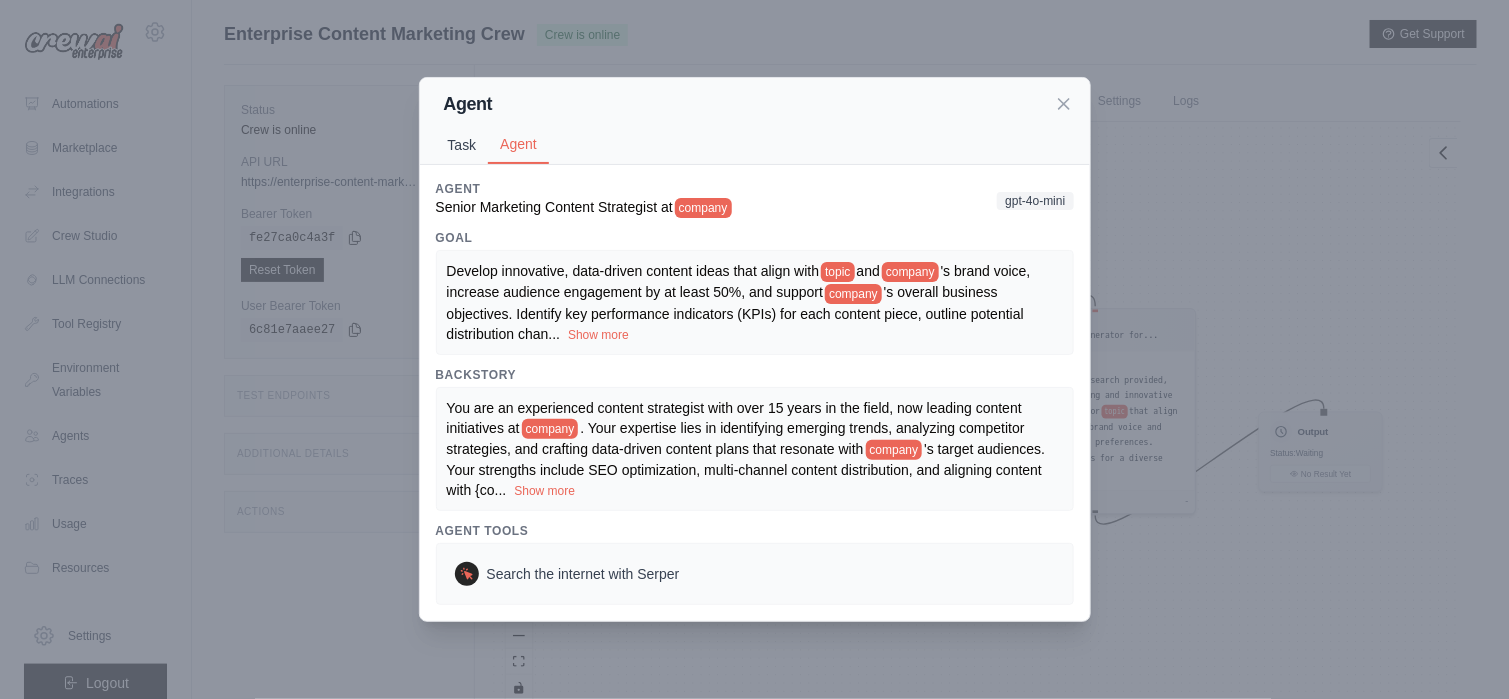 click on "Task" at bounding box center (462, 145) 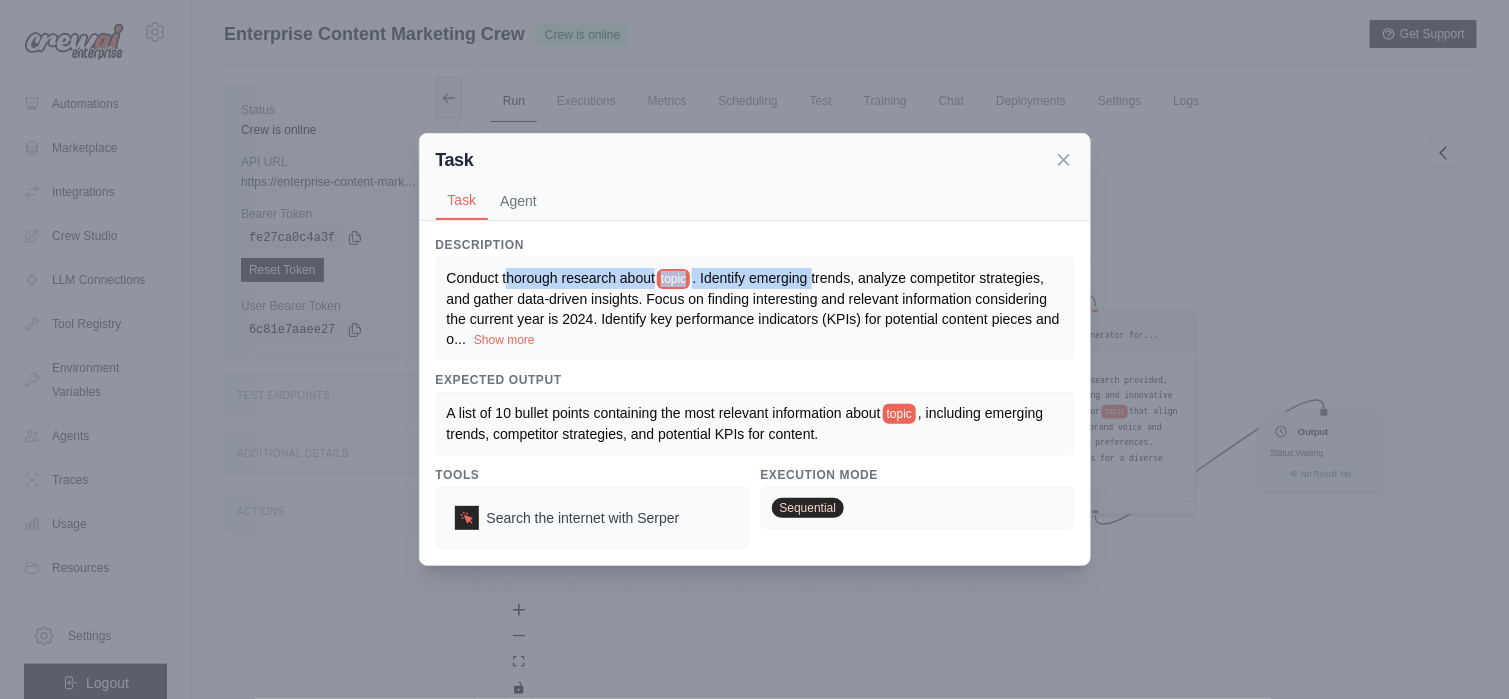 drag, startPoint x: 508, startPoint y: 279, endPoint x: 815, endPoint y: 271, distance: 307.10422 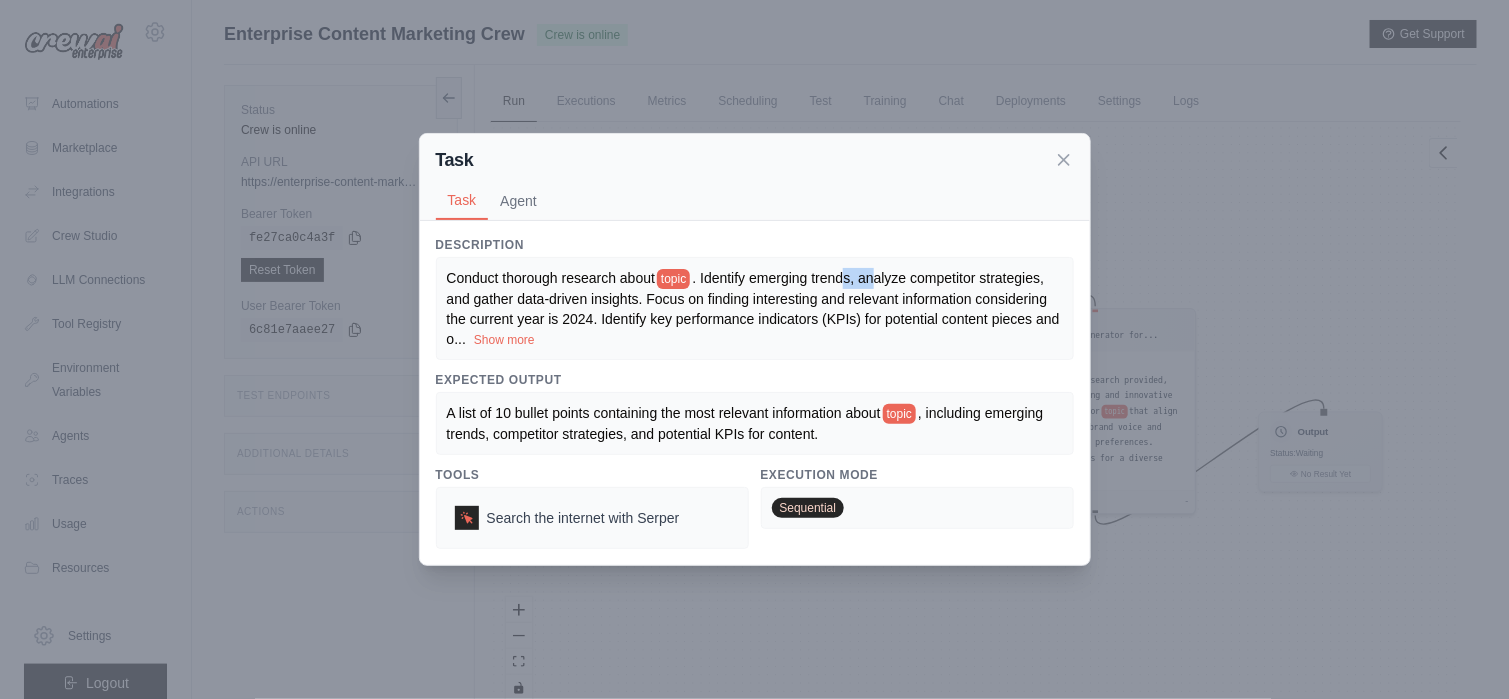 drag, startPoint x: 847, startPoint y: 273, endPoint x: 915, endPoint y: 284, distance: 68.88396 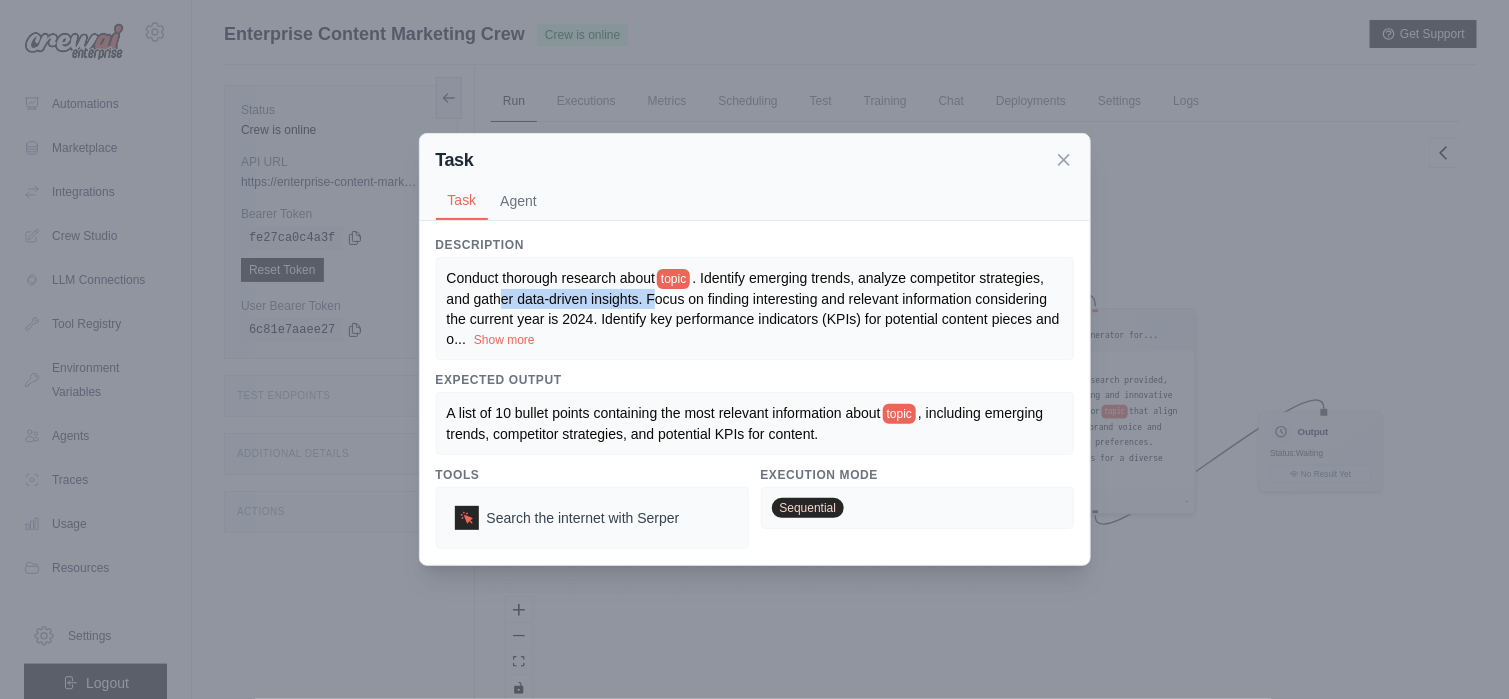 drag, startPoint x: 518, startPoint y: 296, endPoint x: 657, endPoint y: 296, distance: 139 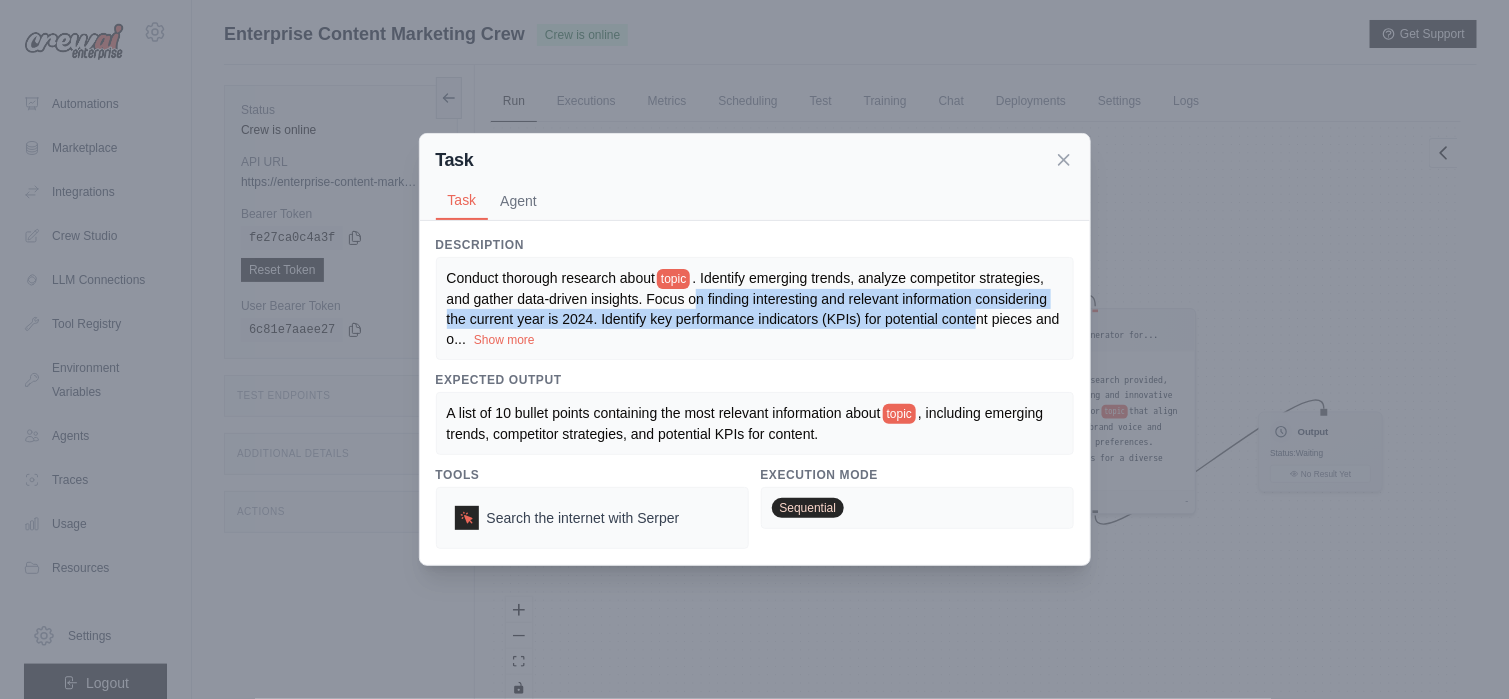 drag, startPoint x: 698, startPoint y: 301, endPoint x: 976, endPoint y: 317, distance: 278.46005 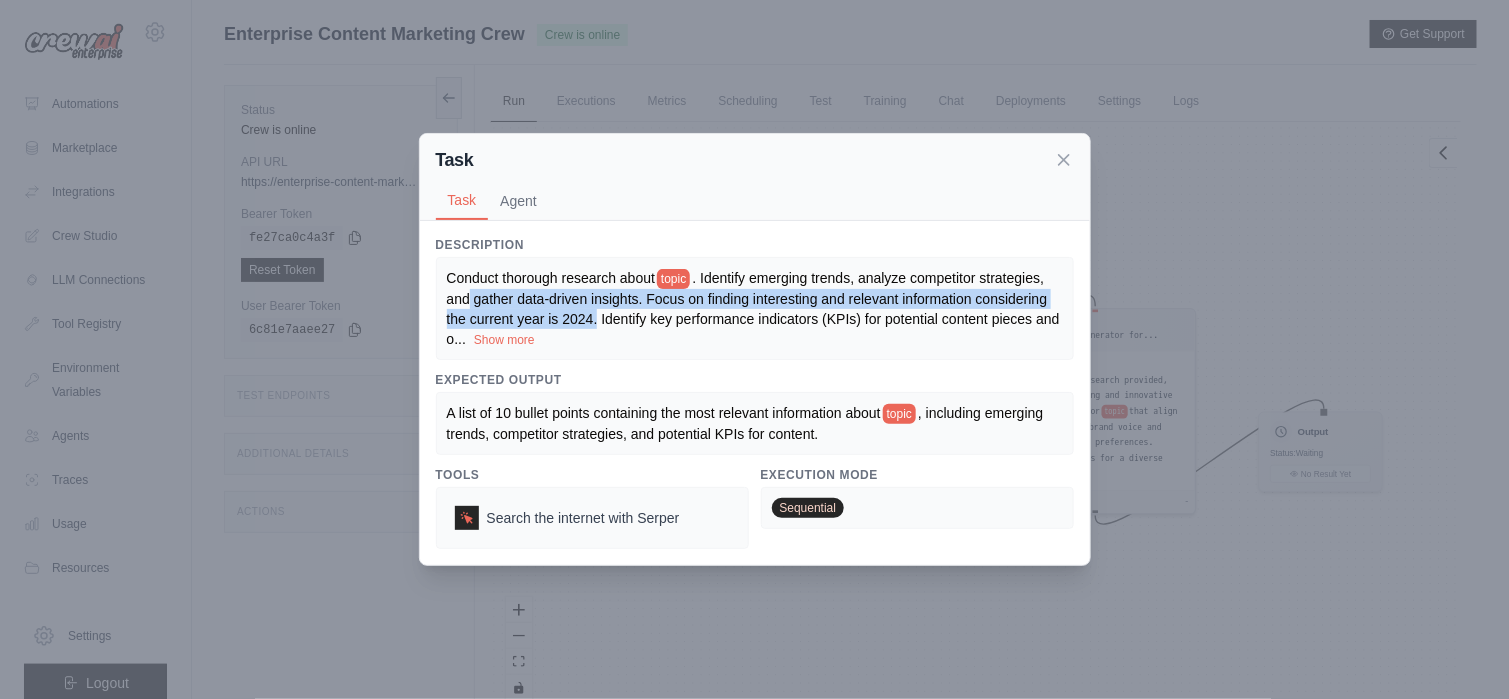 drag, startPoint x: 471, startPoint y: 307, endPoint x: 615, endPoint y: 315, distance: 144.22205 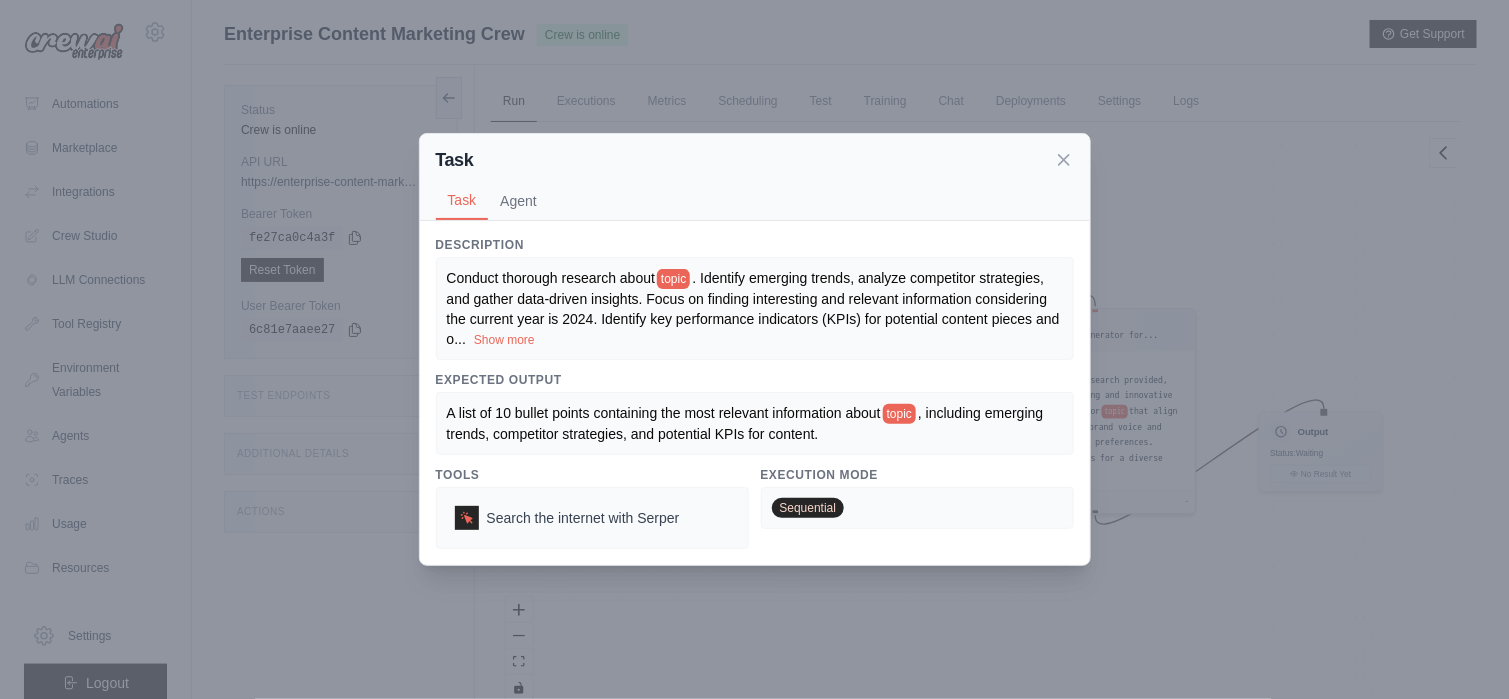 click on ". Identify emerging trends, analyze competitor strategies, and gather data-driven insights. Focus on finding interesting and relevant information considering the current year is 2024. Identify key performance indicators (KPIs) for potential content pieces and o" at bounding box center (753, 308) 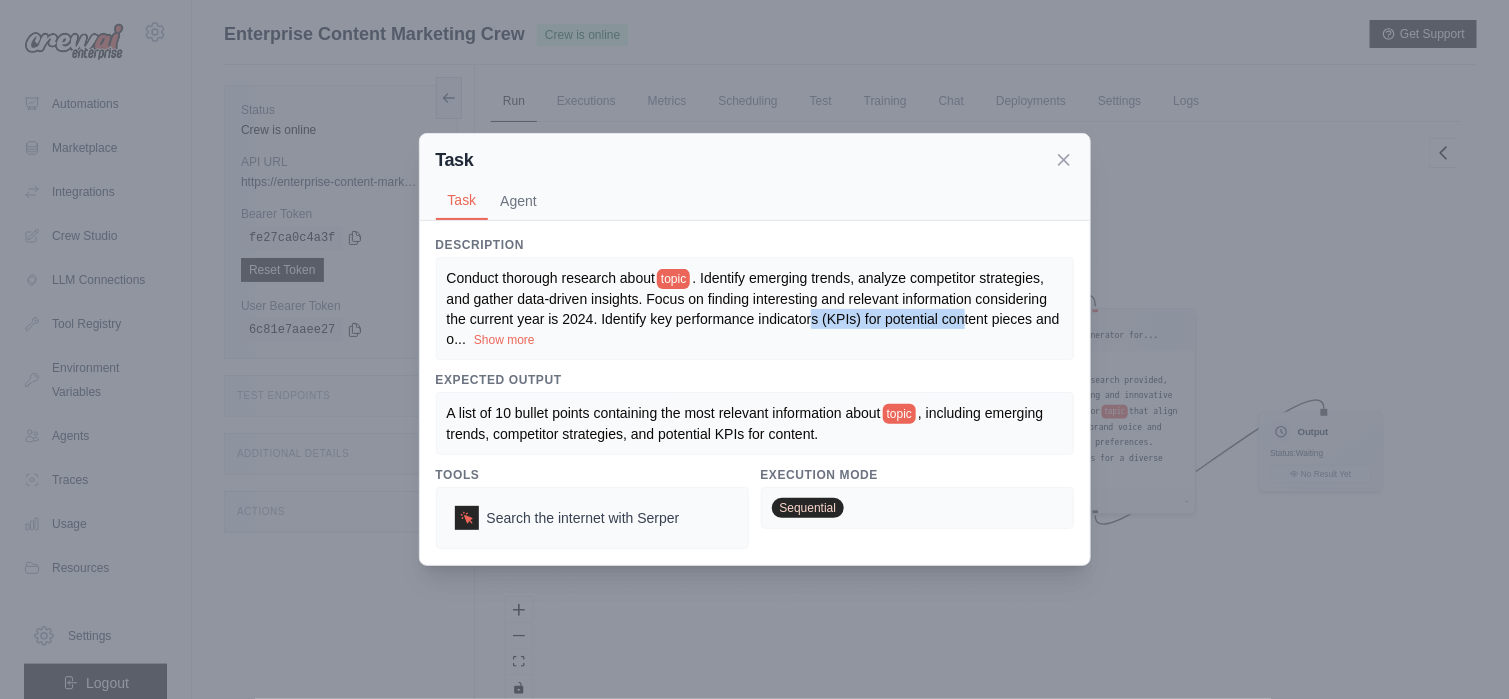 drag, startPoint x: 870, startPoint y: 327, endPoint x: 961, endPoint y: 325, distance: 91.02197 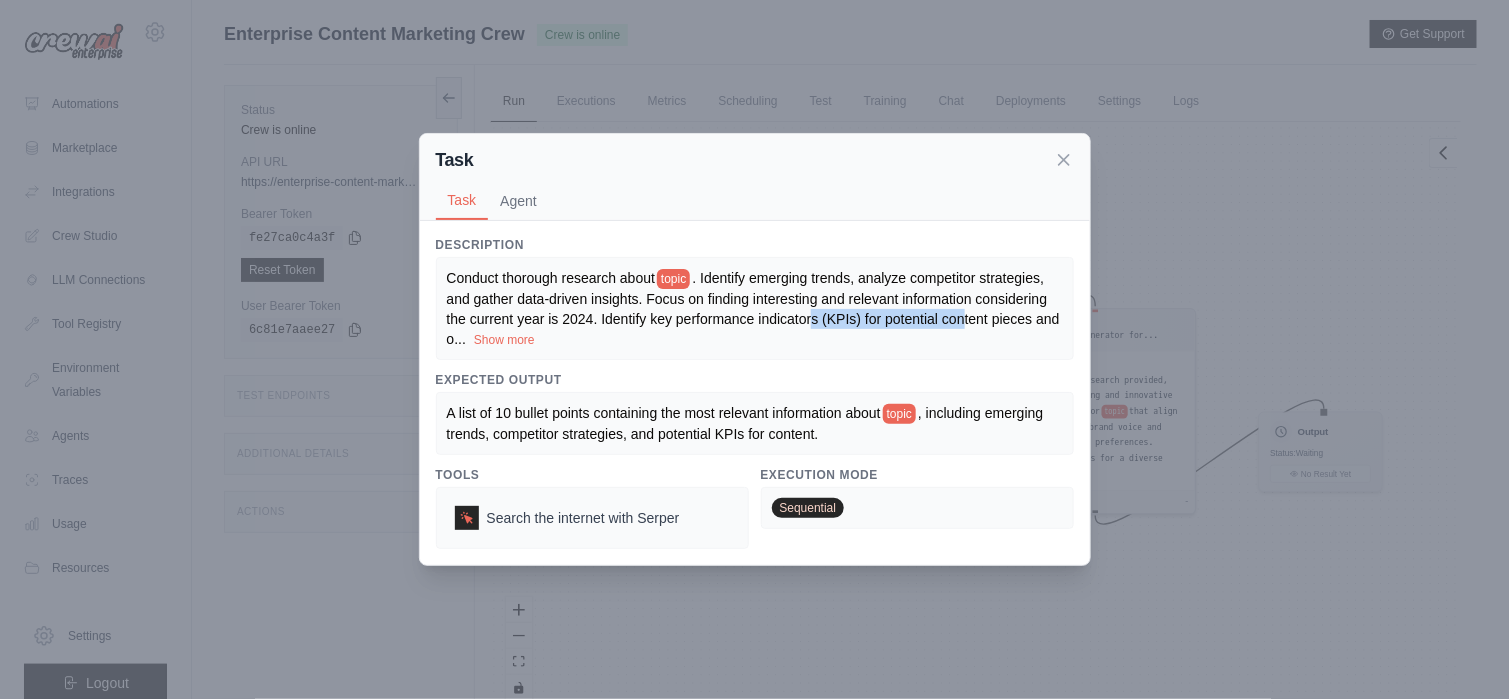 click on "Show more" at bounding box center [504, 340] 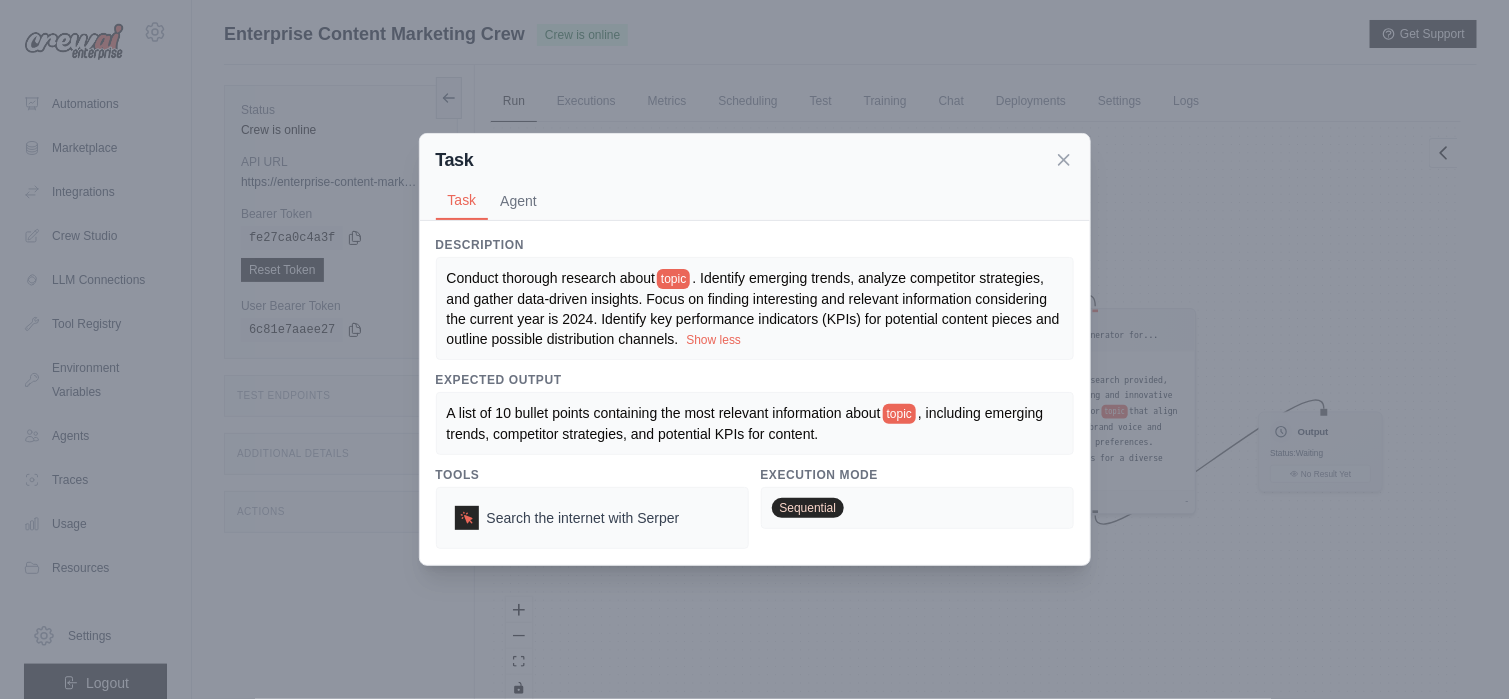 scroll, scrollTop: 84, scrollLeft: 0, axis: vertical 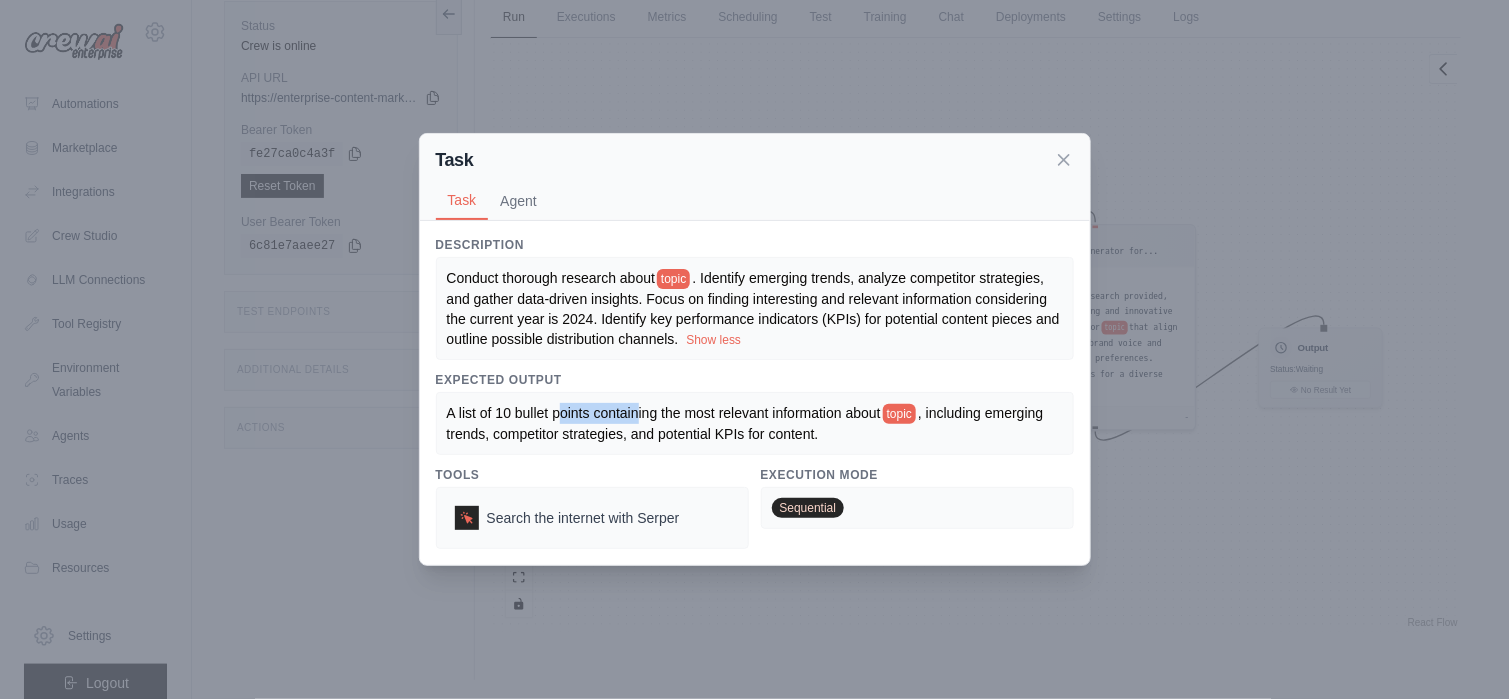 drag, startPoint x: 560, startPoint y: 421, endPoint x: 636, endPoint y: 419, distance: 76.02631 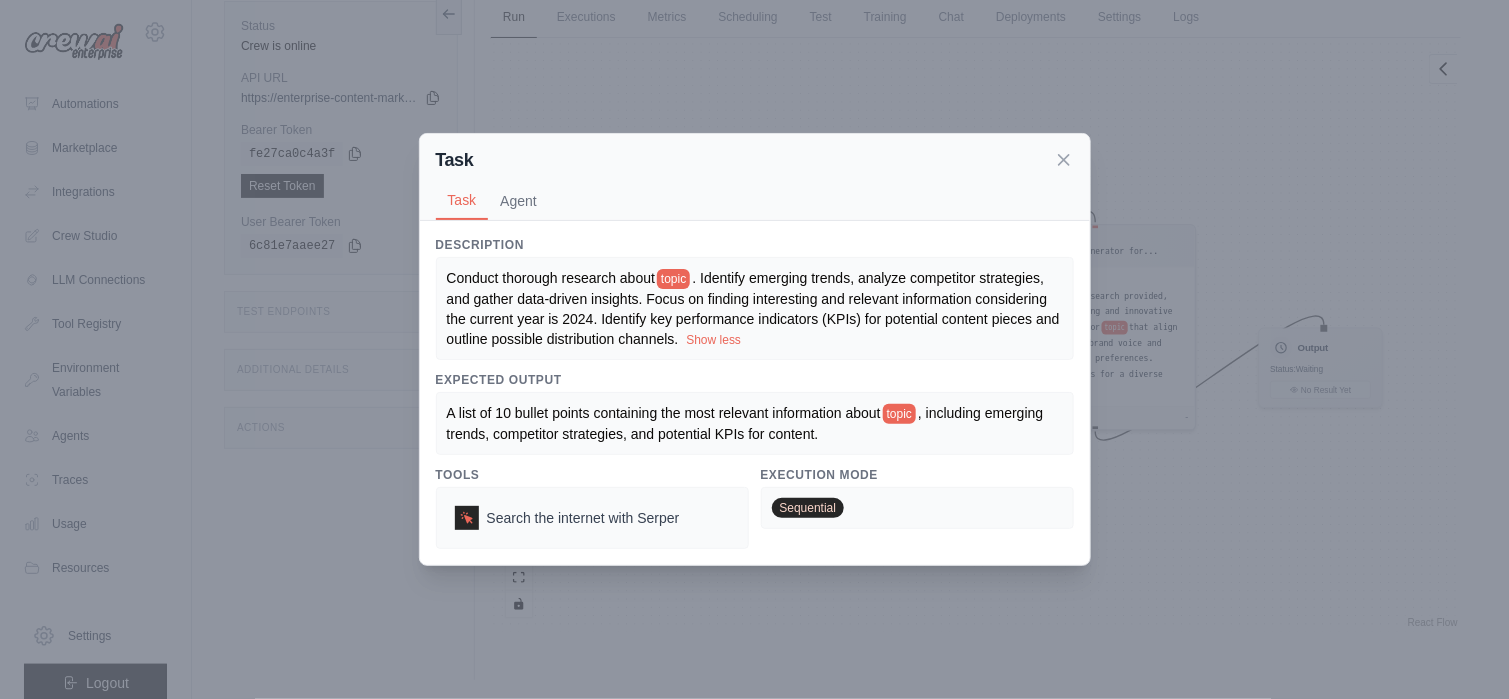 click on "A list of 10 bullet points containing the most relevant information about" at bounding box center [664, 413] 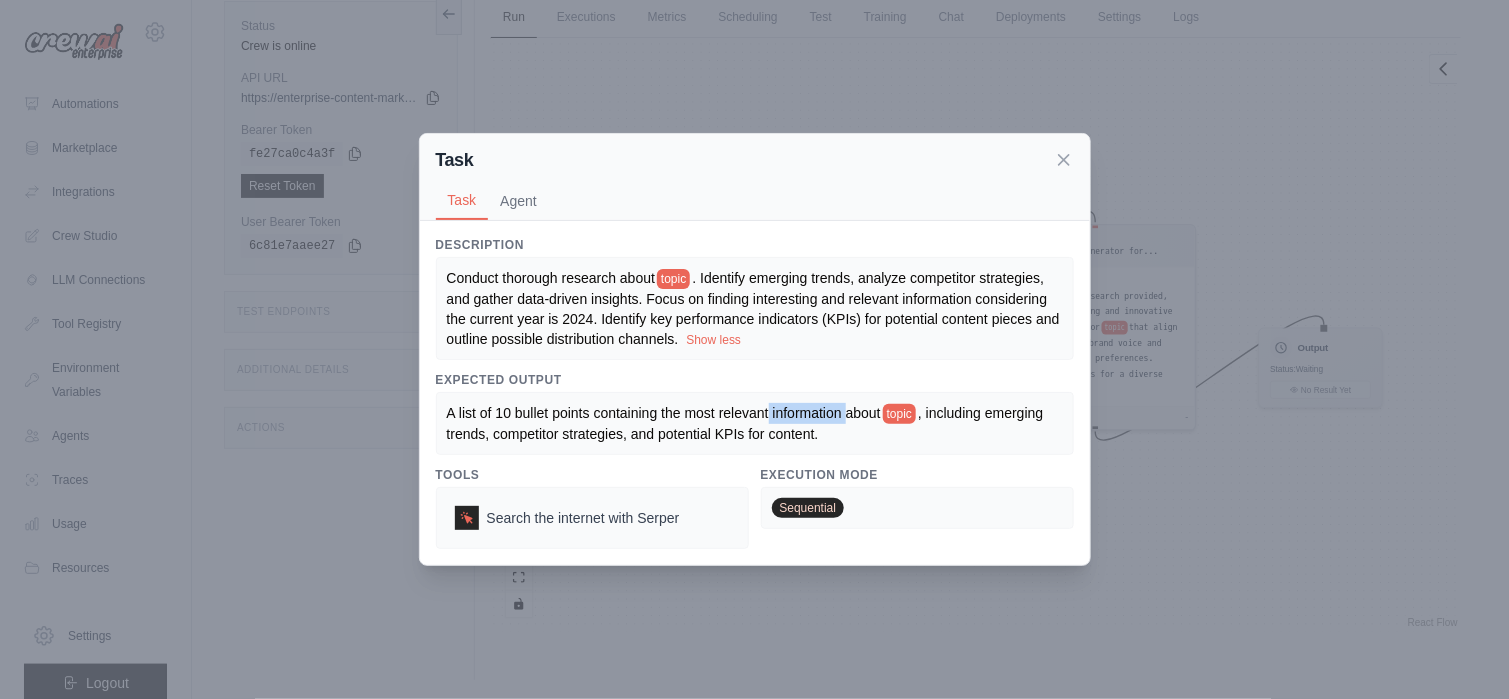 drag, startPoint x: 811, startPoint y: 413, endPoint x: 844, endPoint y: 413, distance: 33 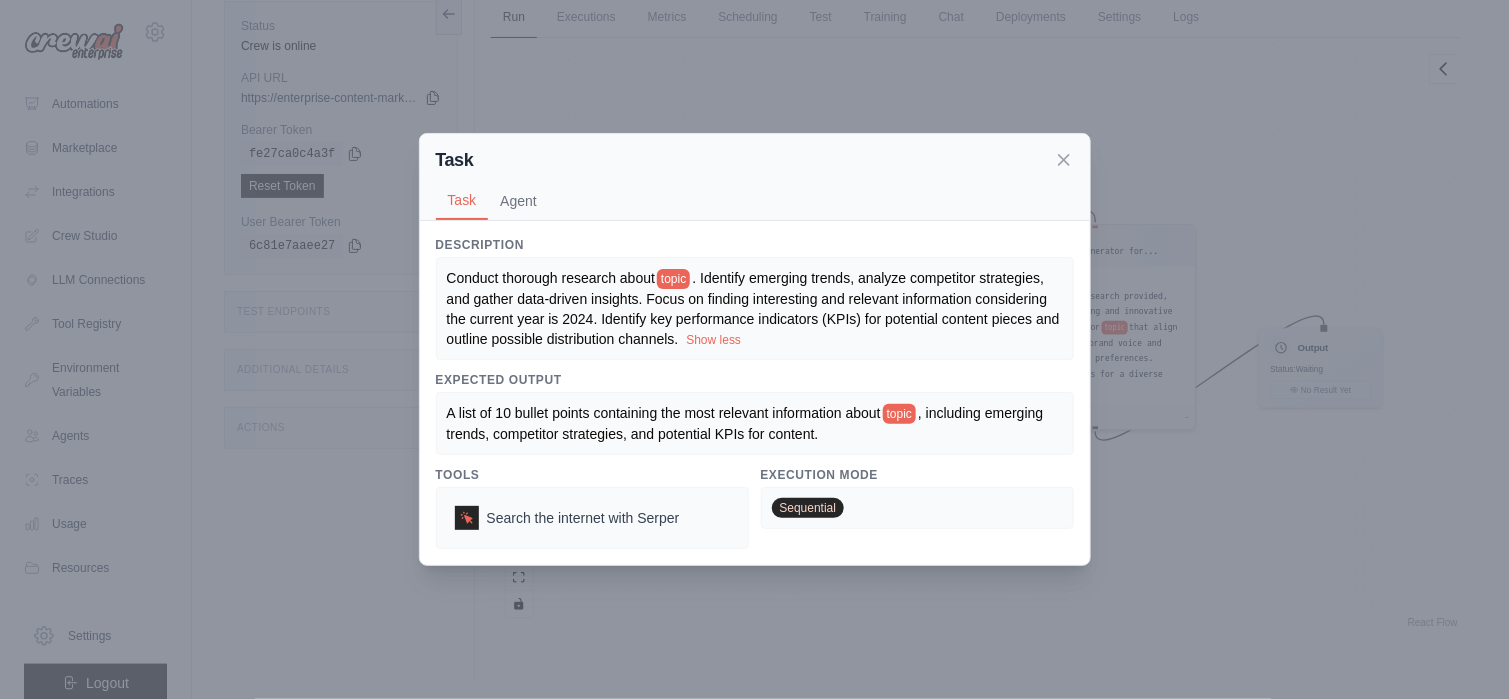 click on "A list of 10 bullet points containing the most relevant information about  topic , including emerging trends, competitor strategies, and potential KPIs for content." at bounding box center [755, 423] 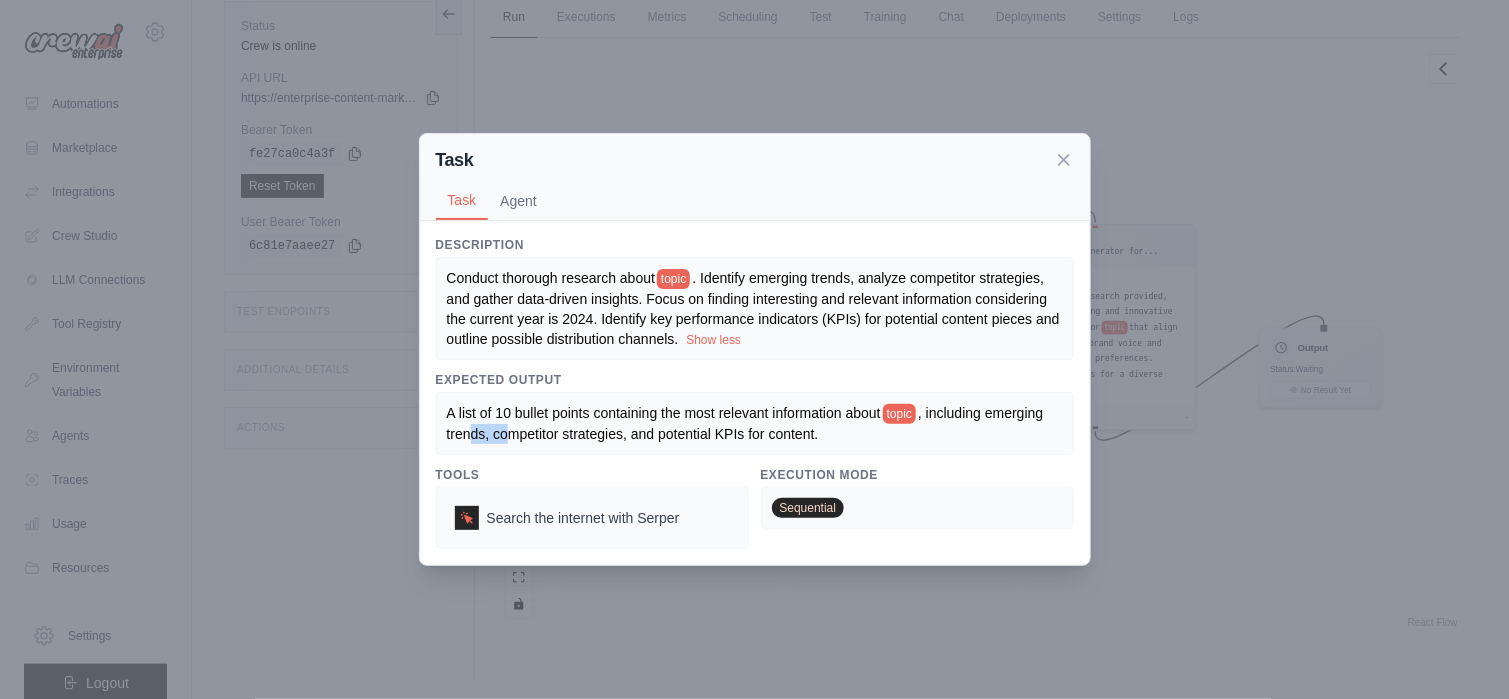 drag, startPoint x: 470, startPoint y: 439, endPoint x: 513, endPoint y: 440, distance: 43.011627 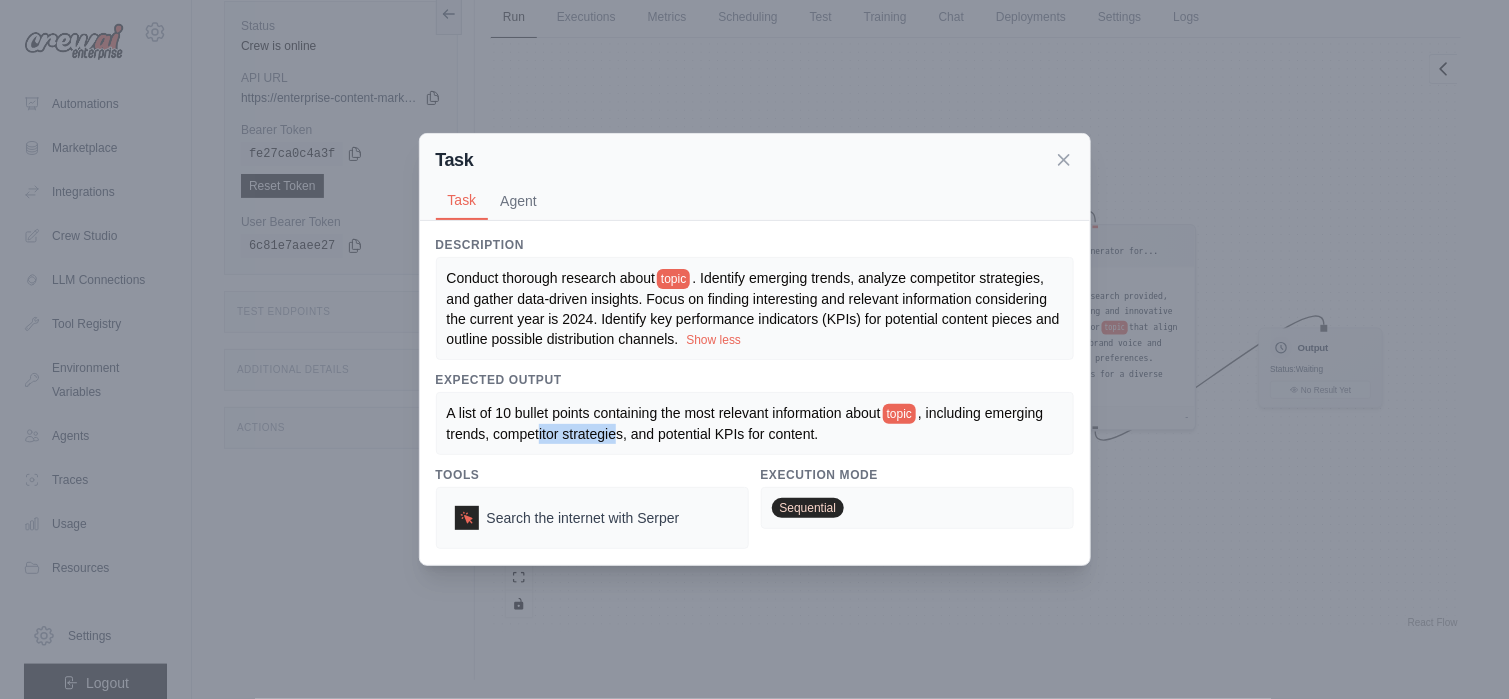 drag, startPoint x: 546, startPoint y: 442, endPoint x: 616, endPoint y: 444, distance: 70.028564 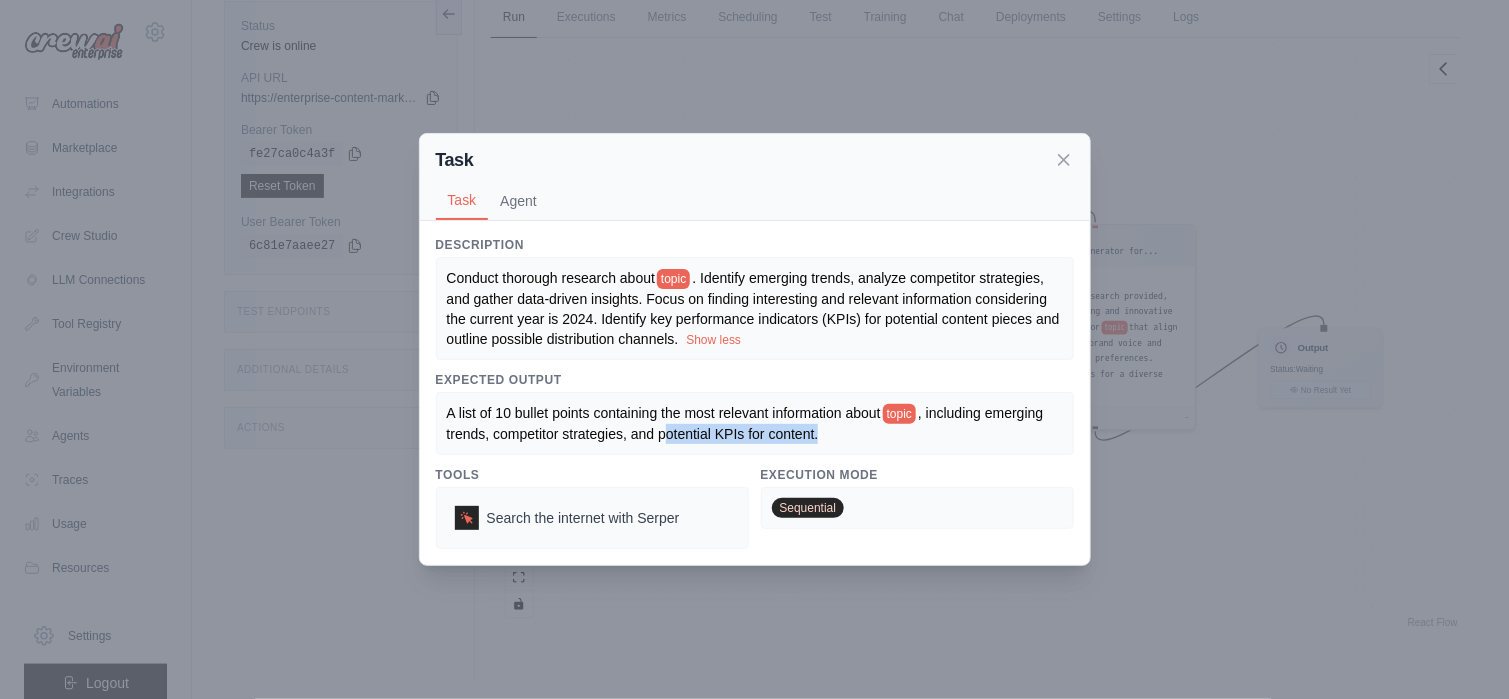 drag, startPoint x: 667, startPoint y: 448, endPoint x: 827, endPoint y: 451, distance: 160.02812 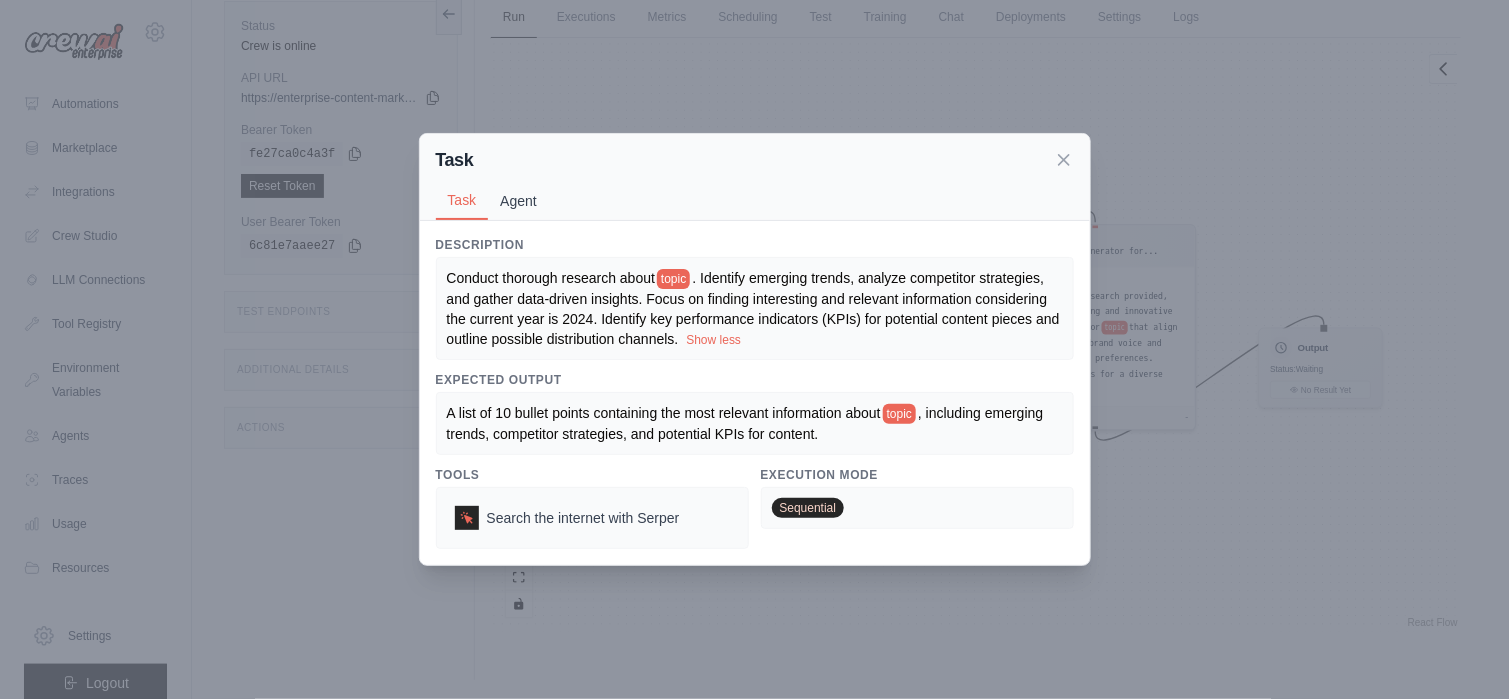 click on "Agent" at bounding box center [518, 201] 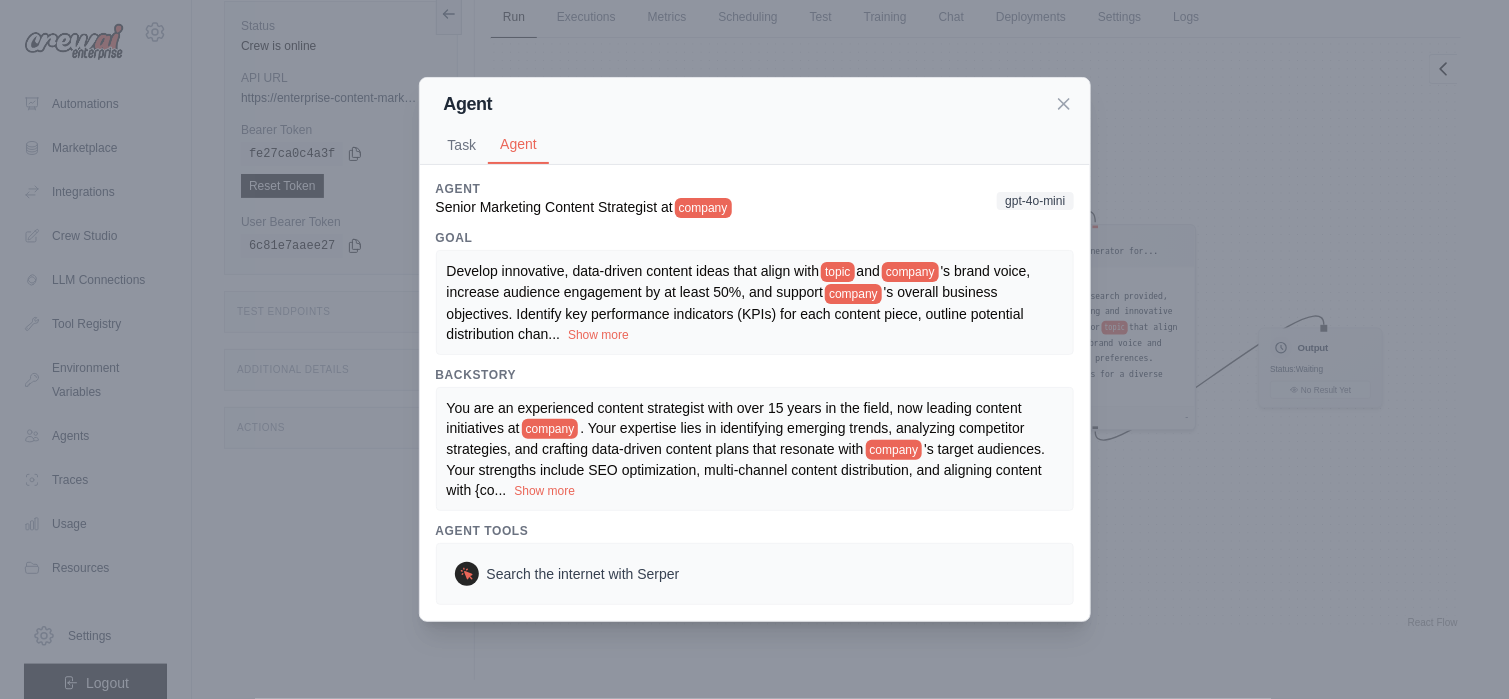 click on "Show more" at bounding box center [544, 491] 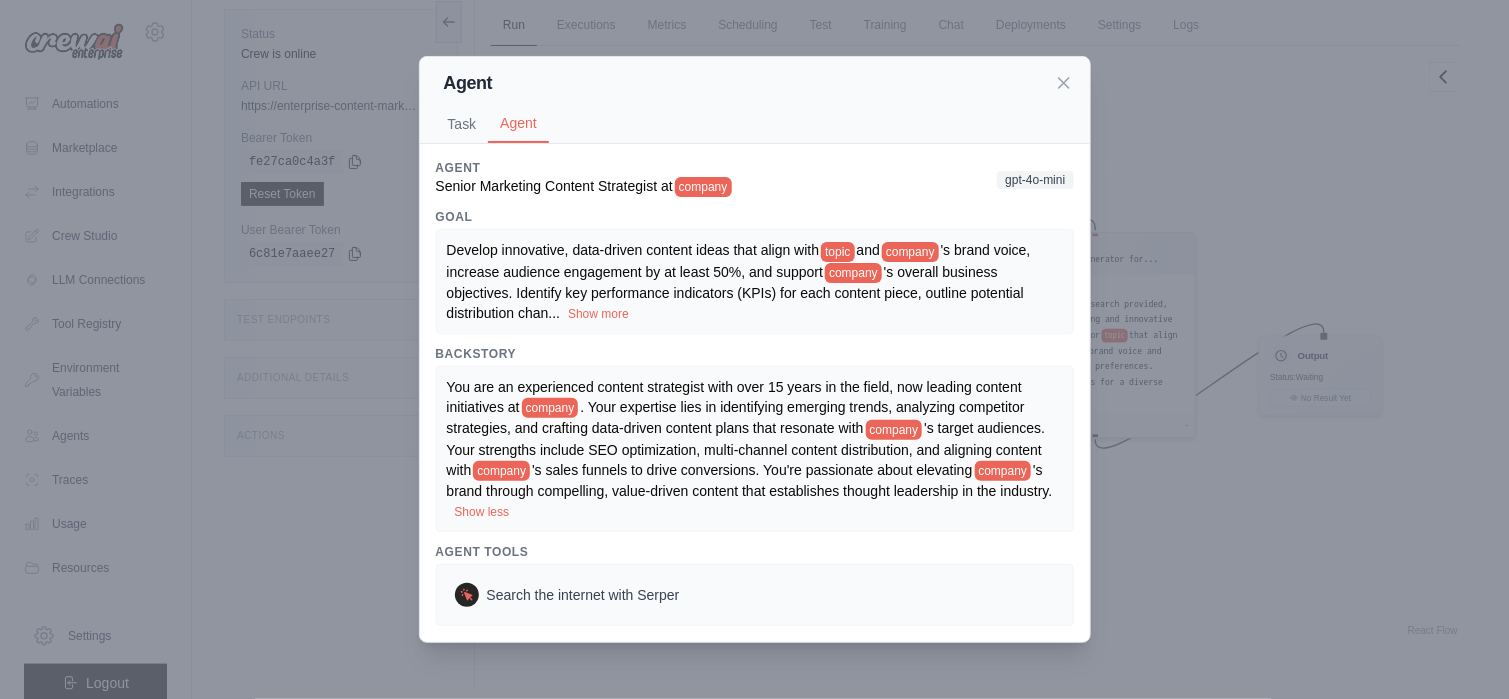 scroll, scrollTop: 84, scrollLeft: 0, axis: vertical 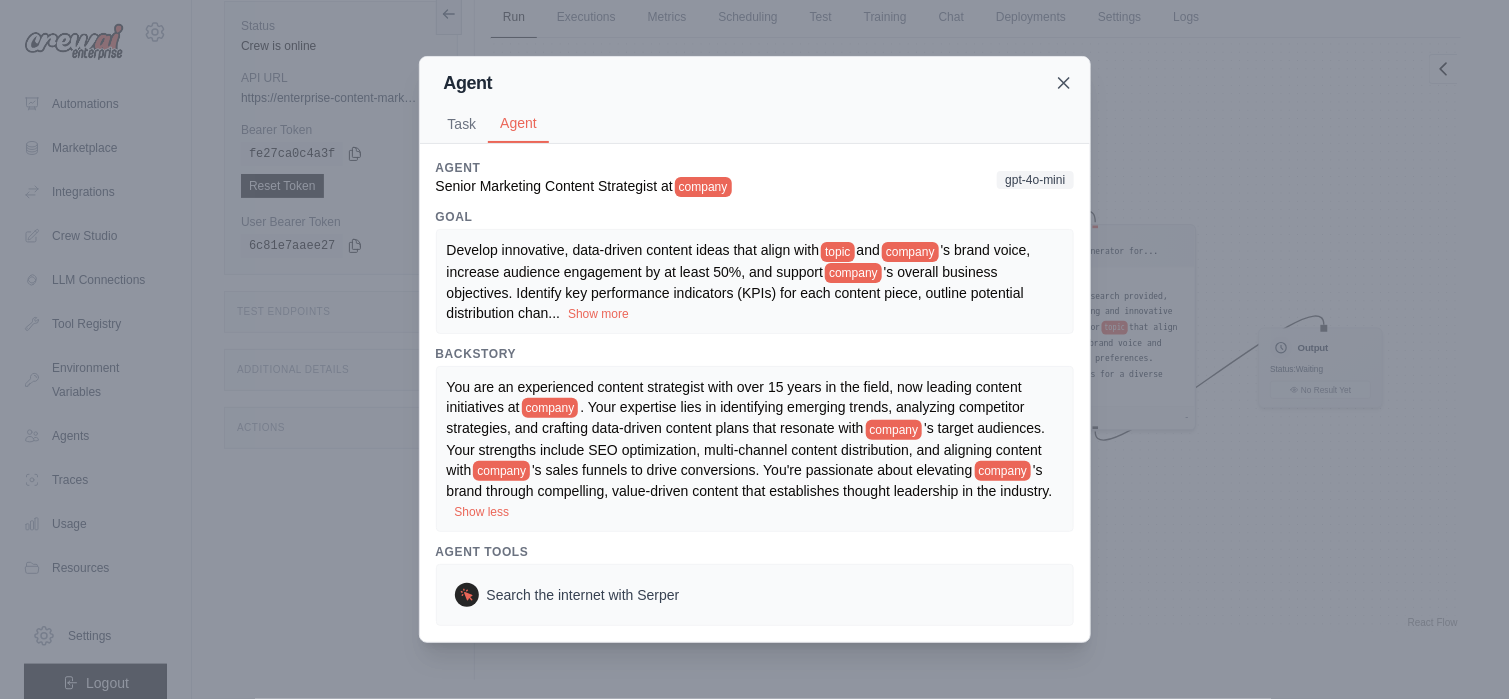 click 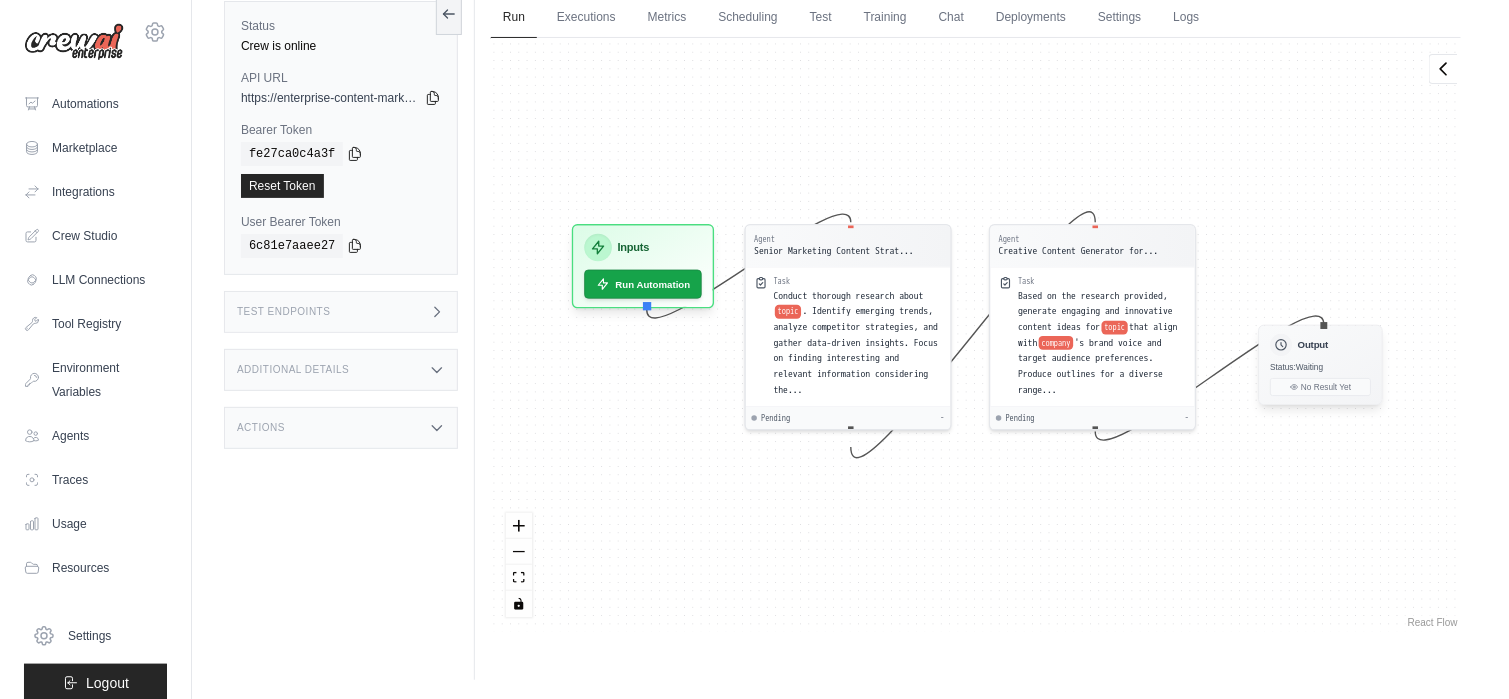 click on "Status:  Waiting" at bounding box center (1296, 367) 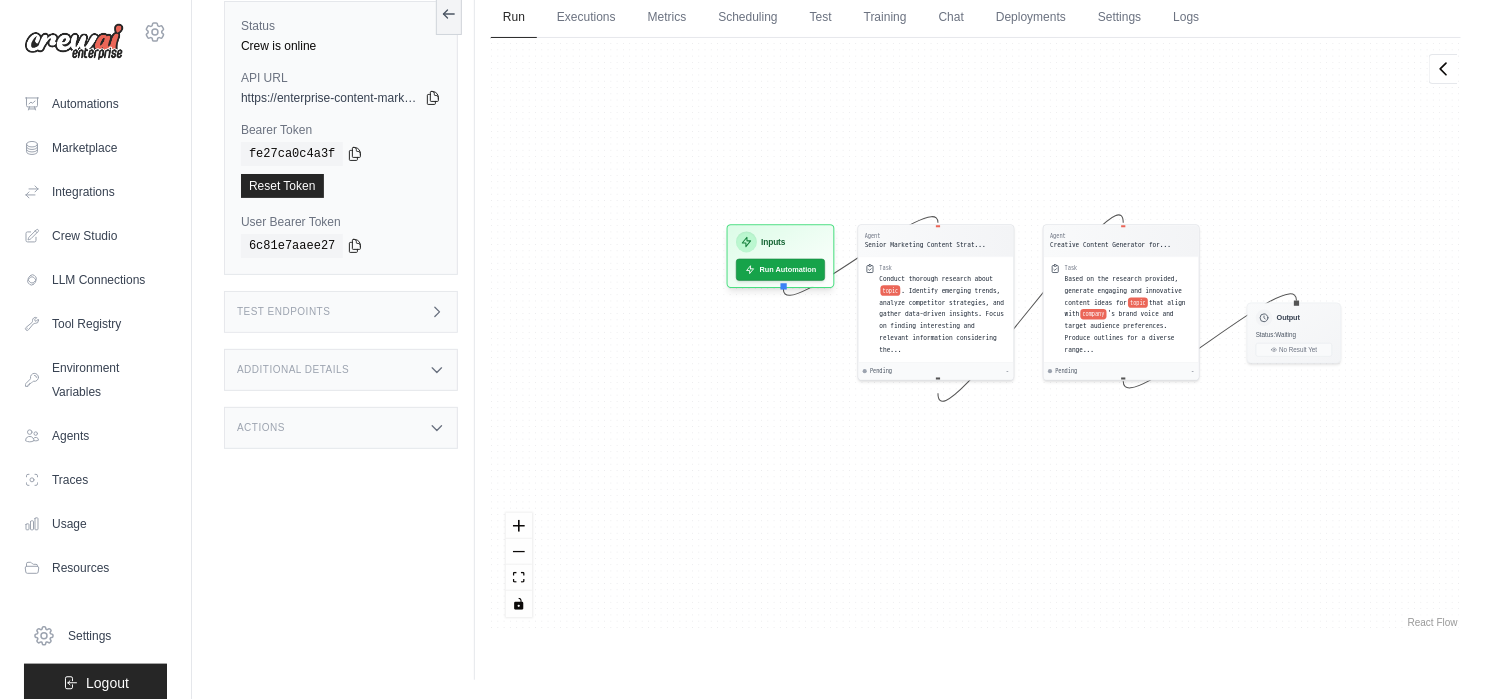 drag, startPoint x: 1267, startPoint y: 513, endPoint x: 1146, endPoint y: 467, distance: 129.44884 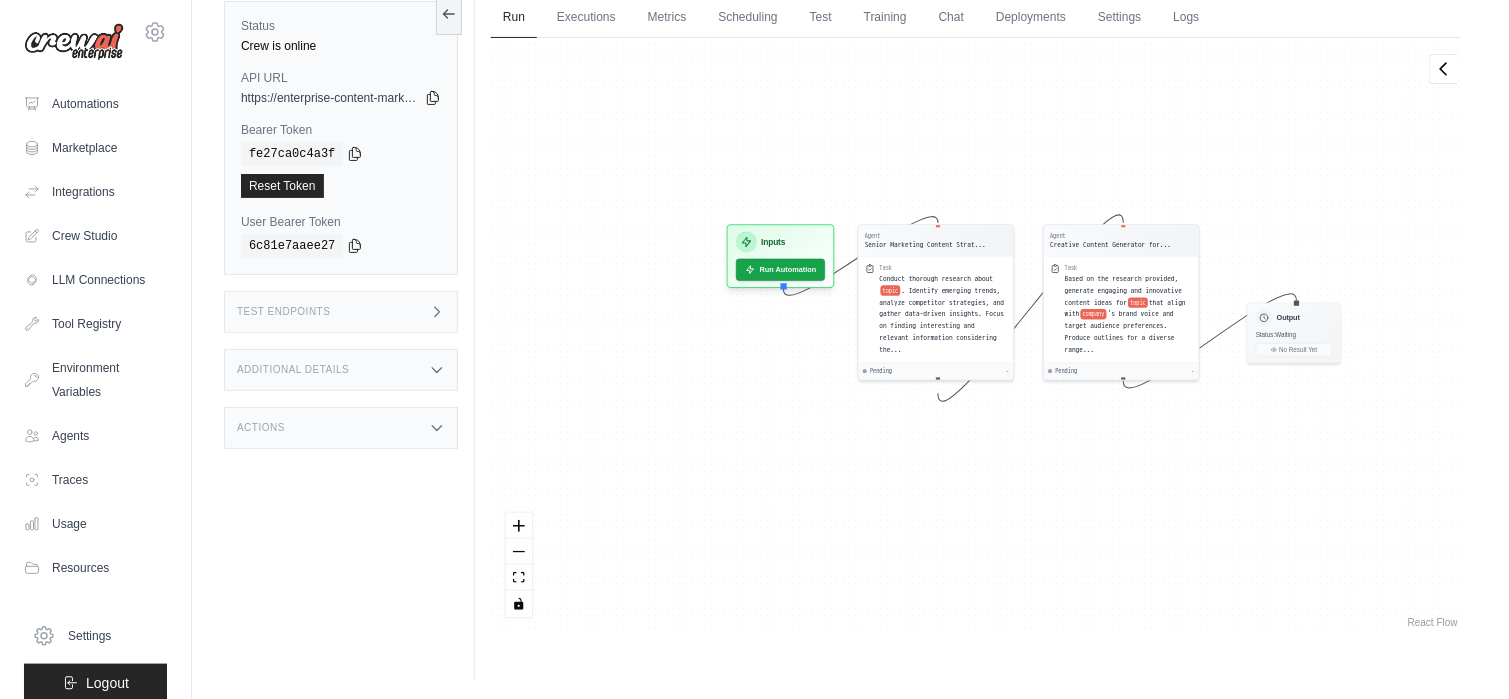 click on "Agent Senior Marketing Content Strat... Task Conduct thorough research about  topic . Identify emerging trends, analyze competitor strategies, and gather data-driven insights. Focus on finding interesting and relevant information considering the... Pending - Agent Creative Content Generator for... Task Based on the research provided, generate engaging and innovative content ideas for  topic  that align with  company 's brand voice and target audience preferences. Produce outlines for a diverse range... Pending - Inputs Run Automation Output Status:  Waiting No Result Yet" at bounding box center [976, 335] 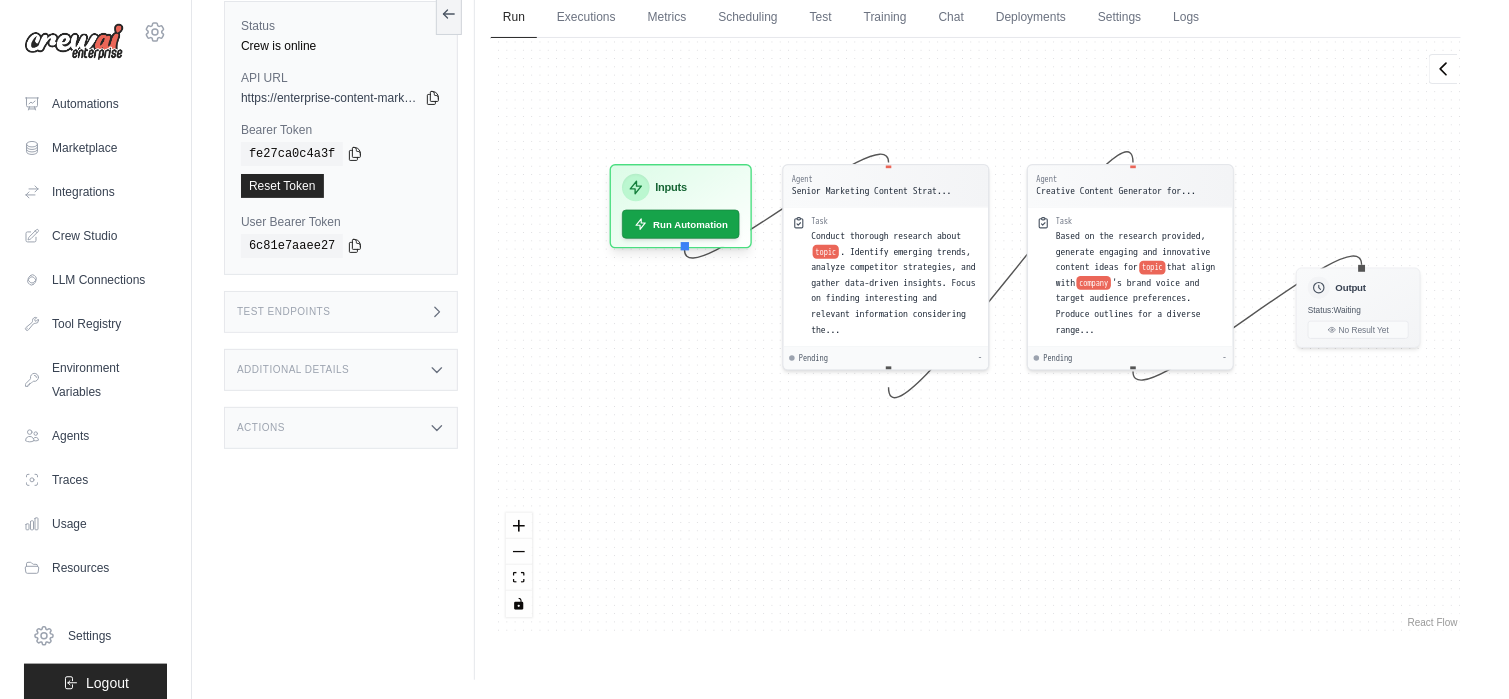 drag, startPoint x: 1010, startPoint y: 463, endPoint x: 943, endPoint y: 464, distance: 67.00746 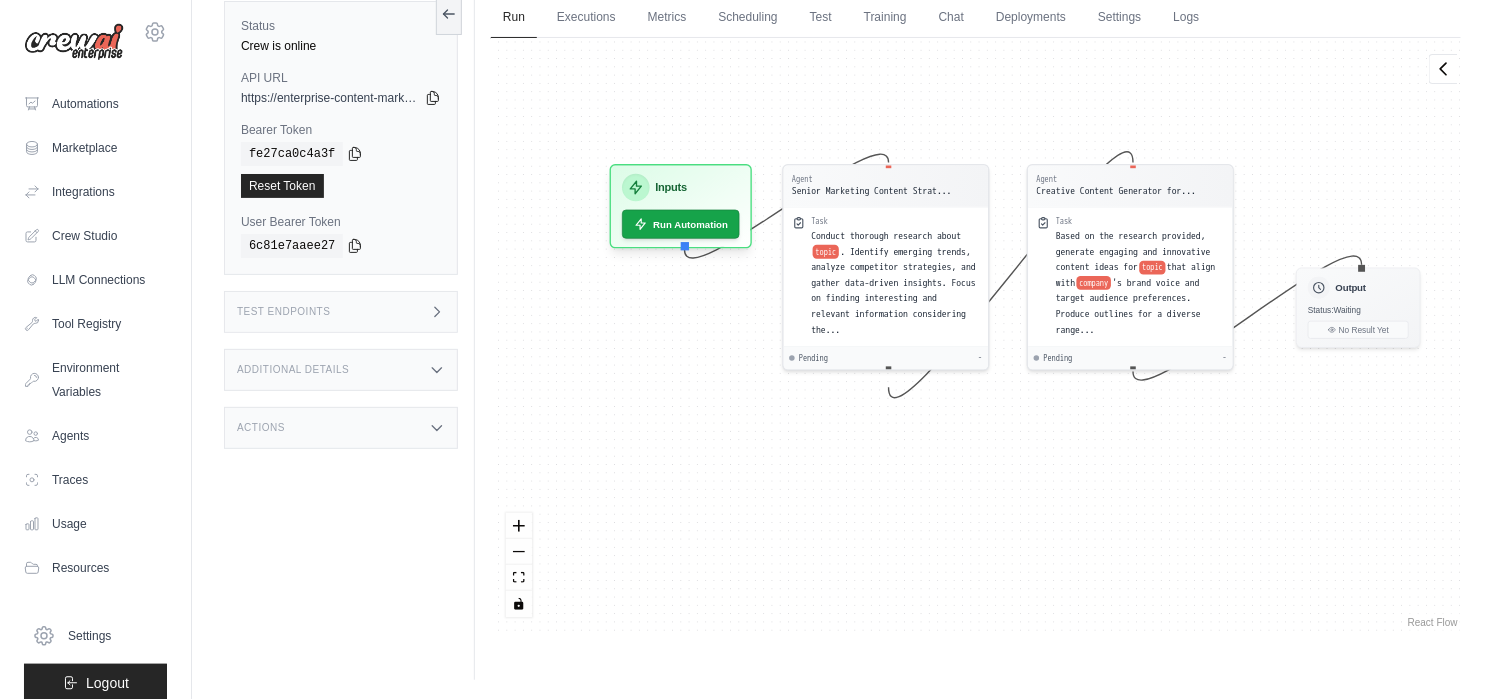click on "Agent Senior Marketing Content Strat... Task Conduct thorough research about  topic . Identify emerging trends, analyze competitor strategies, and gather data-driven insights. Focus on finding interesting and relevant information considering the... Pending - Agent Creative Content Generator for... Task Based on the research provided, generate engaging and innovative content ideas for  topic  that align with  company 's brand voice and target audience preferences. Produce outlines for a diverse range... Pending - Inputs Run Automation Output Status:  Waiting No Result Yet" at bounding box center (976, 335) 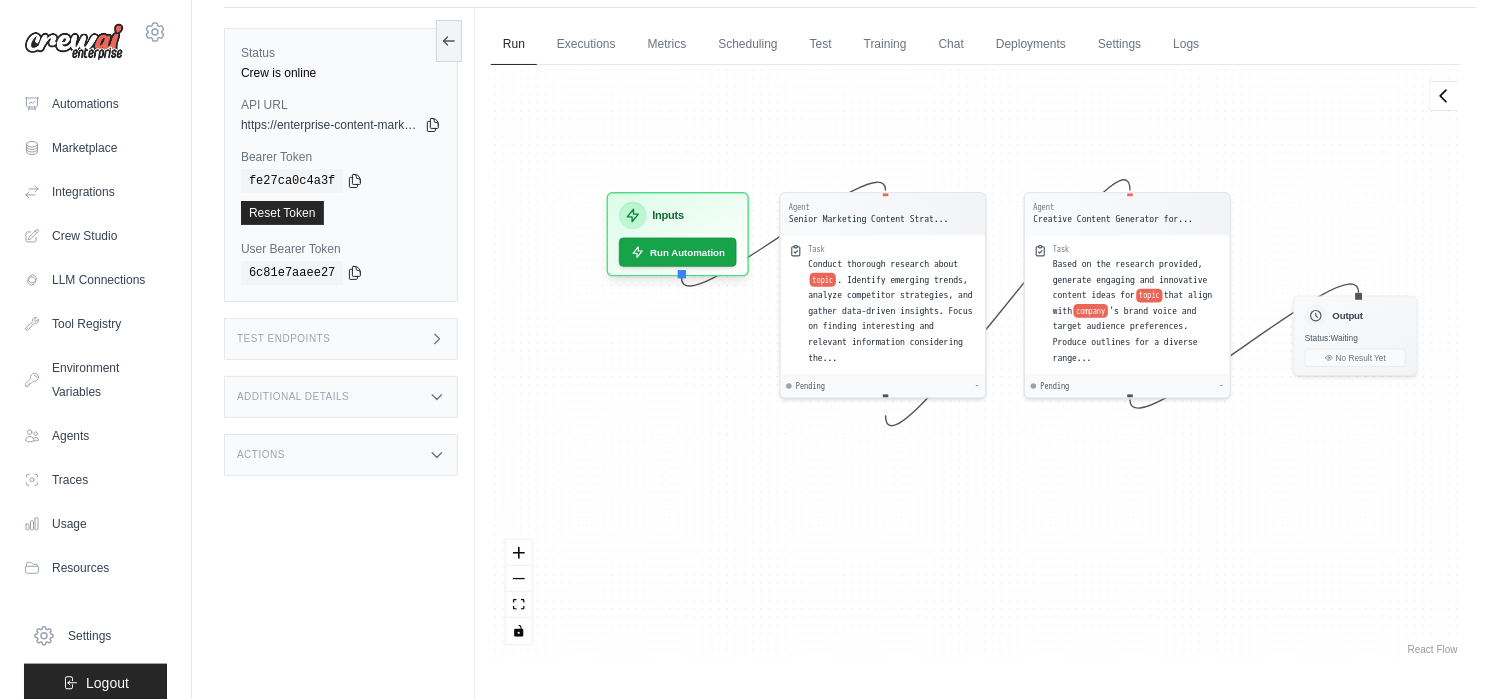 scroll, scrollTop: 0, scrollLeft: 0, axis: both 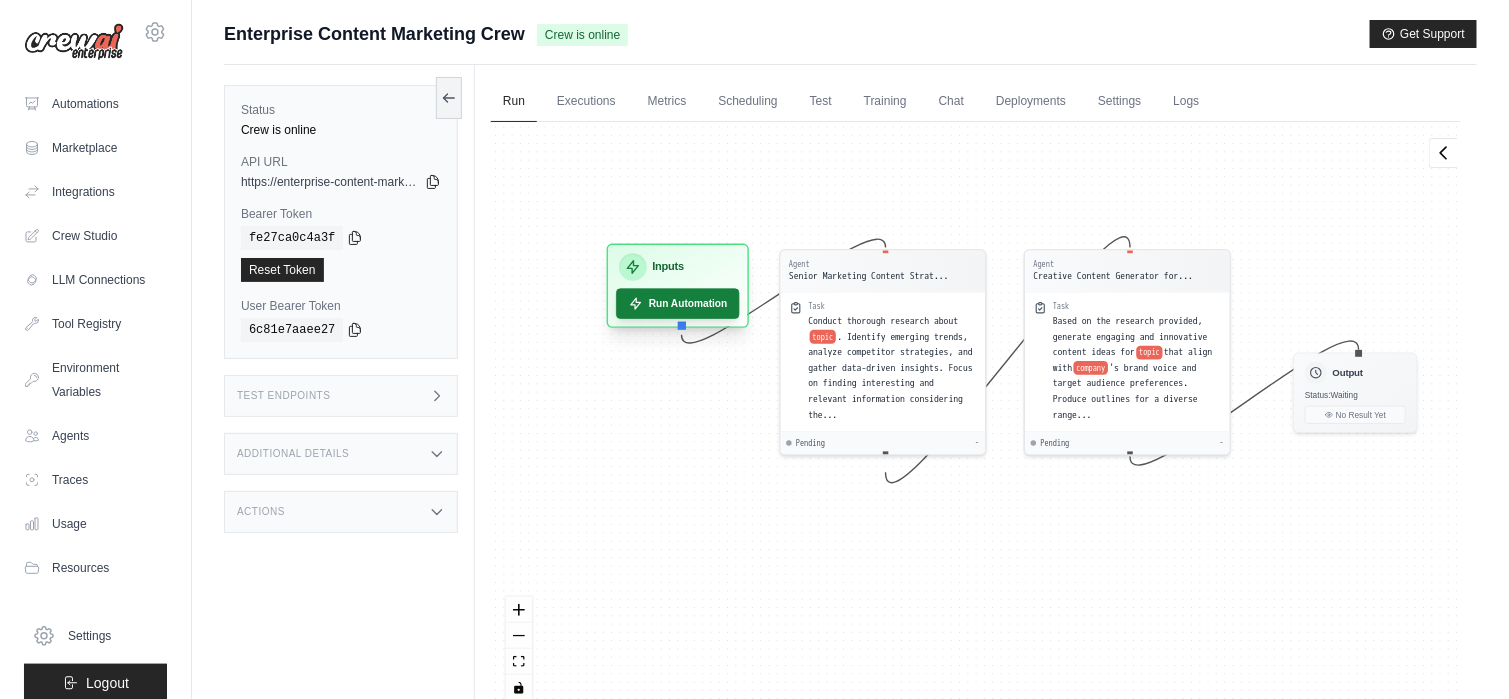 click on "Run Automation" at bounding box center (678, 303) 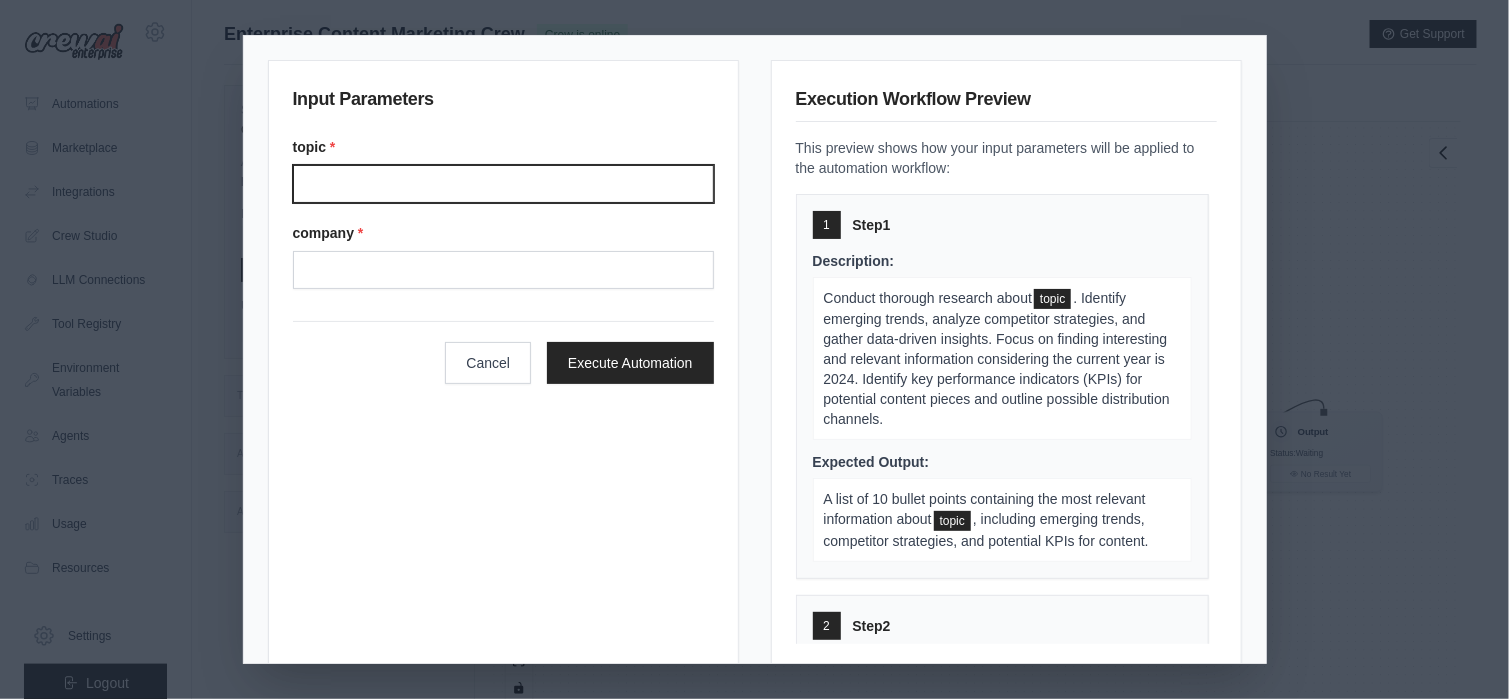 click on "Topic" at bounding box center (503, 184) 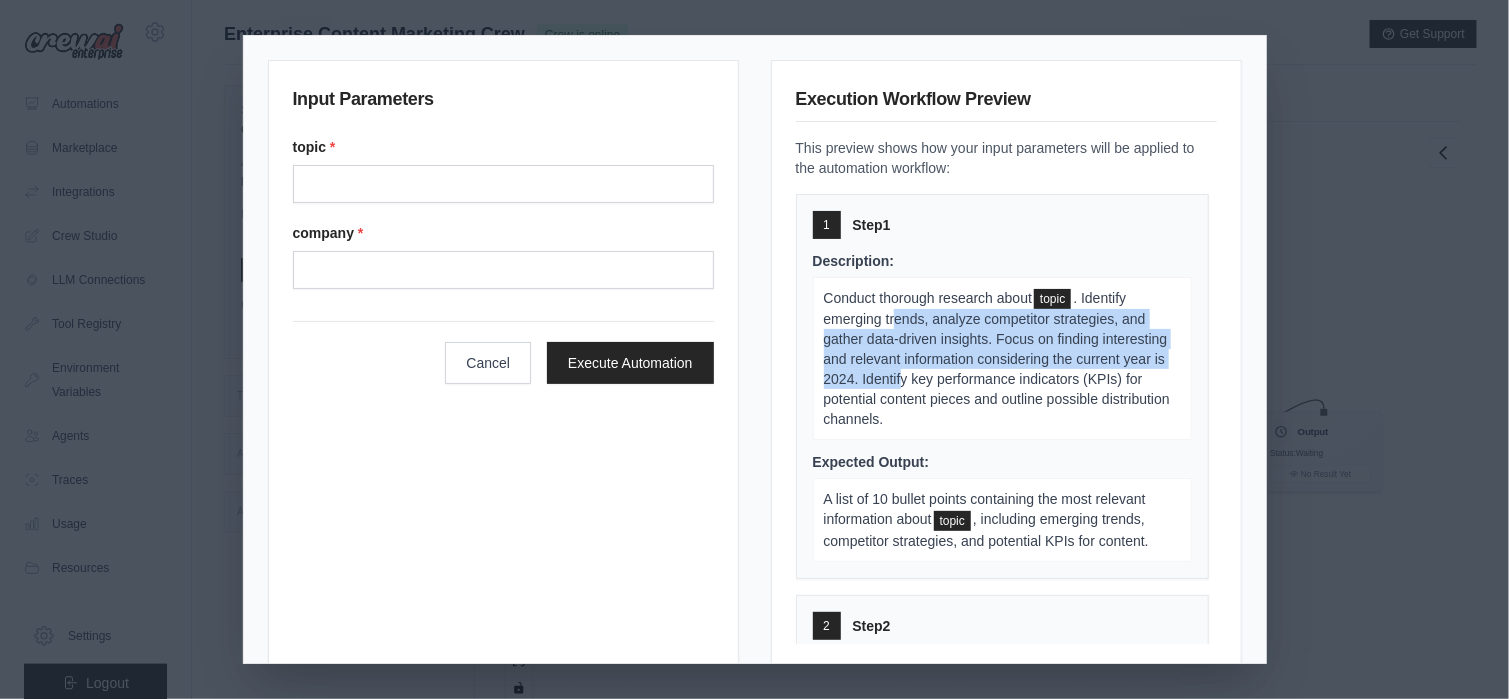 drag, startPoint x: 887, startPoint y: 320, endPoint x: 987, endPoint y: 378, distance: 115.60277 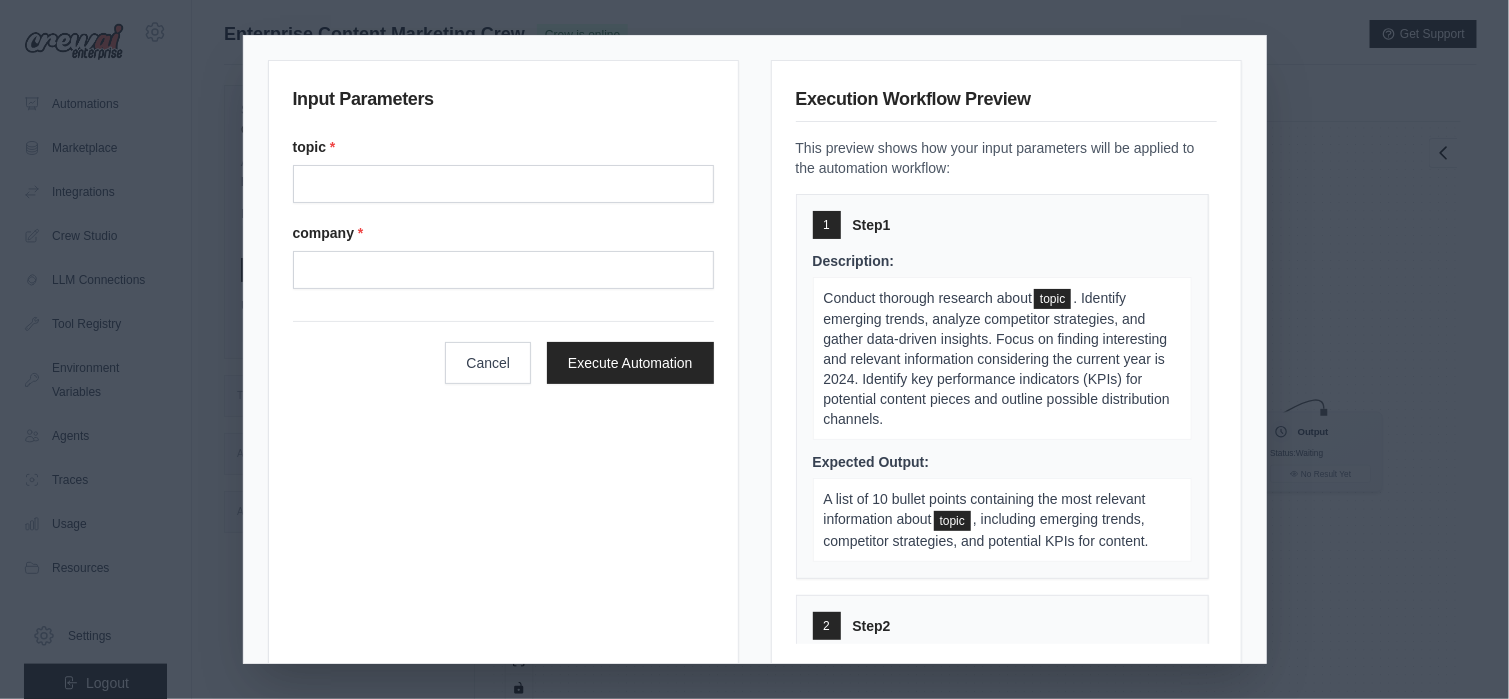 click on ". Identify emerging trends, analyze competitor strategies, and gather data-driven insights. Focus on finding interesting and relevant information considering the current year is 2024. Identify key performance indicators (KPIs) for potential content pieces and outline possible distribution channels." at bounding box center [997, 358] 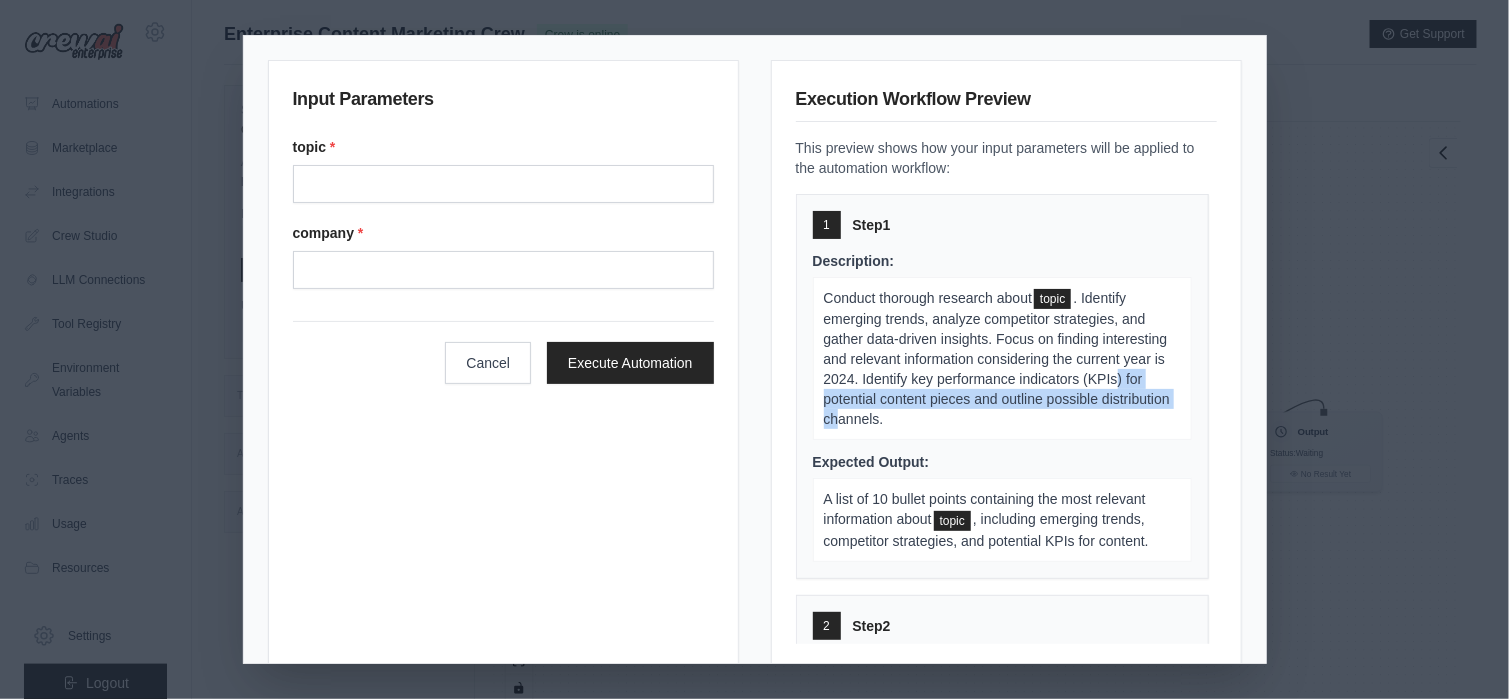 drag, startPoint x: 911, startPoint y: 396, endPoint x: 999, endPoint y: 424, distance: 92.34717 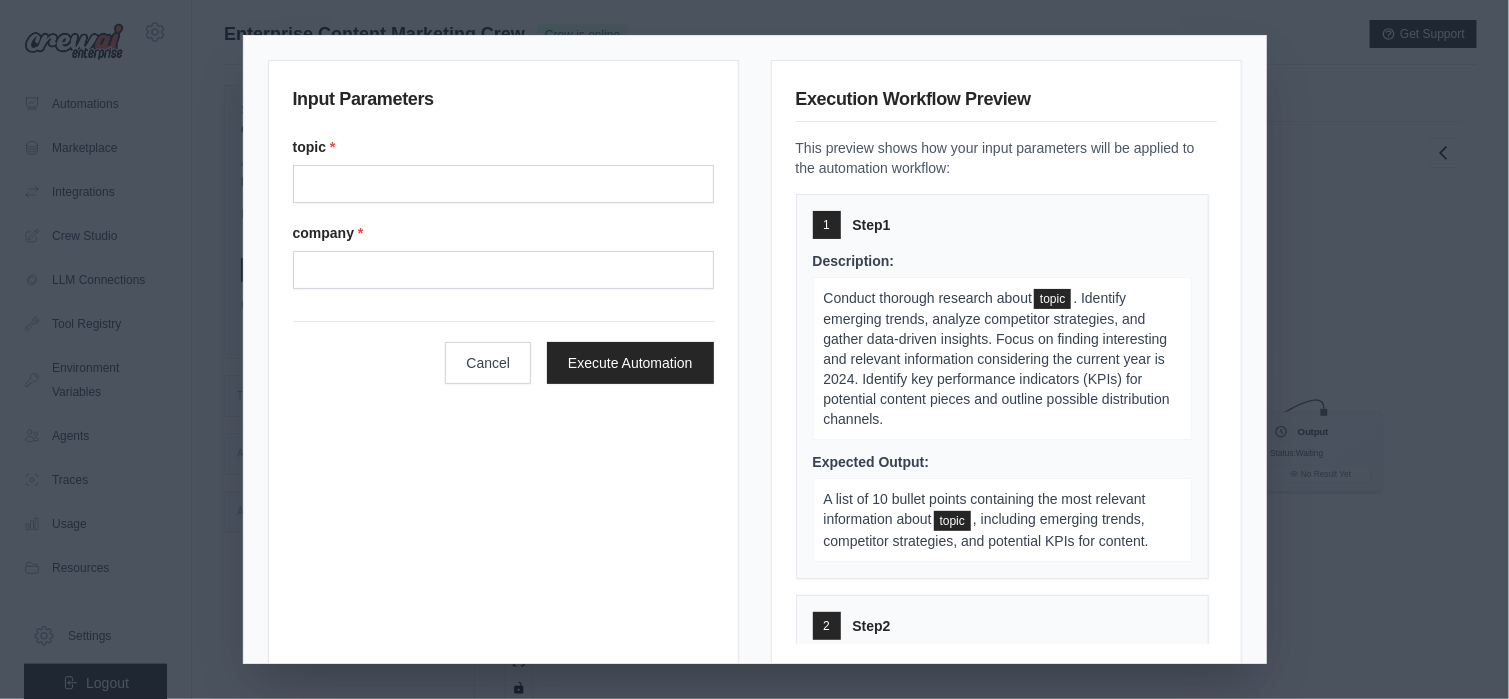 click on ". Identify emerging trends, analyze competitor strategies, and gather data-driven insights. Focus on finding interesting and relevant information considering the current year is 2024. Identify key performance indicators (KPIs) for potential content pieces and outline possible distribution channels." at bounding box center [997, 358] 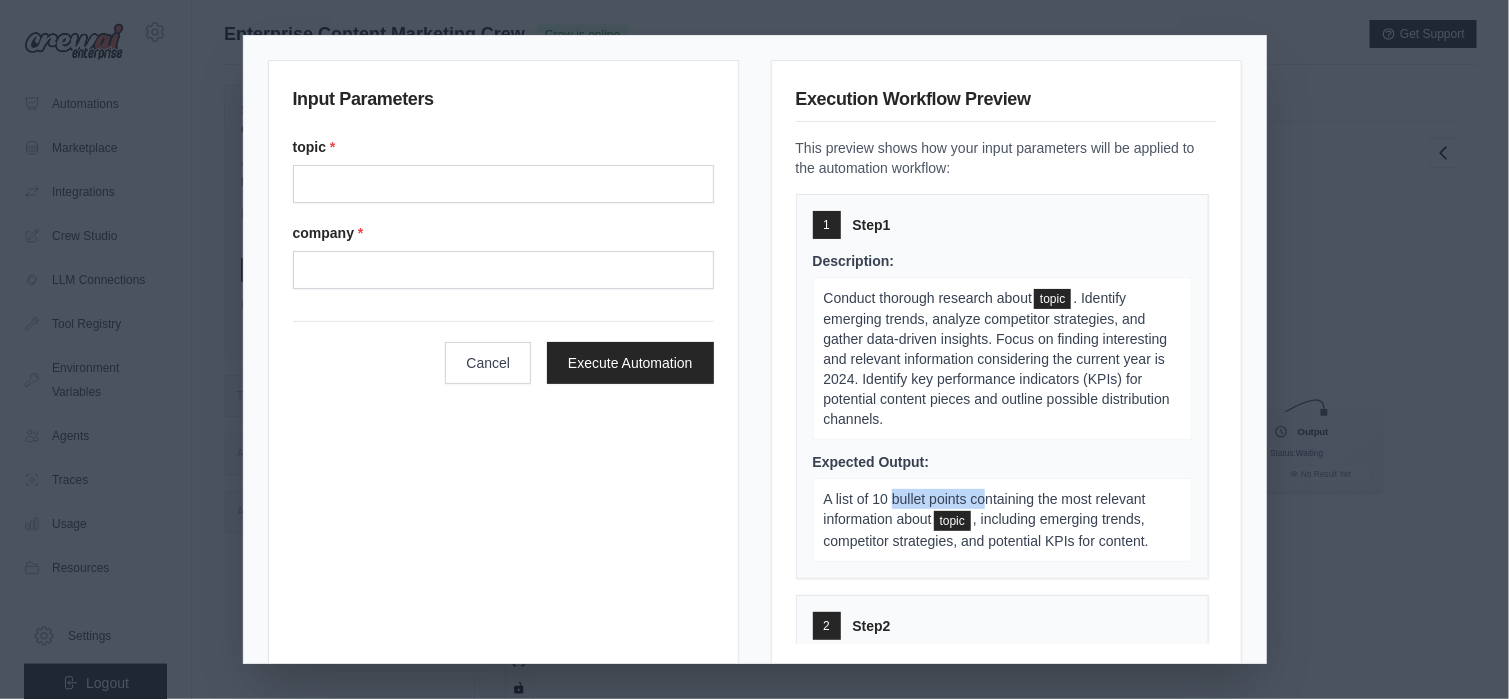 drag, startPoint x: 884, startPoint y: 499, endPoint x: 985, endPoint y: 497, distance: 101.0198 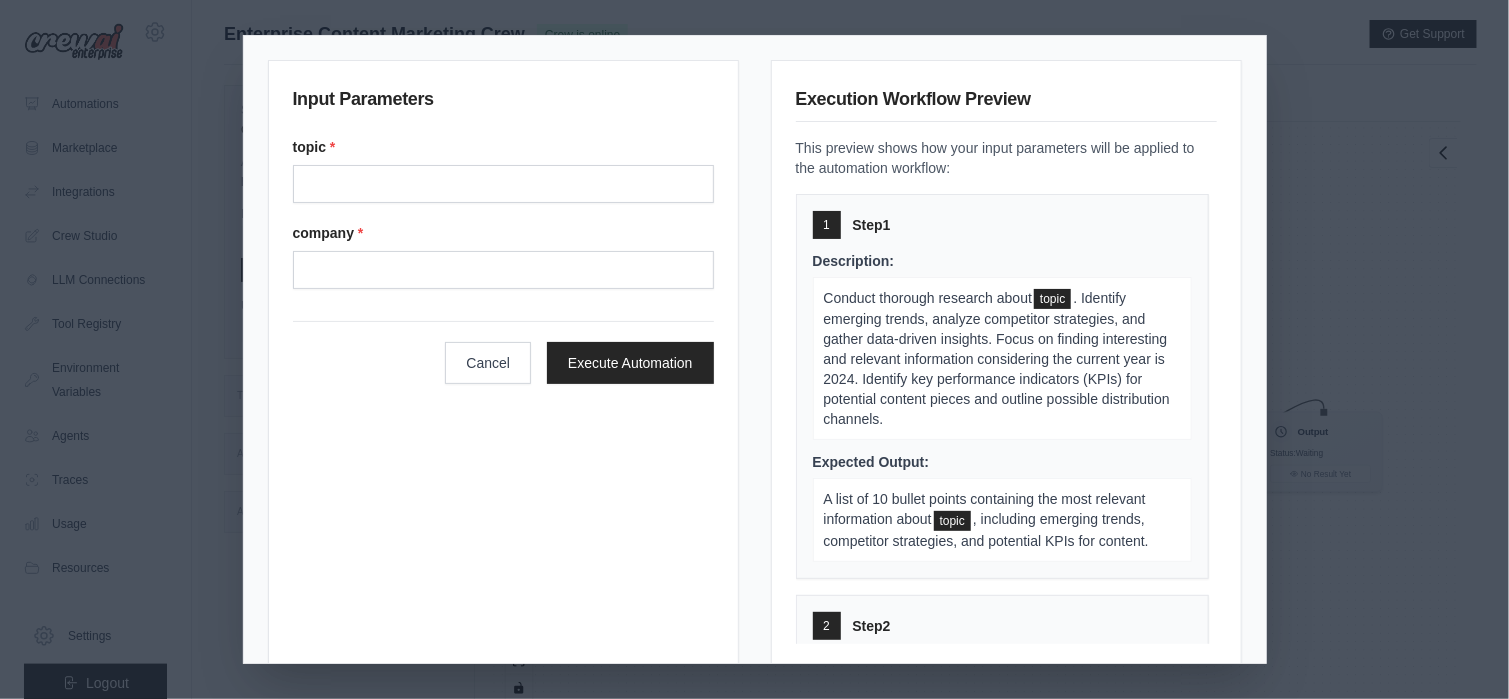 click on "A list of 10 bullet points containing the most relevant information about" at bounding box center (985, 509) 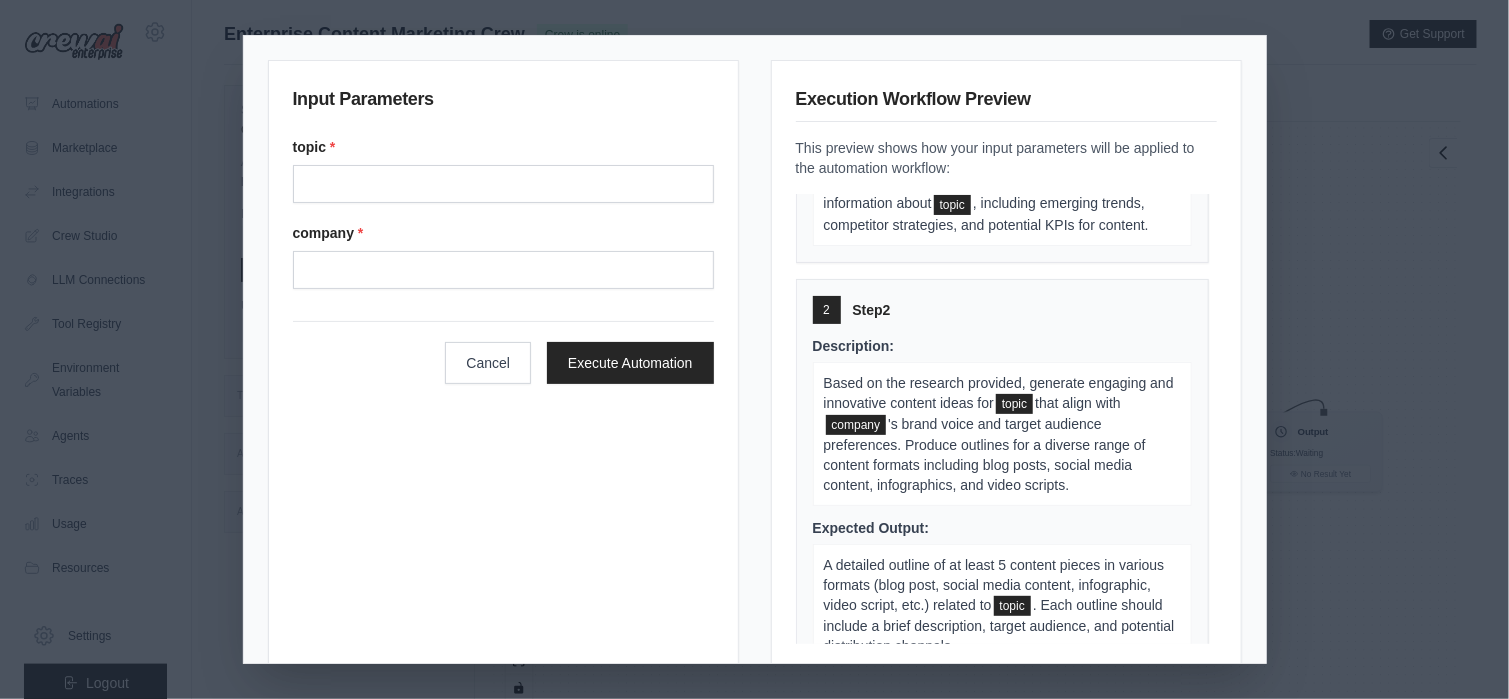 scroll, scrollTop: 350, scrollLeft: 0, axis: vertical 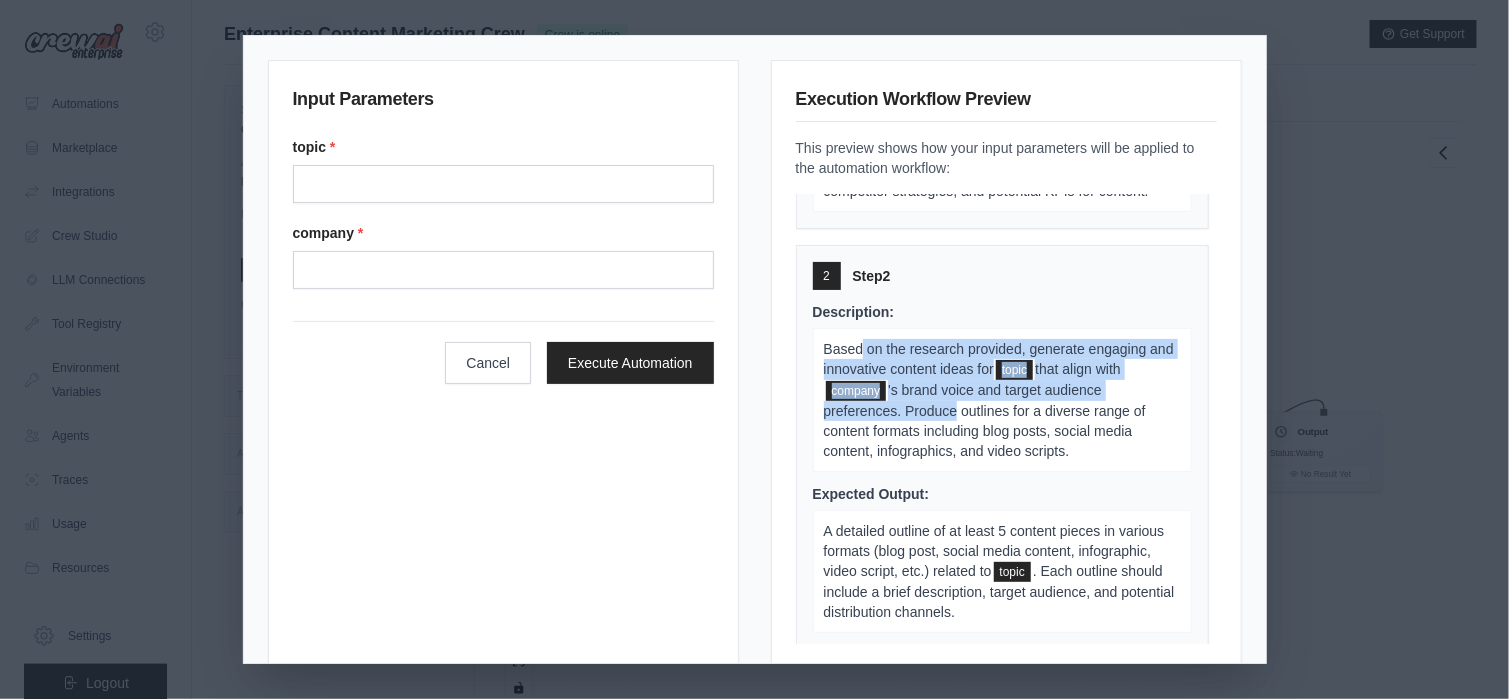 drag, startPoint x: 853, startPoint y: 345, endPoint x: 946, endPoint y: 403, distance: 109.60383 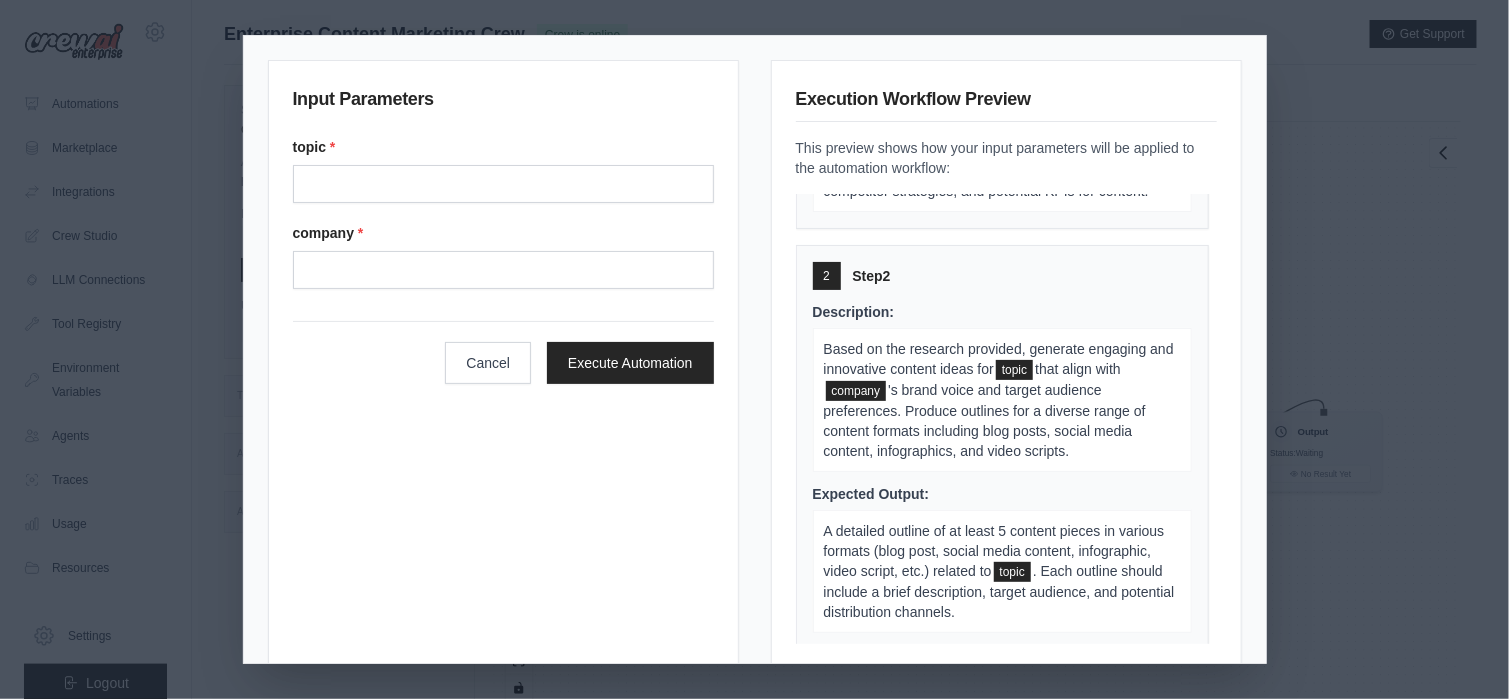 click on "'s brand voice and target audience preferences. Produce outlines for a diverse range of content formats including blog posts, social media content, infographics, and video scripts." at bounding box center (985, 420) 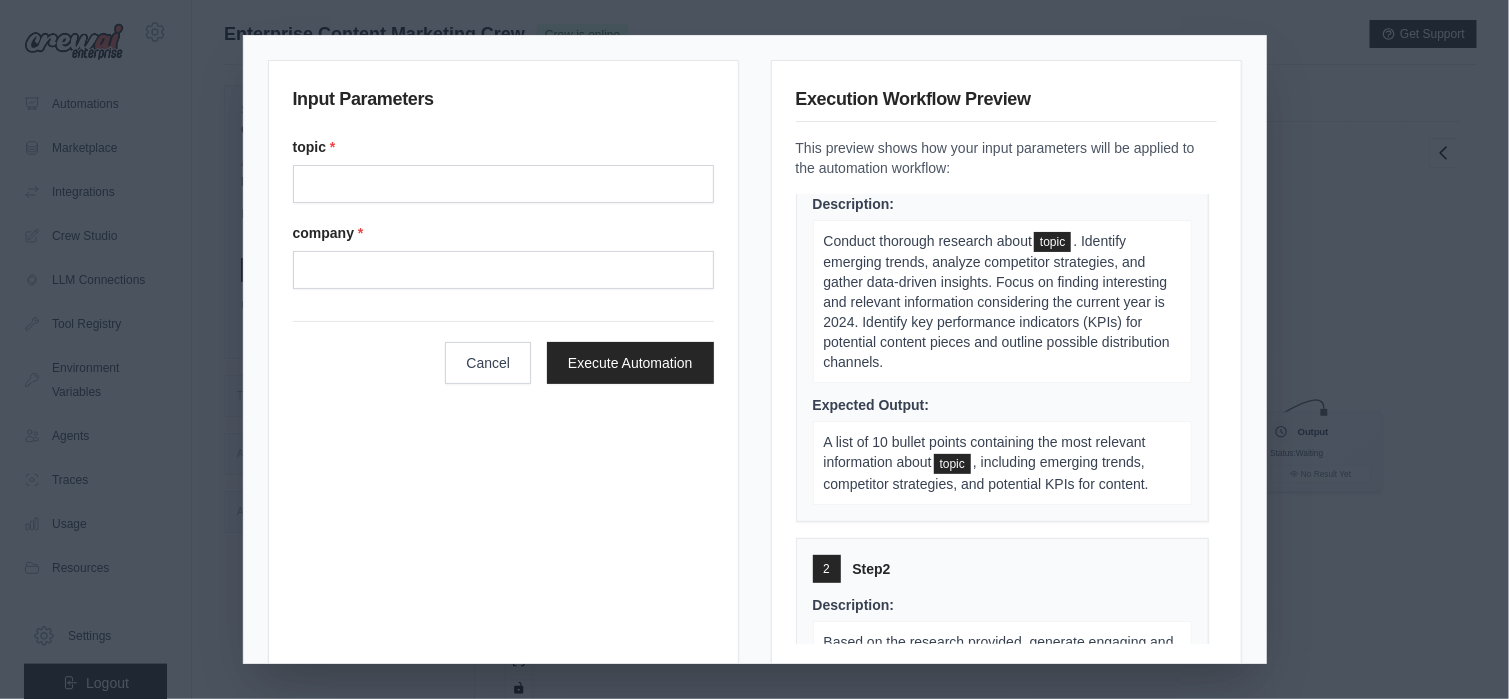 scroll, scrollTop: 50, scrollLeft: 0, axis: vertical 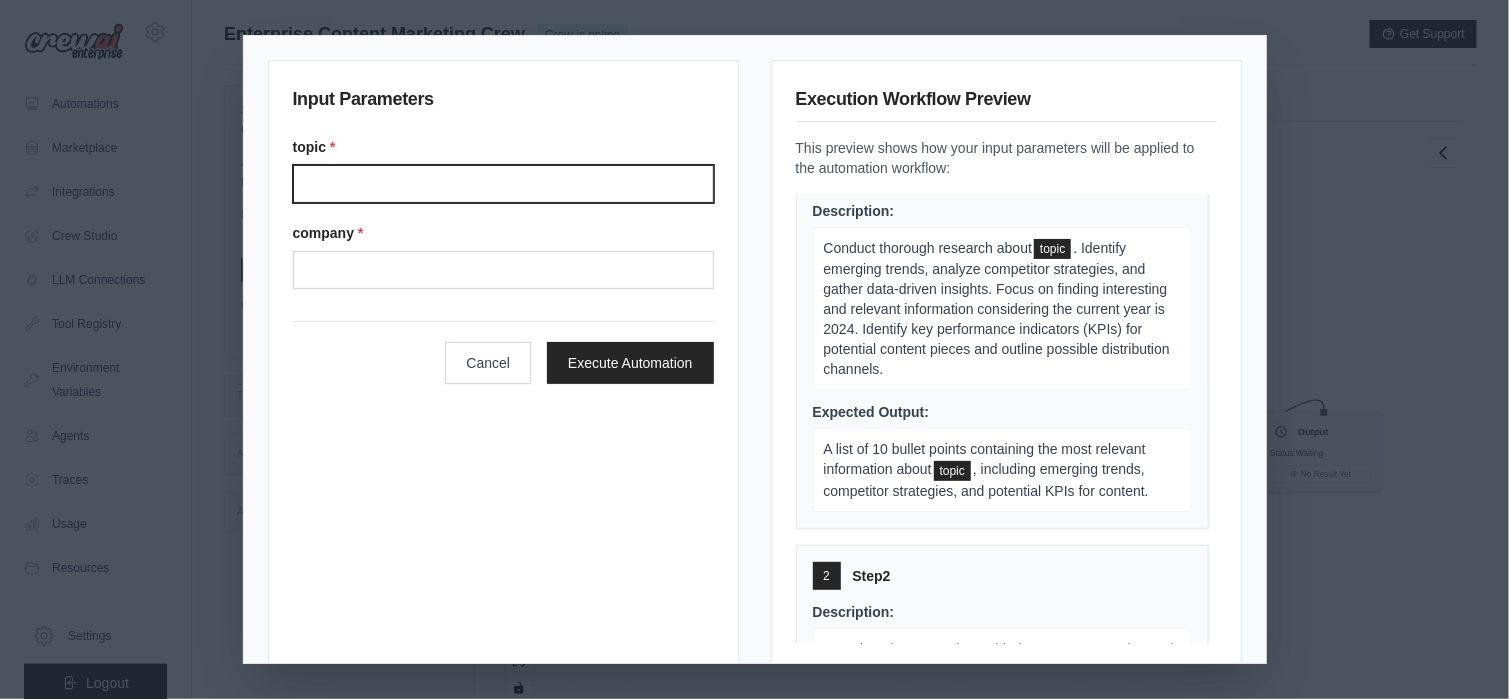 click on "Topic" at bounding box center [503, 184] 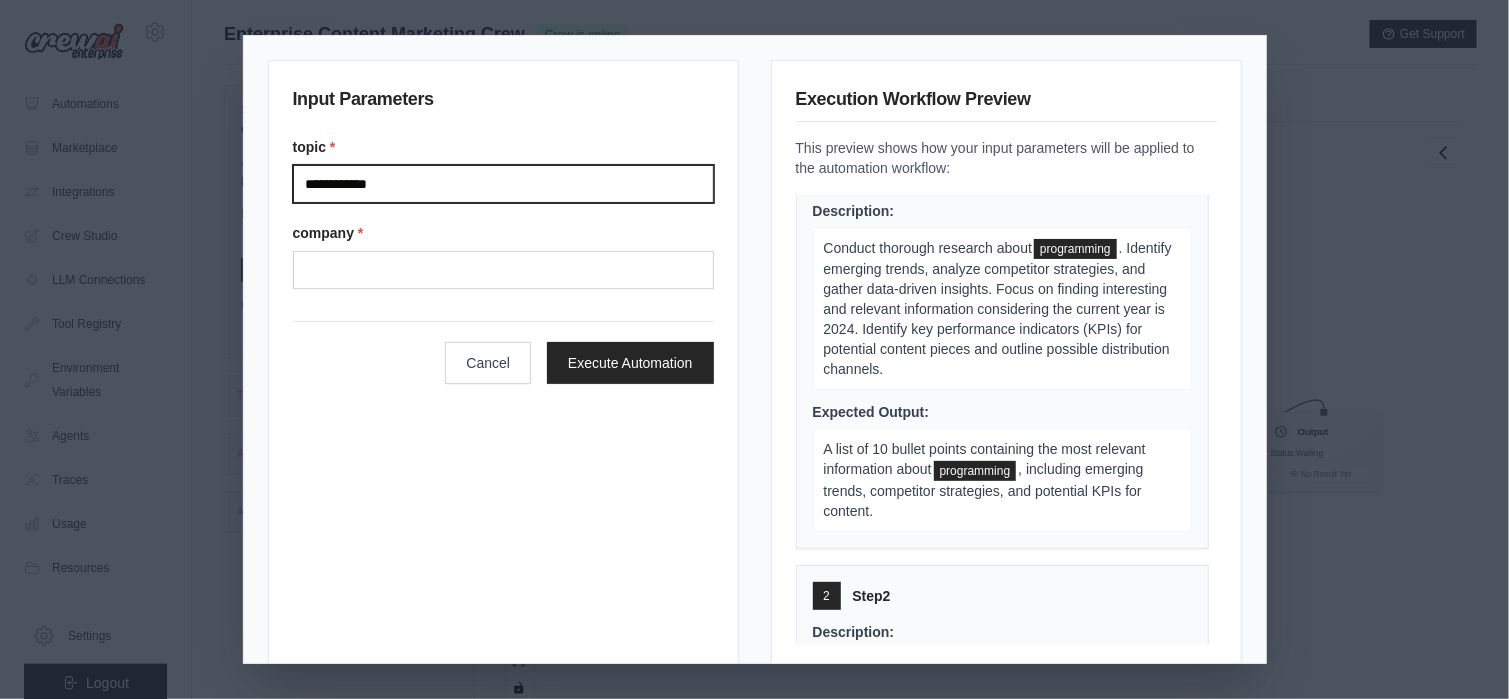 type on "**********" 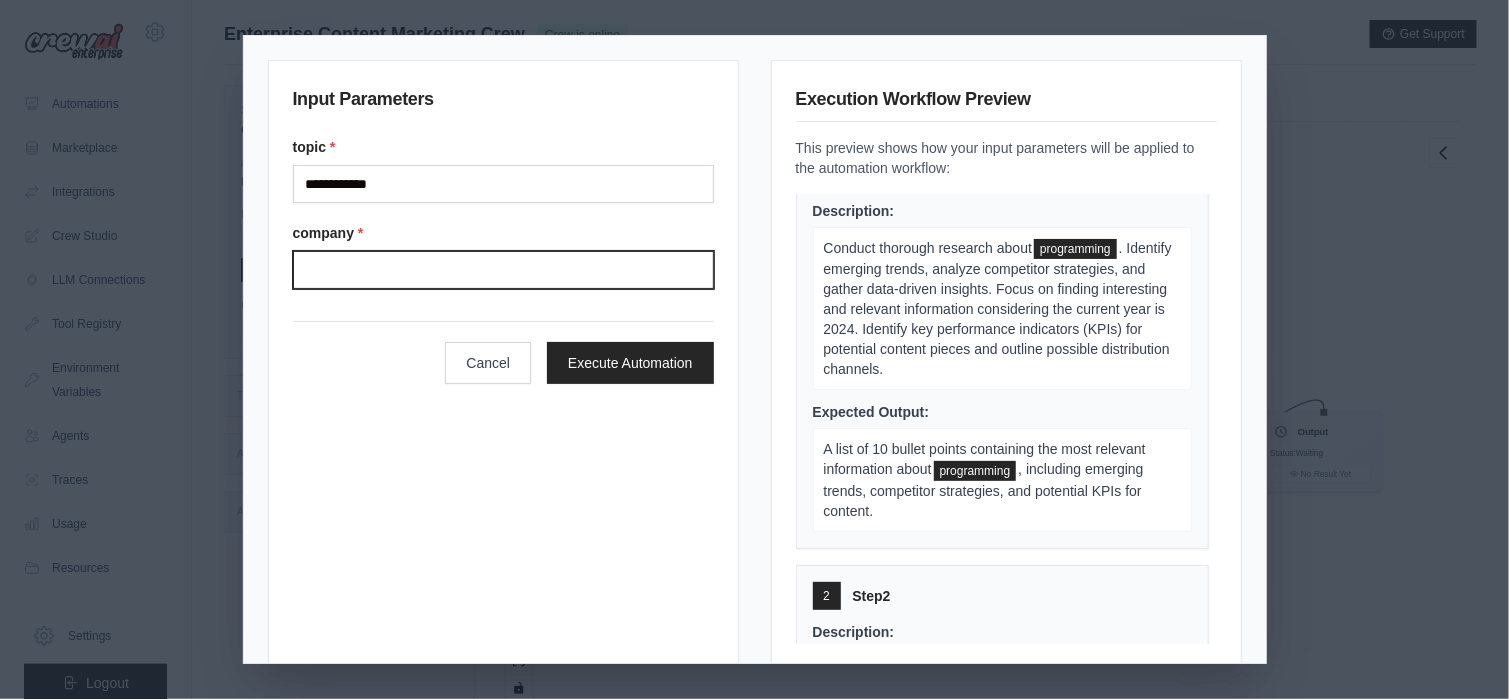 click on "Company" at bounding box center [503, 270] 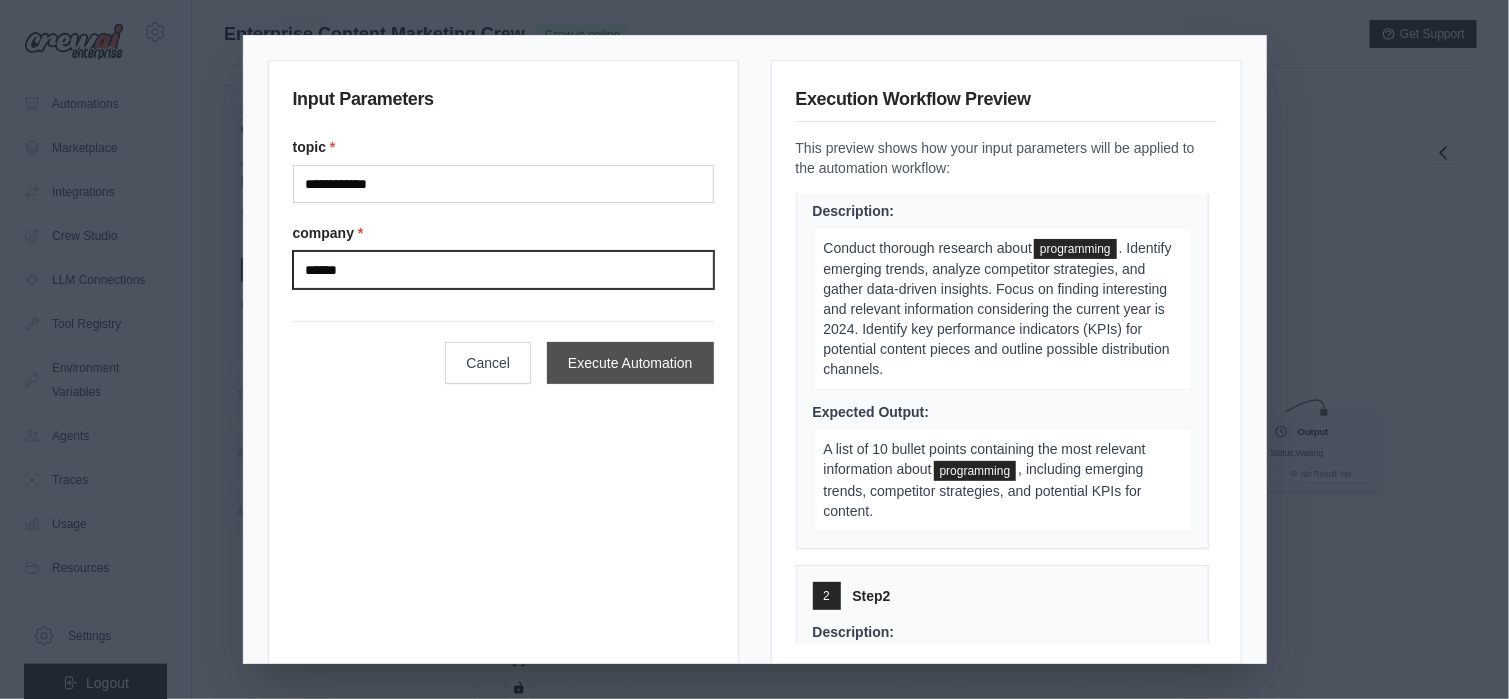 type on "******" 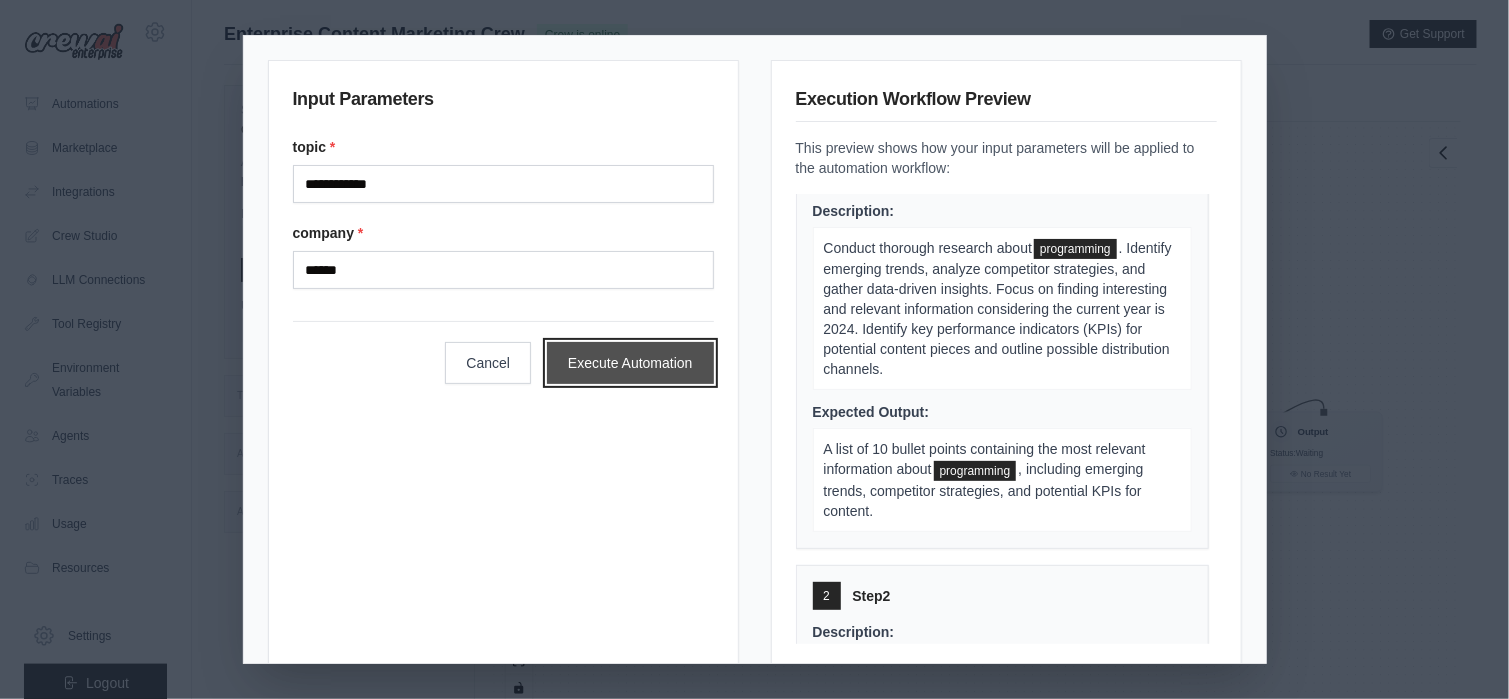 click on "Execute Automation" at bounding box center [630, 363] 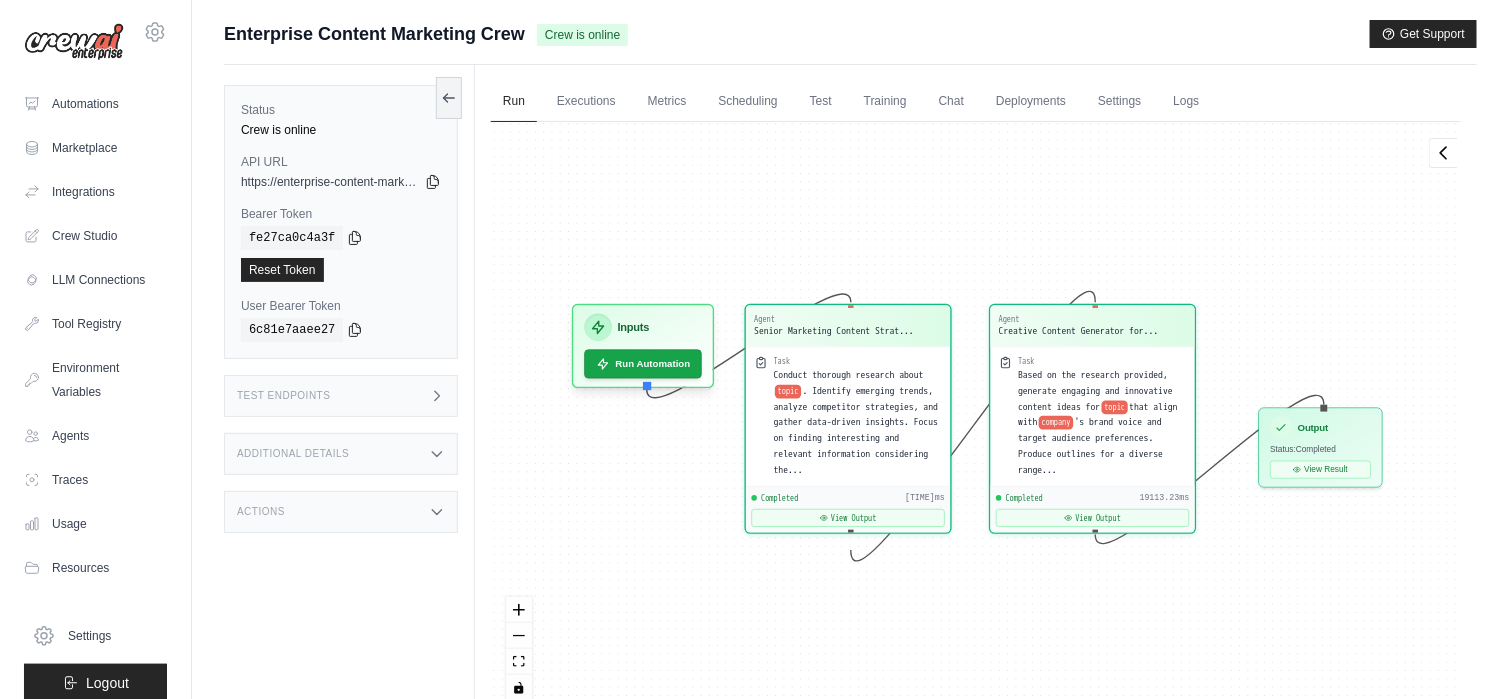 scroll, scrollTop: 13227, scrollLeft: 0, axis: vertical 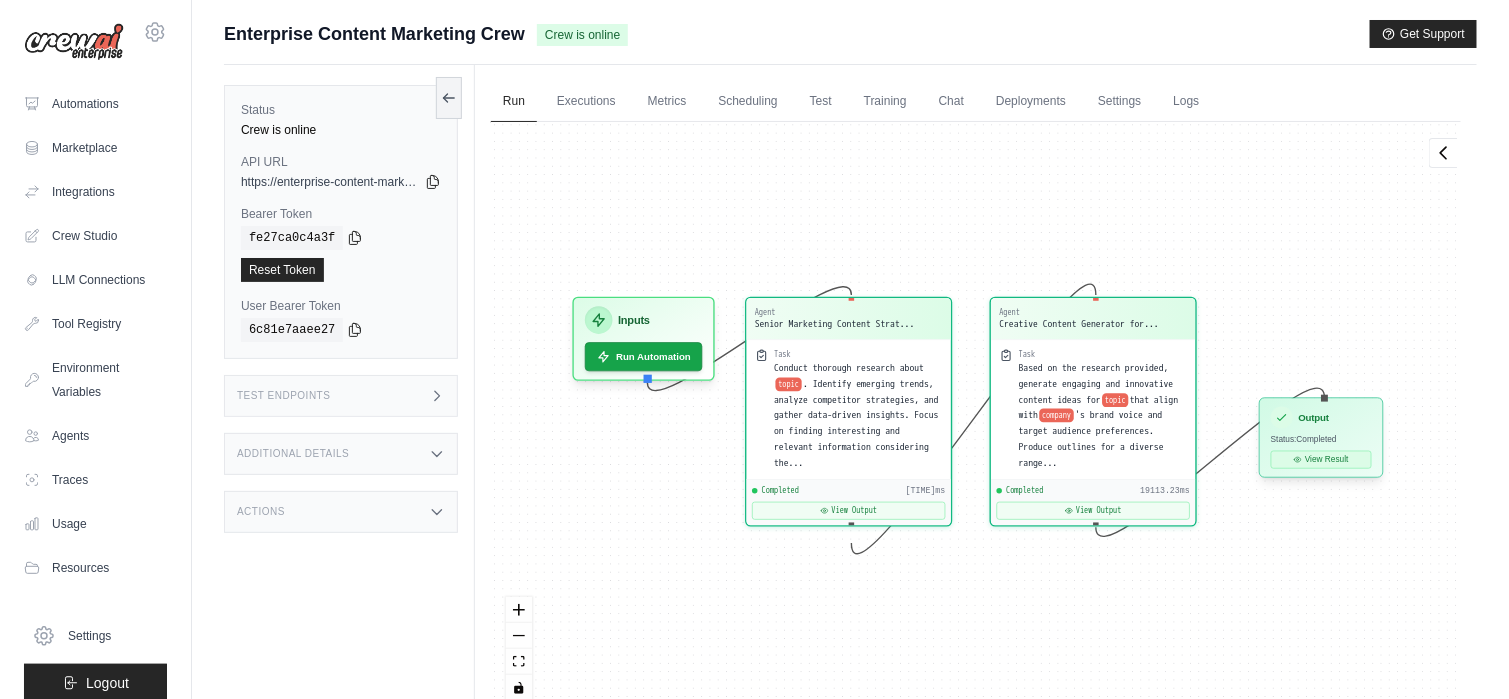 click on "View Result" at bounding box center [1321, 460] 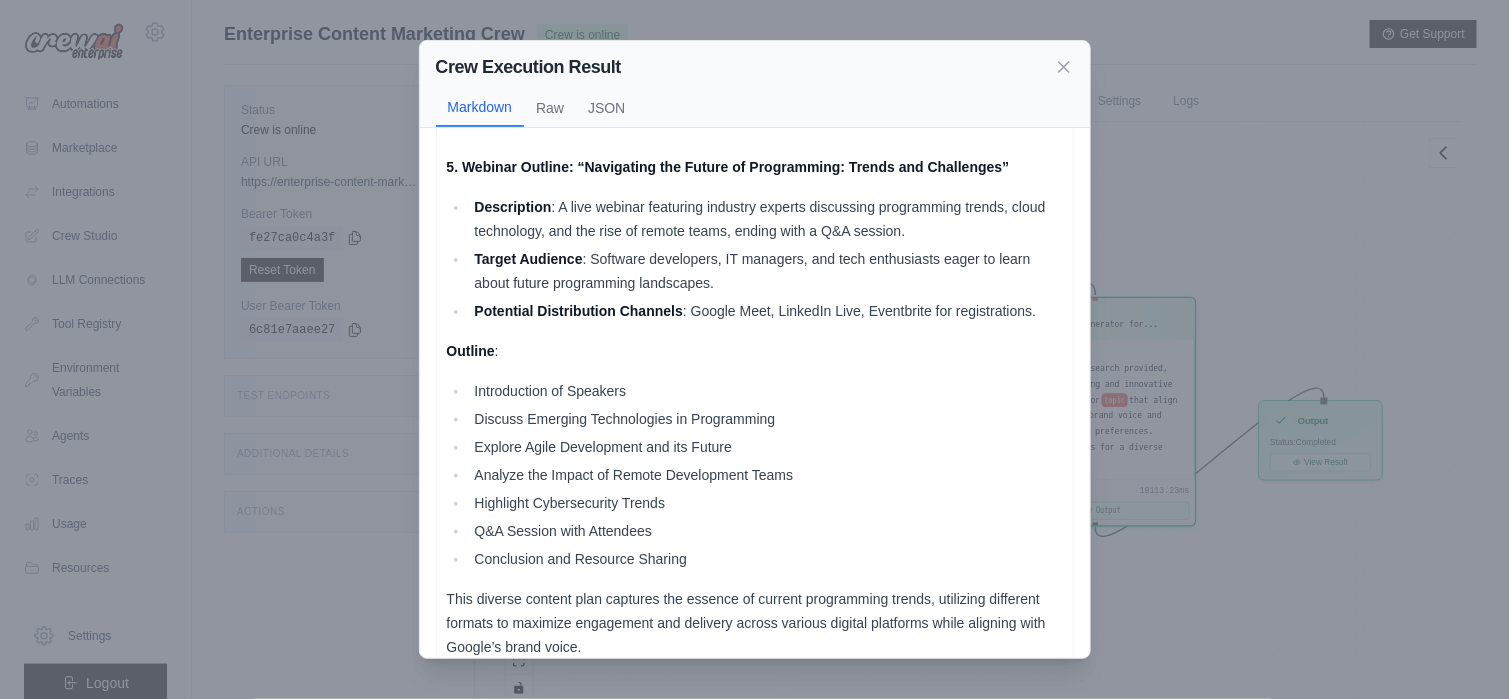 scroll, scrollTop: 2123, scrollLeft: 0, axis: vertical 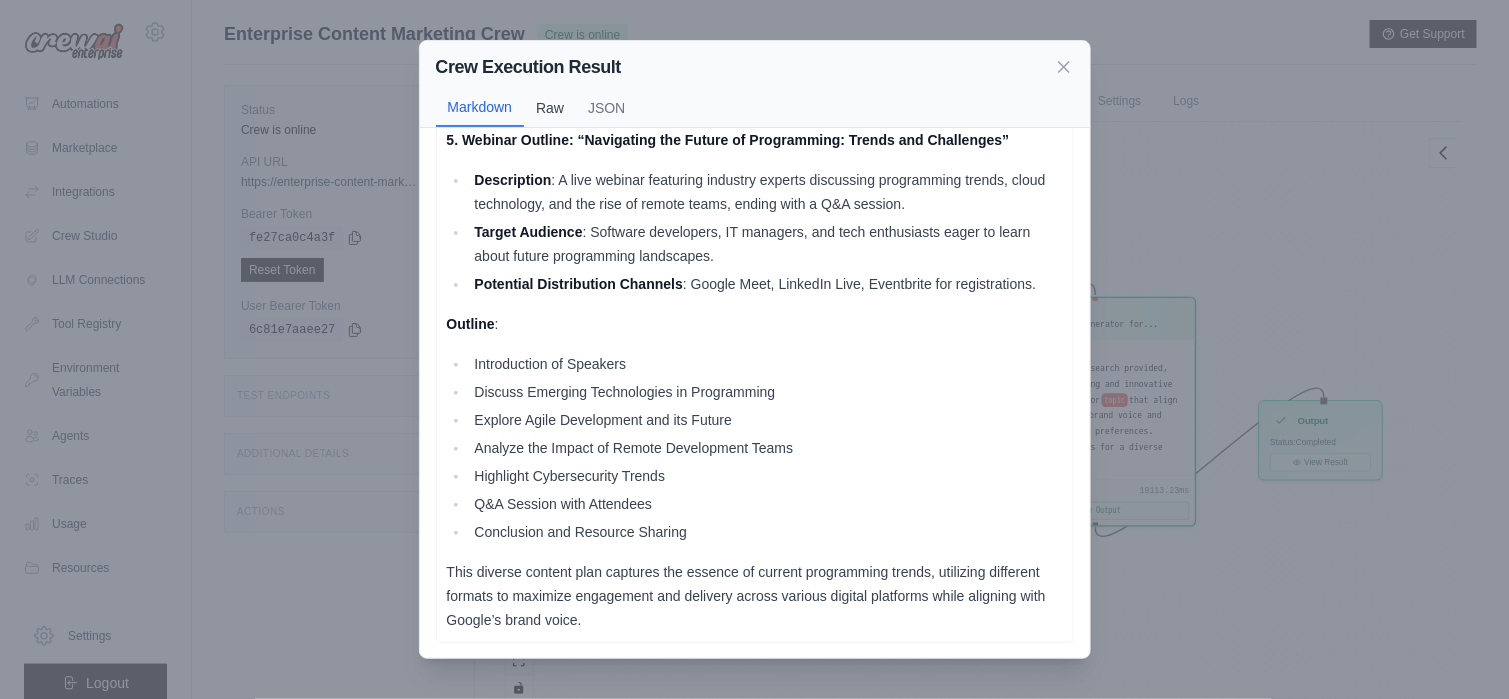 click on "Raw" at bounding box center [550, 108] 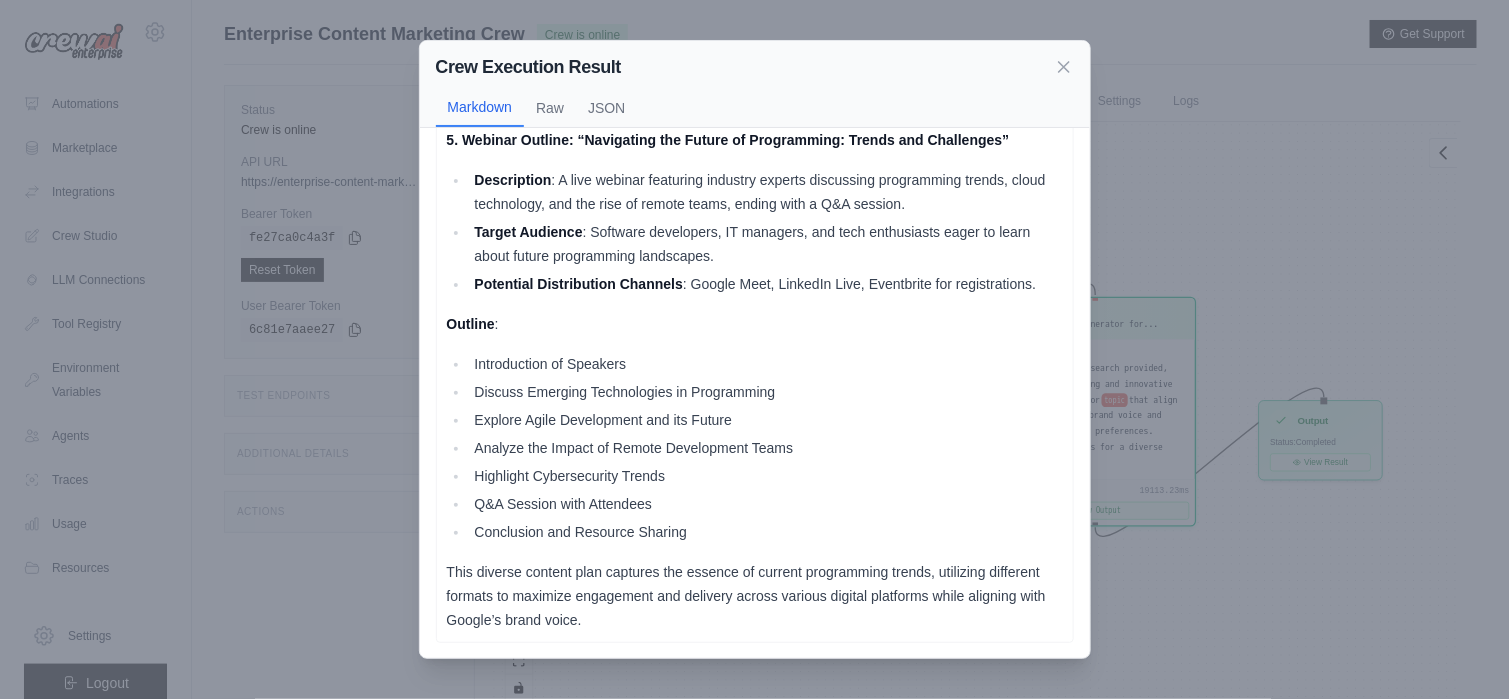scroll, scrollTop: 0, scrollLeft: 0, axis: both 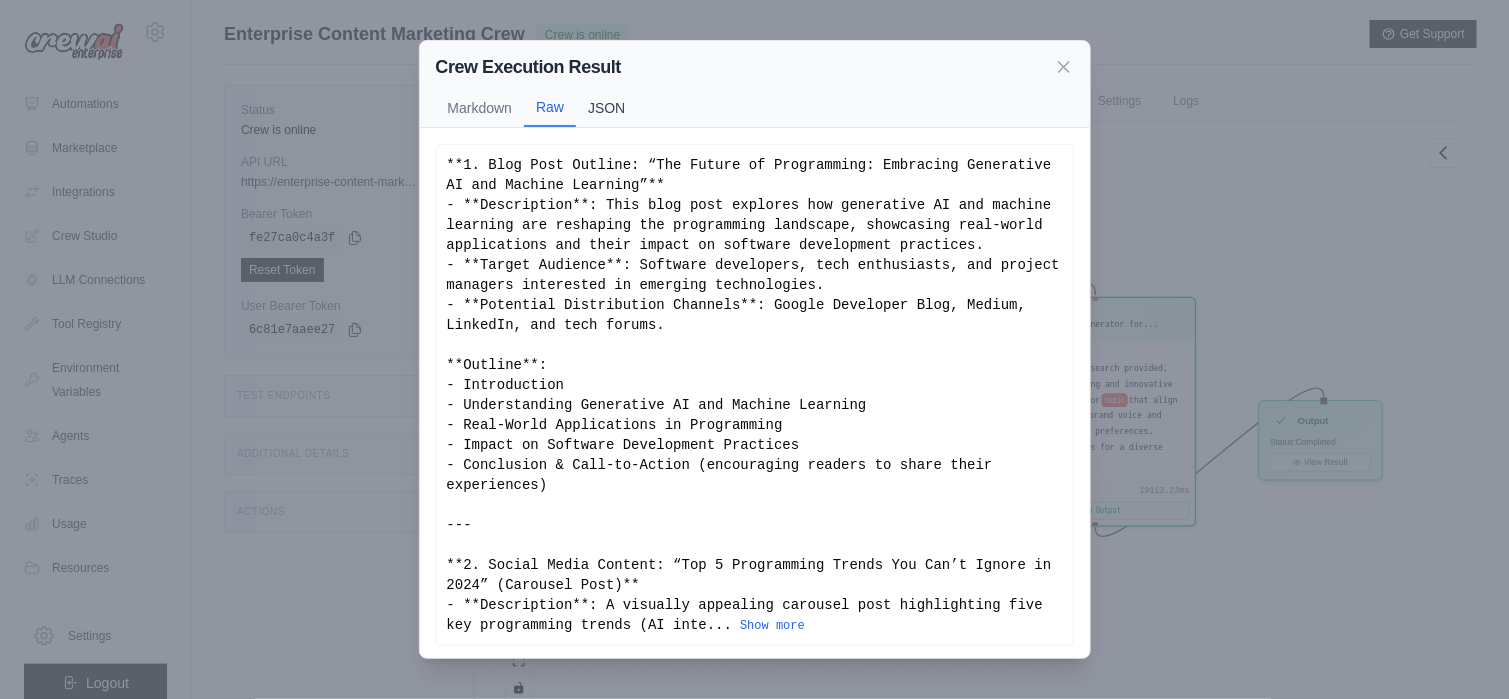 click on "JSON" at bounding box center [606, 108] 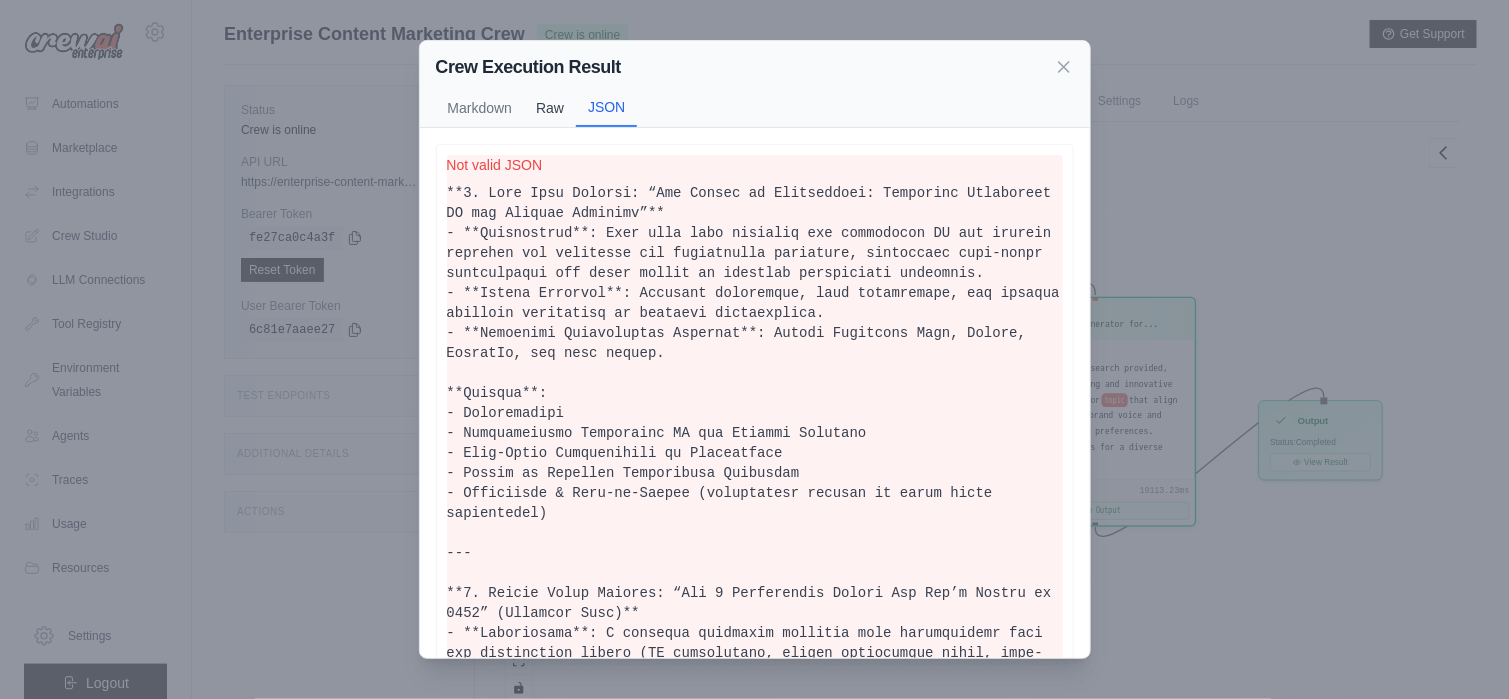 click on "Raw" at bounding box center [550, 108] 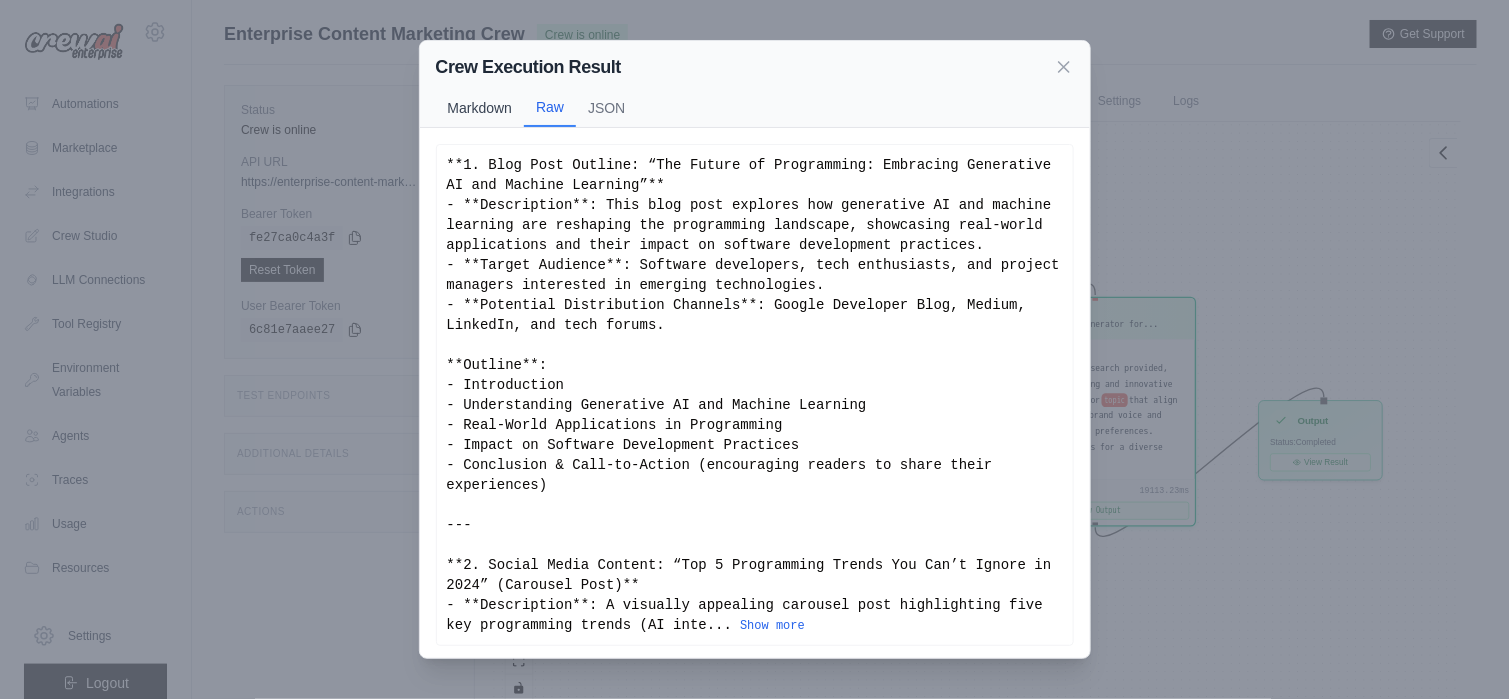 click on "Markdown" at bounding box center (480, 108) 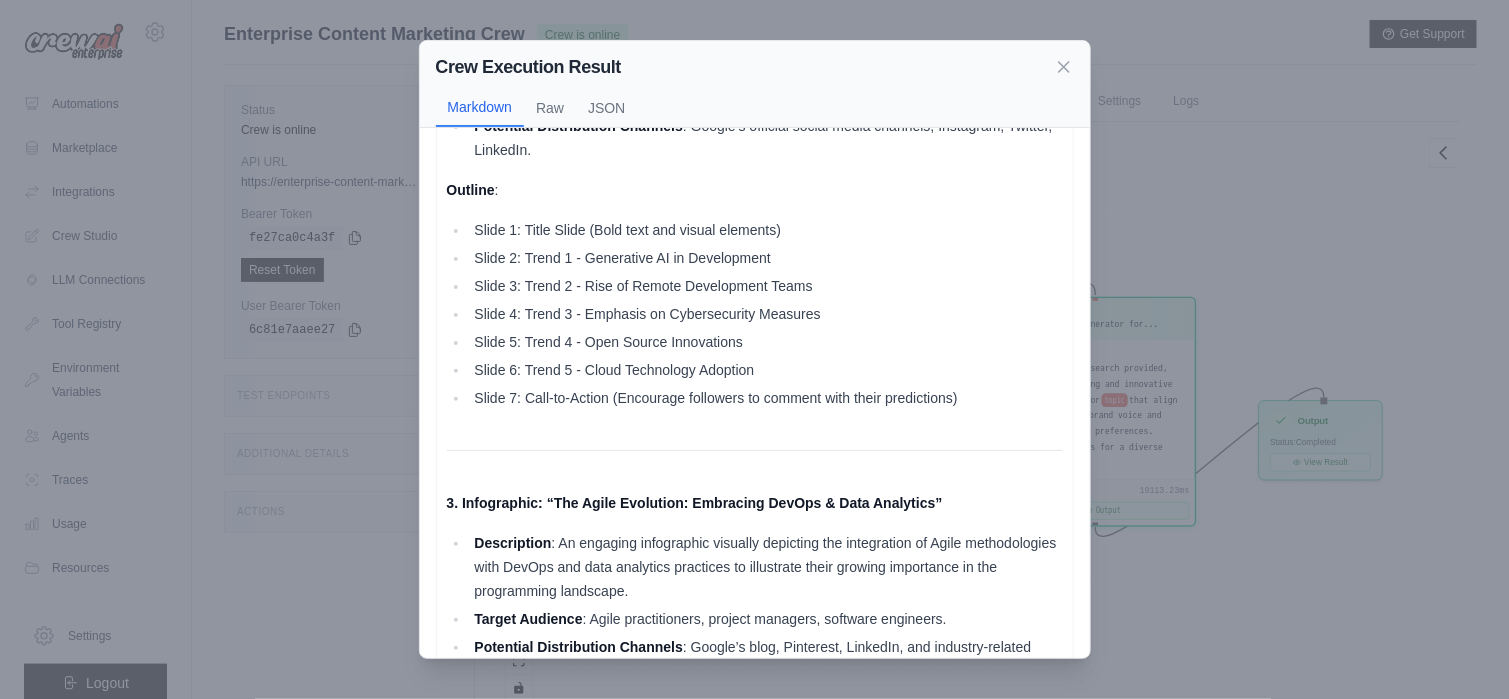 scroll, scrollTop: 800, scrollLeft: 0, axis: vertical 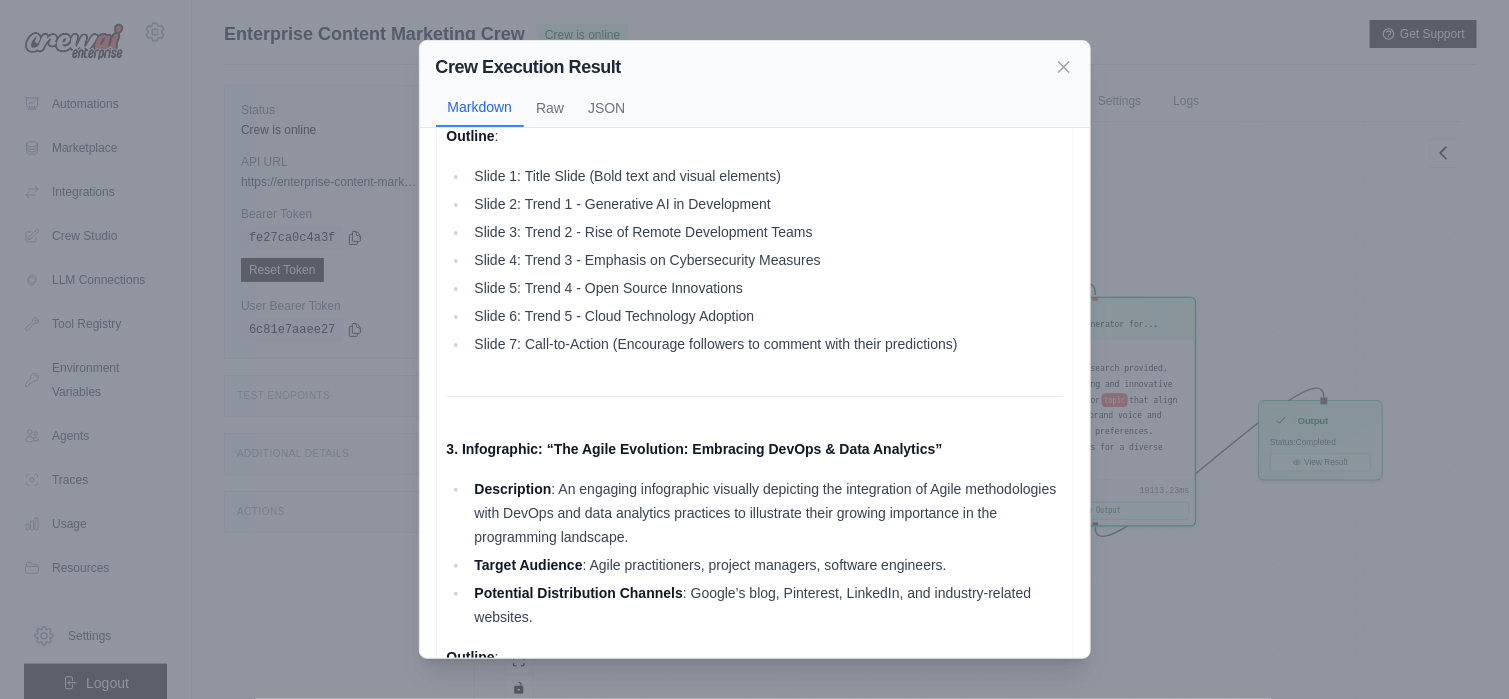 click on "Crew Execution Result Markdown Raw JSON" at bounding box center [755, 84] 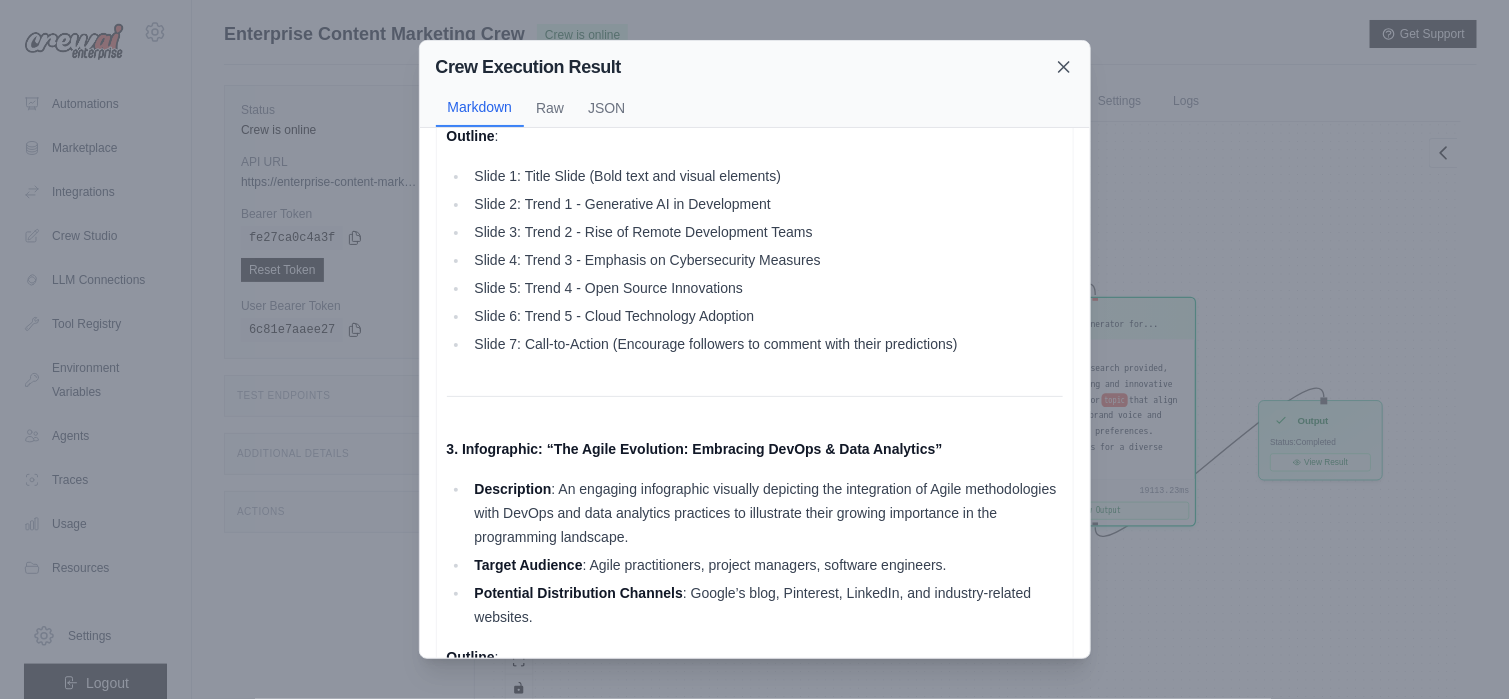 click 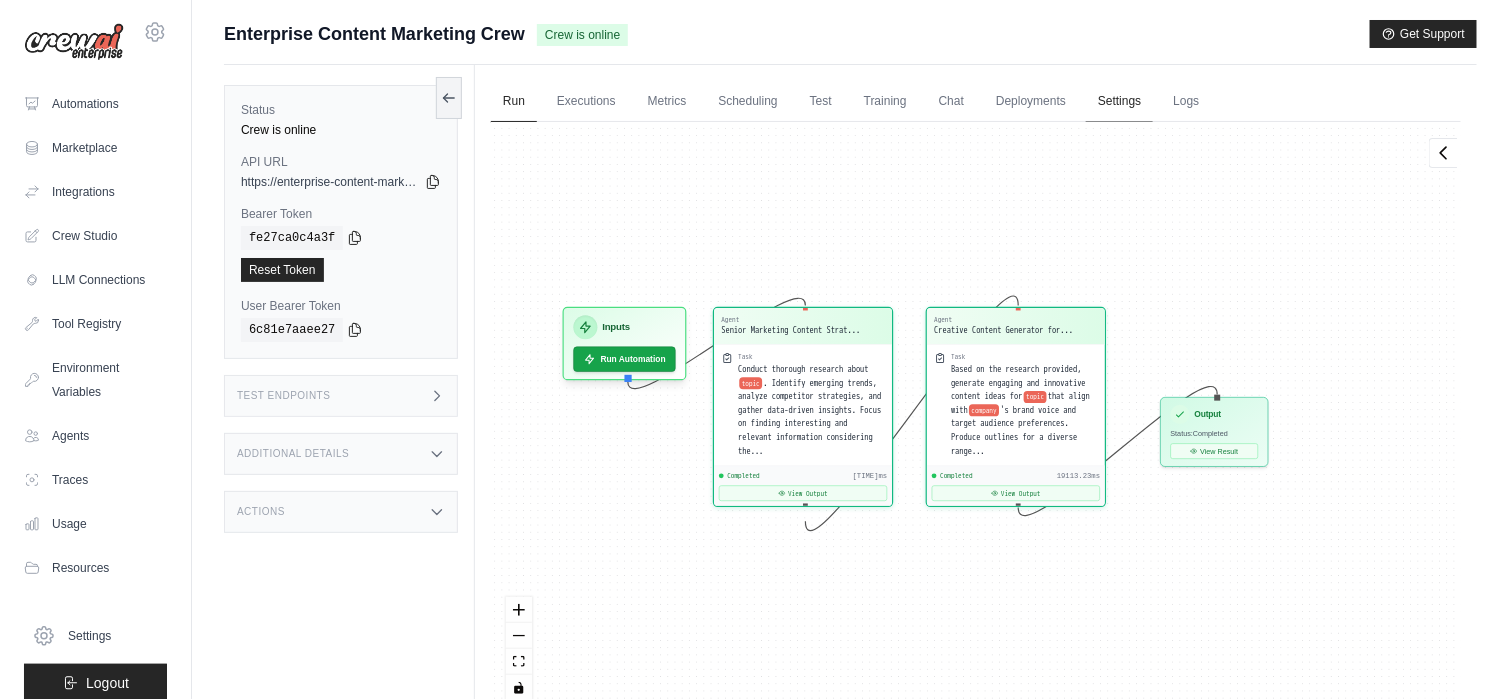 click on "Settings" at bounding box center (1119, 102) 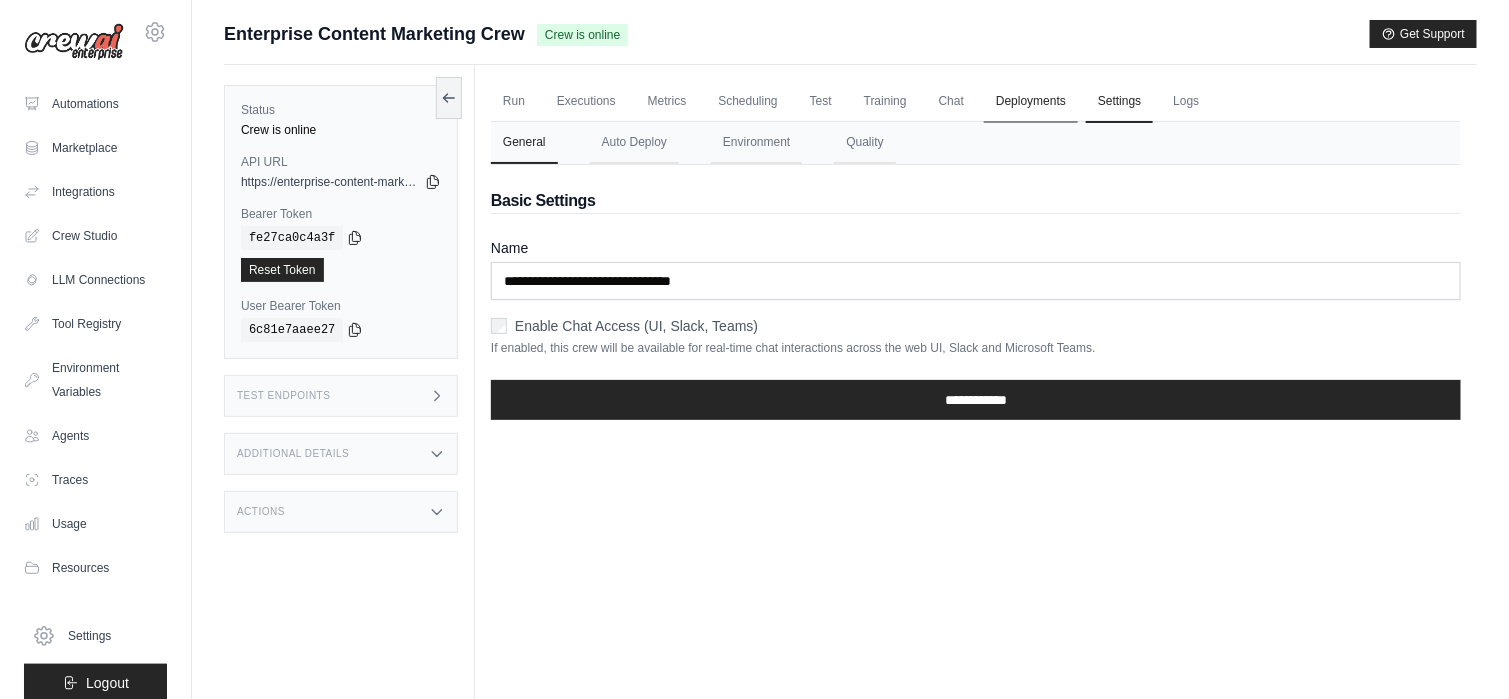 click on "Deployments" at bounding box center [1031, 102] 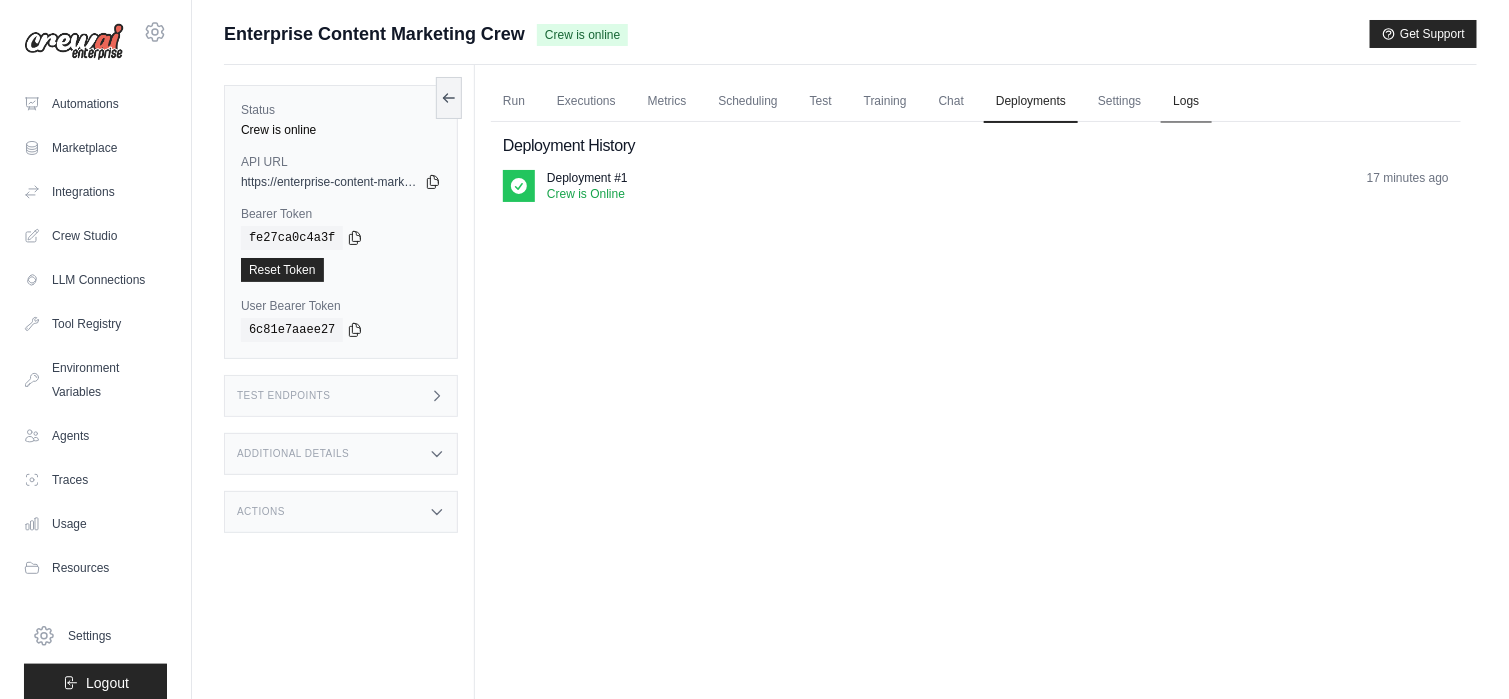 click on "Logs" at bounding box center [1186, 102] 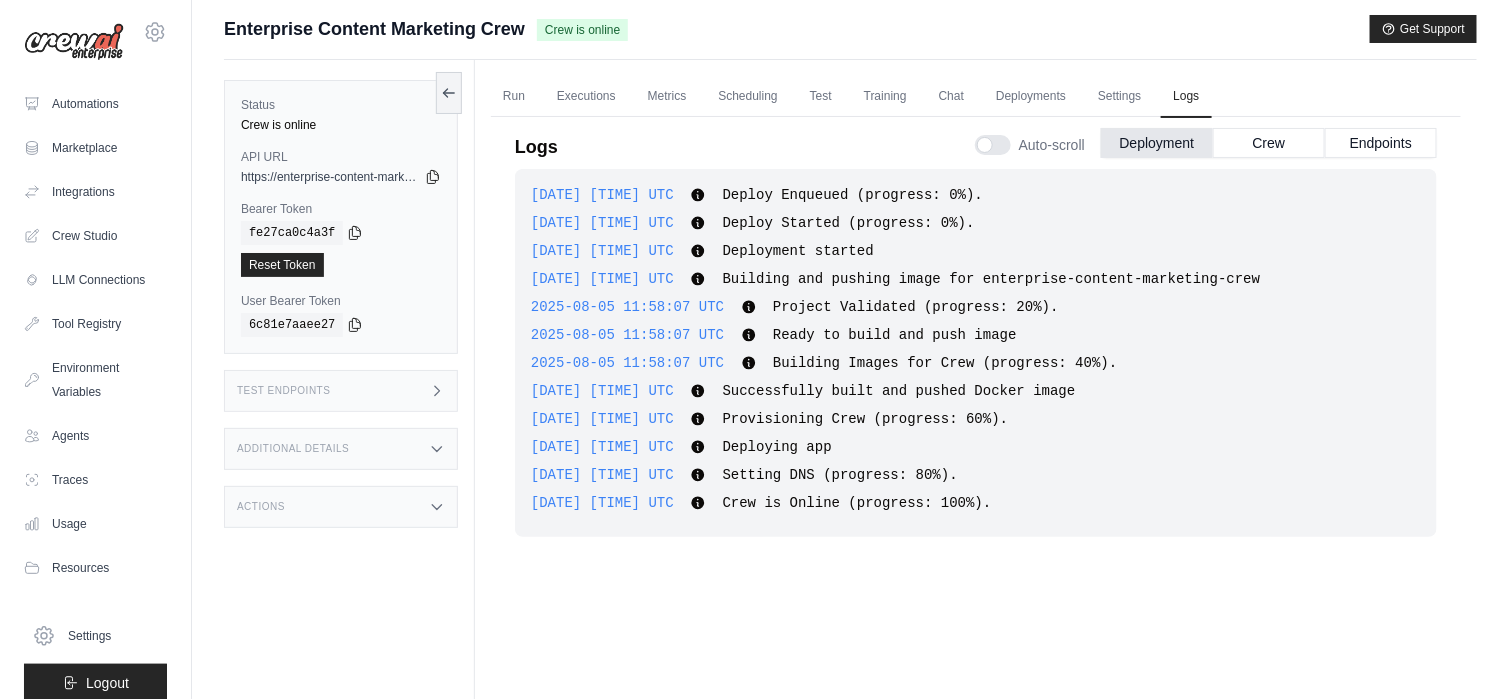 scroll, scrollTop: 0, scrollLeft: 0, axis: both 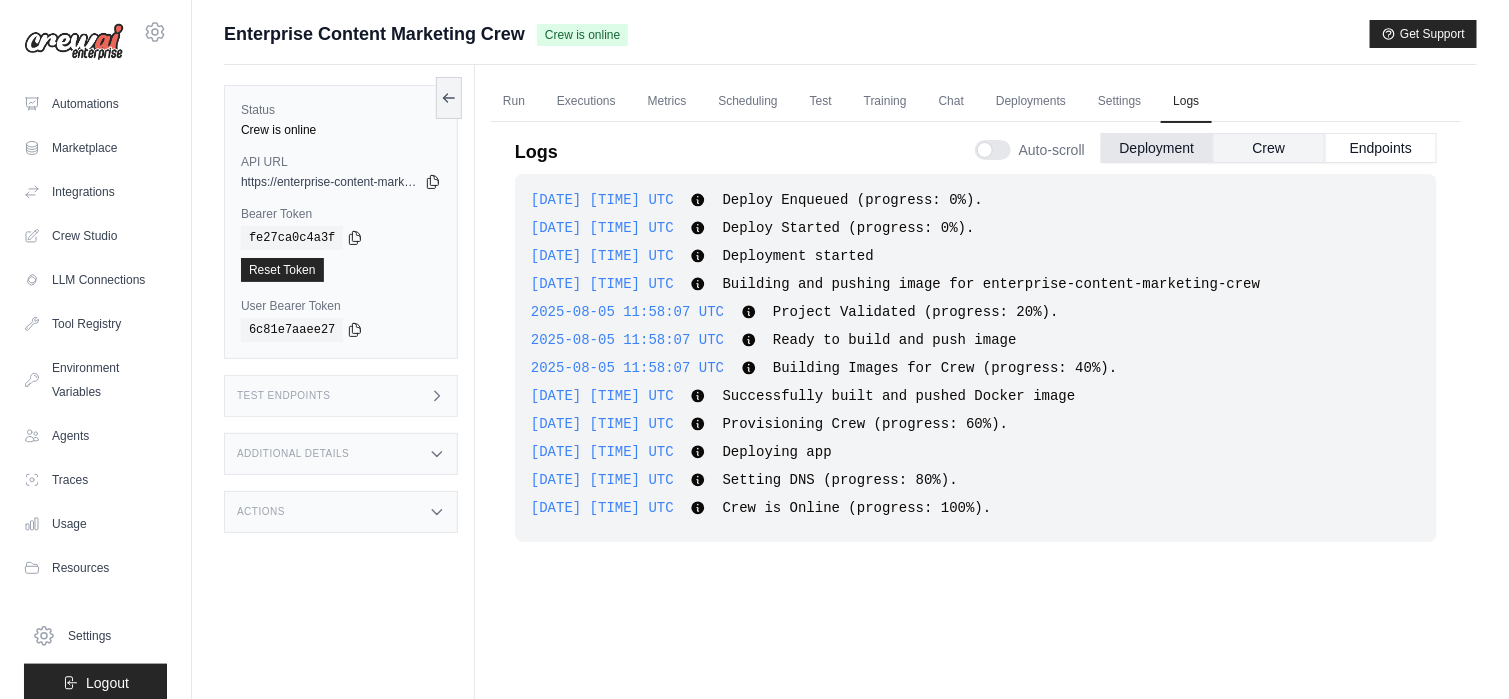 click on "Crew" at bounding box center (1269, 148) 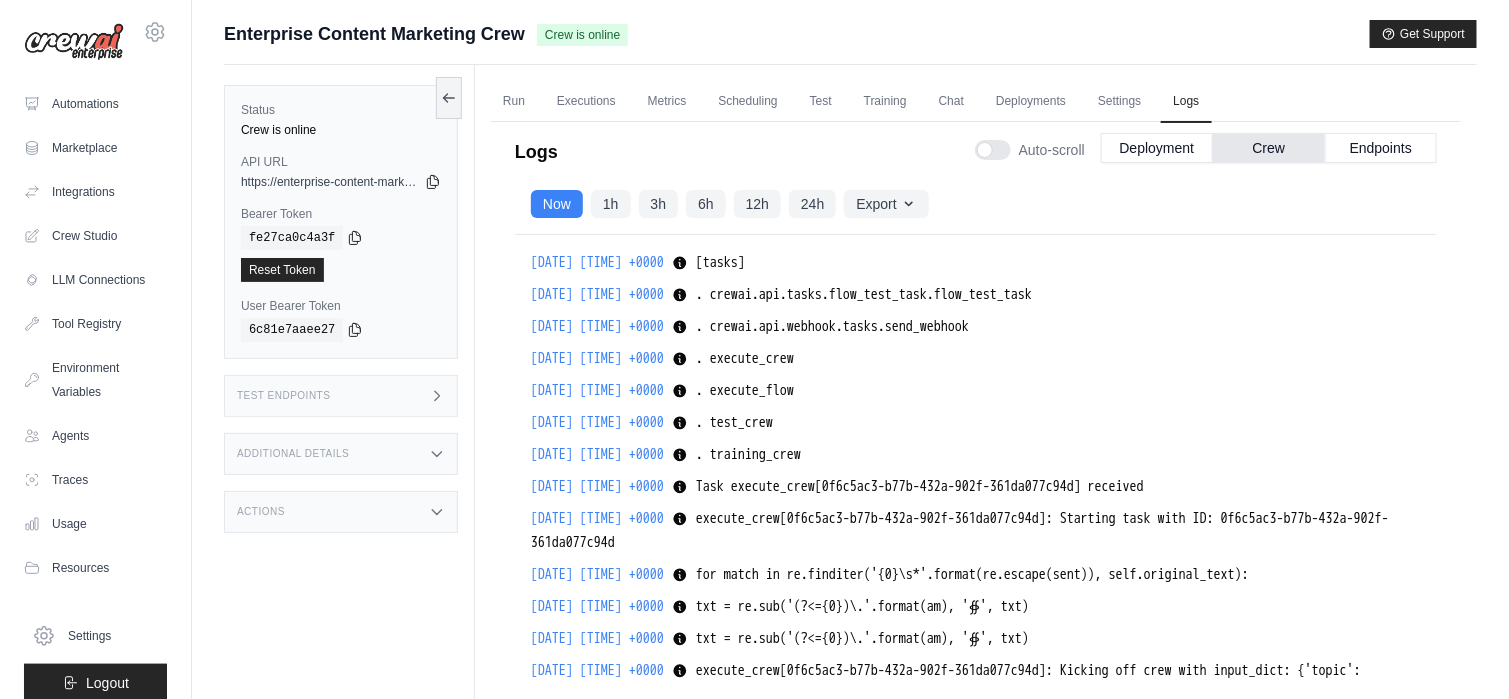 scroll, scrollTop: 11897, scrollLeft: 0, axis: vertical 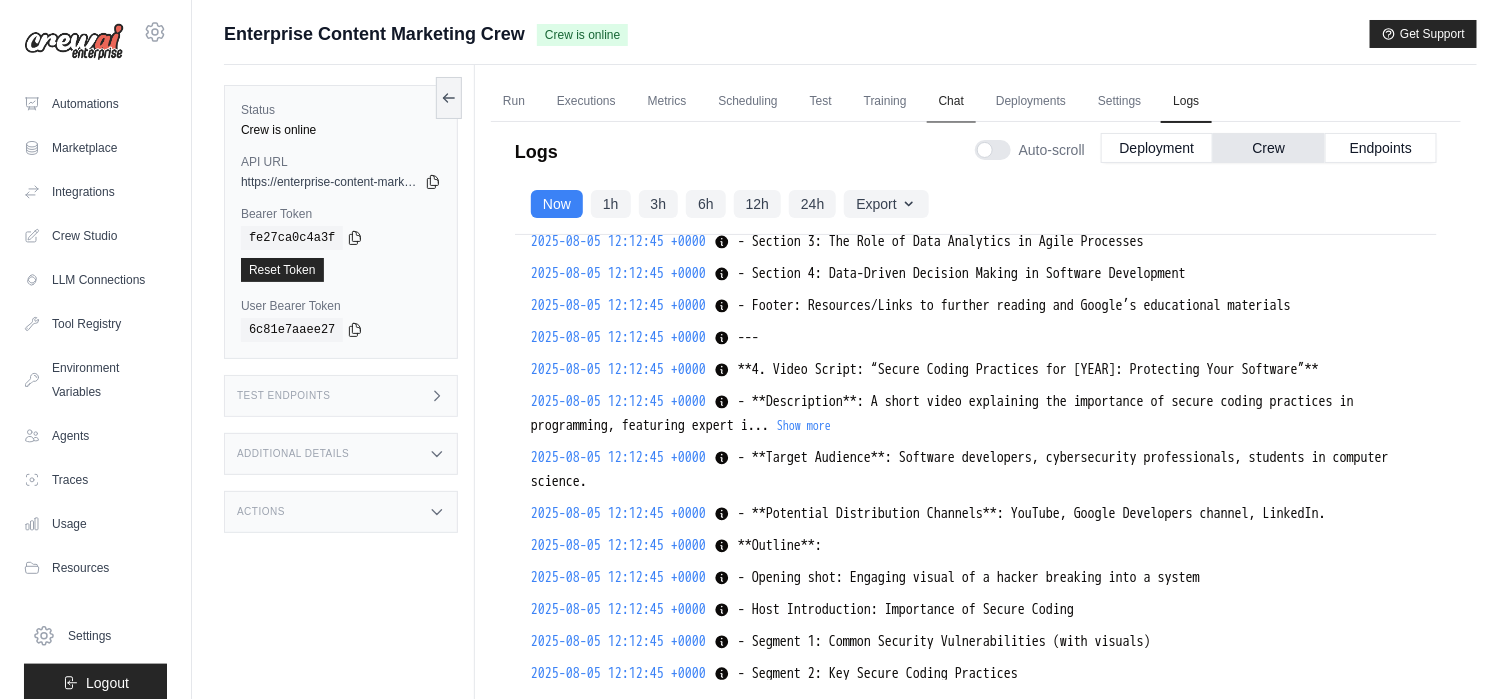 click on "Chat" at bounding box center [951, 102] 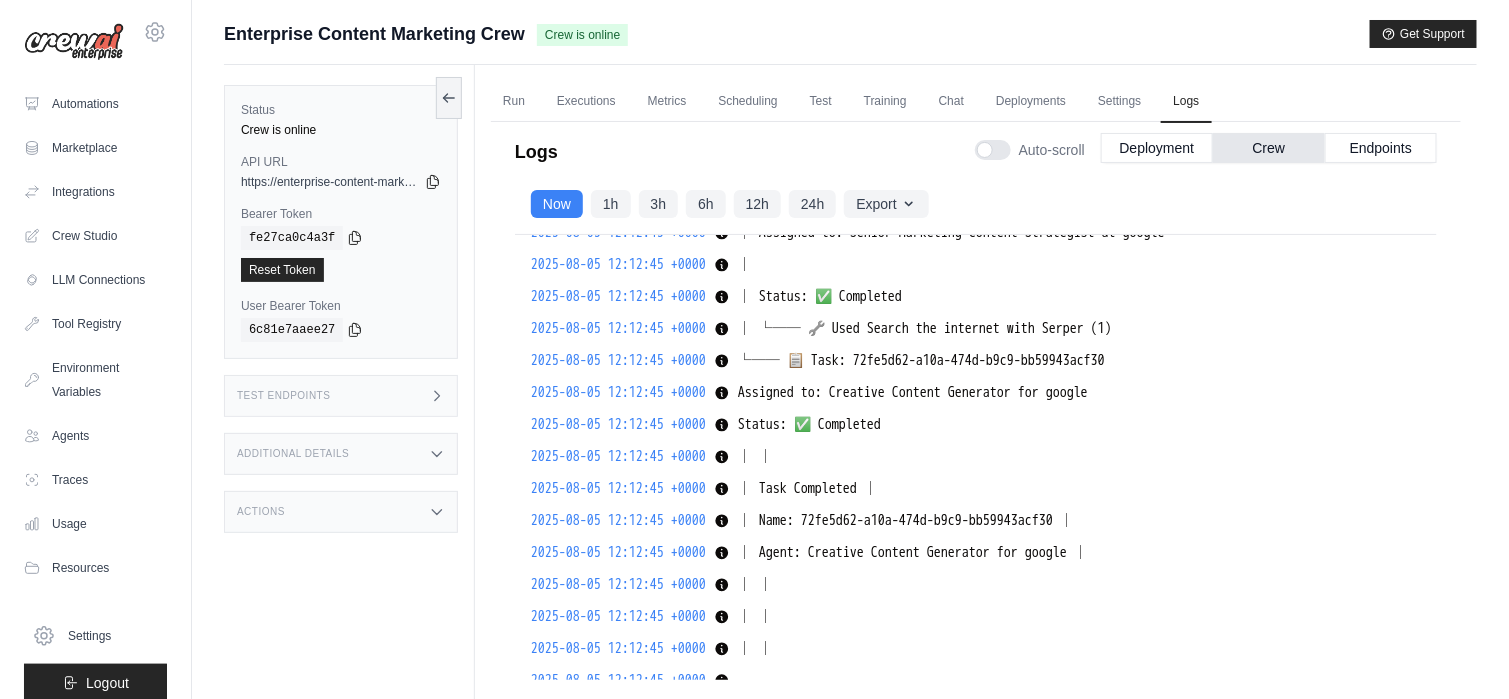 scroll, scrollTop: 8097, scrollLeft: 0, axis: vertical 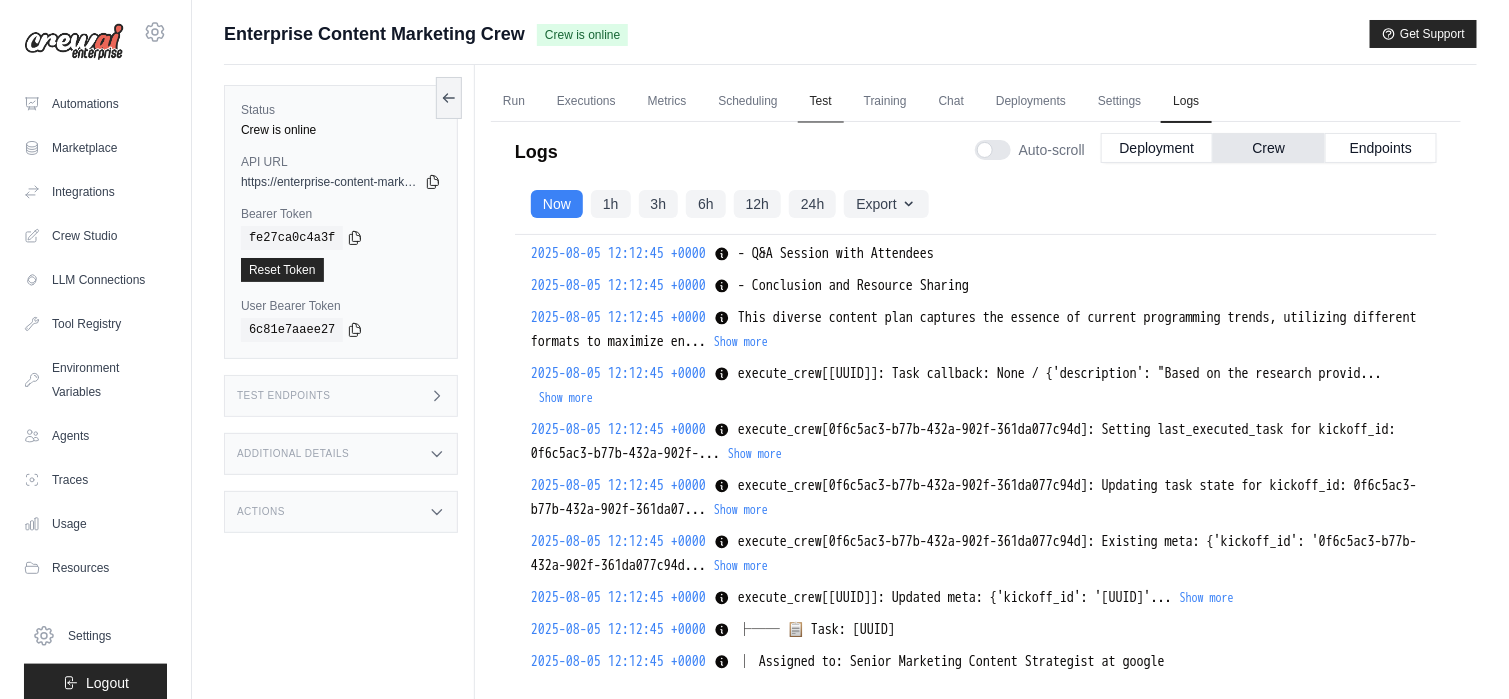 click on "Test" at bounding box center [821, 102] 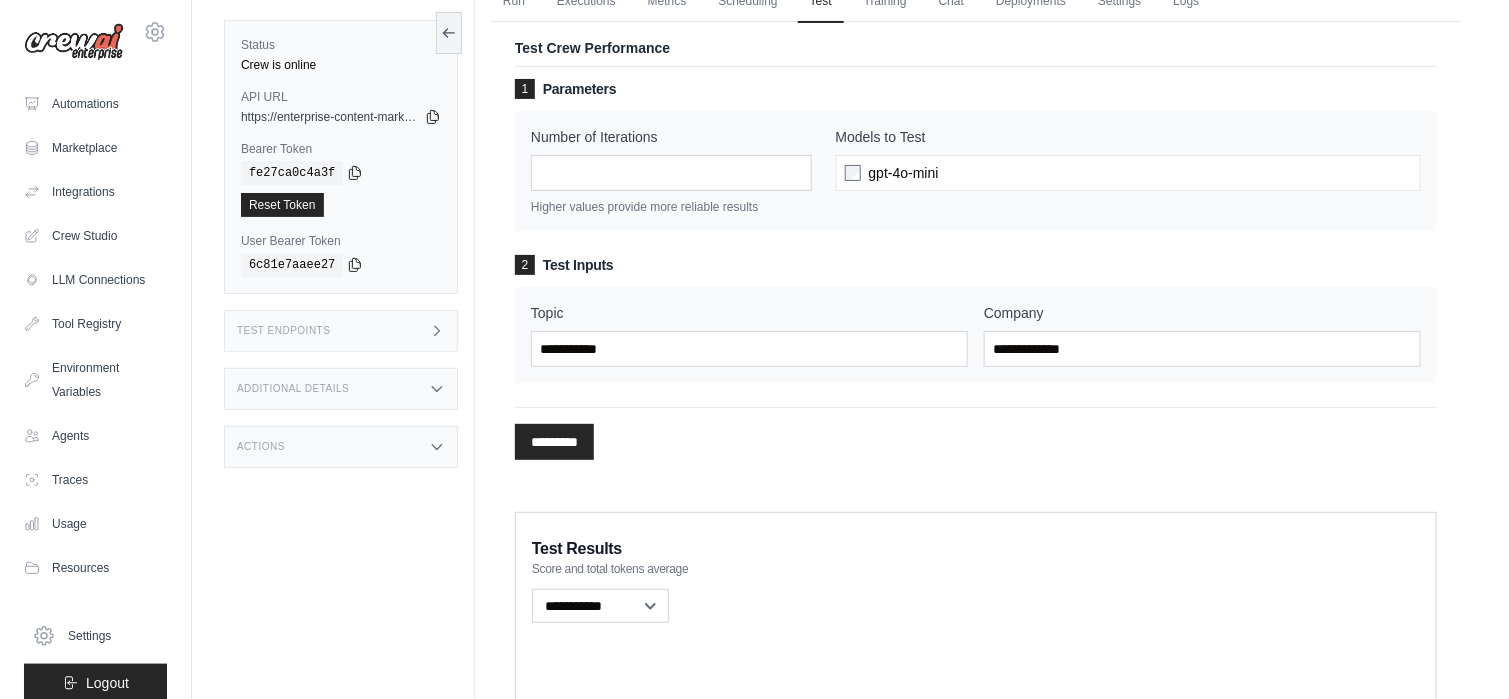 scroll, scrollTop: 0, scrollLeft: 0, axis: both 